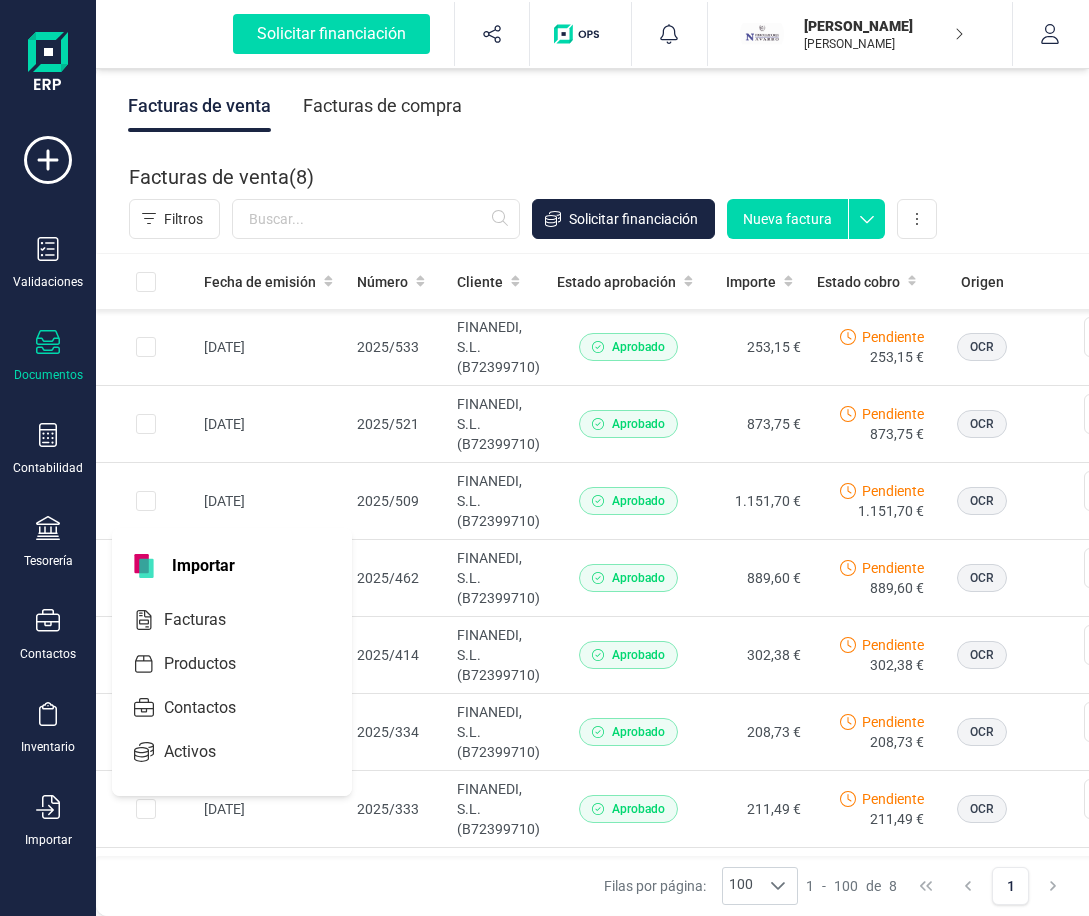 scroll, scrollTop: 0, scrollLeft: 0, axis: both 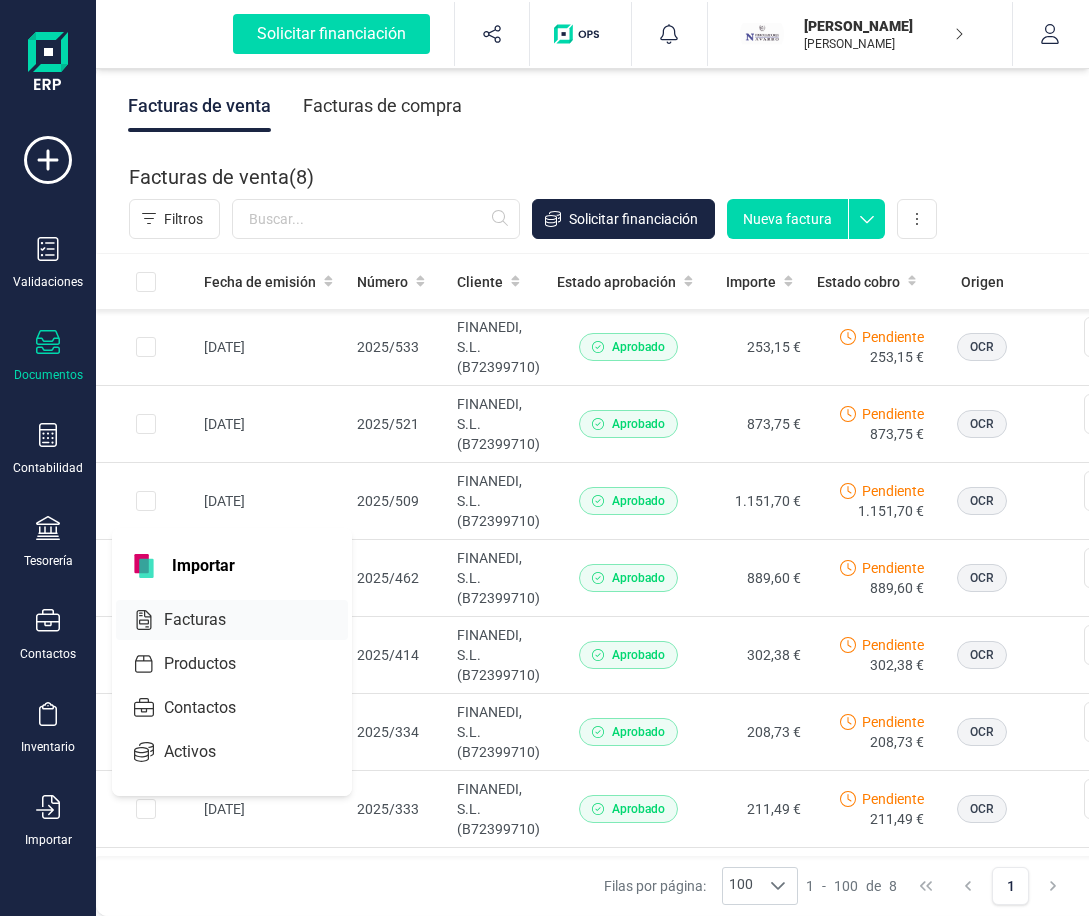 click on "Facturas" at bounding box center [209, 620] 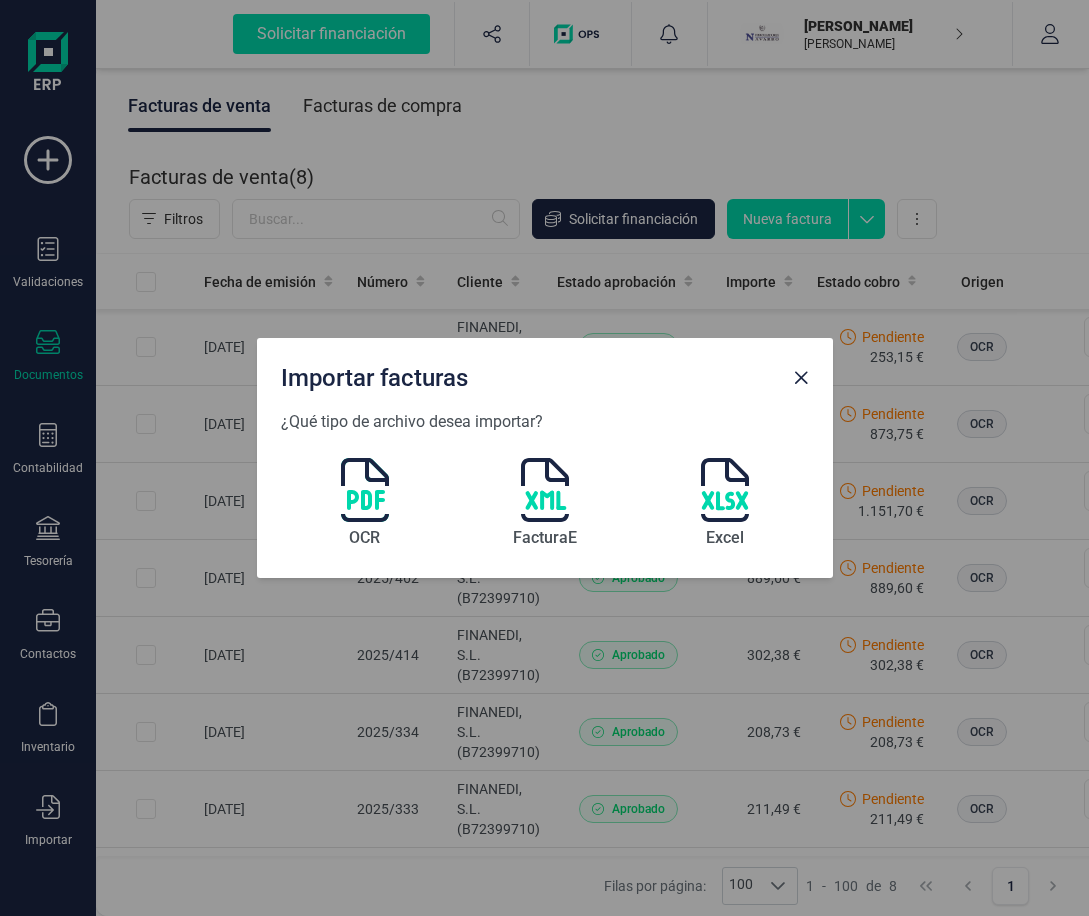 click at bounding box center (365, 490) 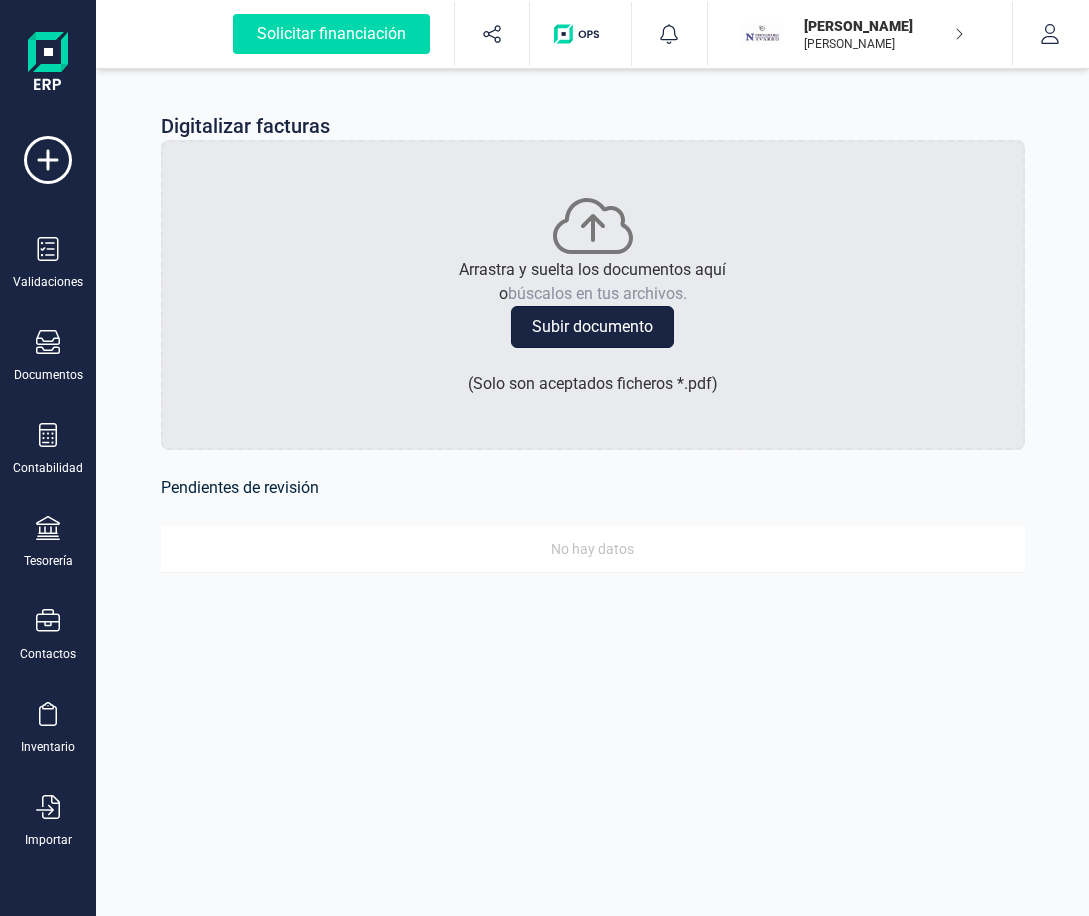 click on "Subir documento" at bounding box center (592, 327) 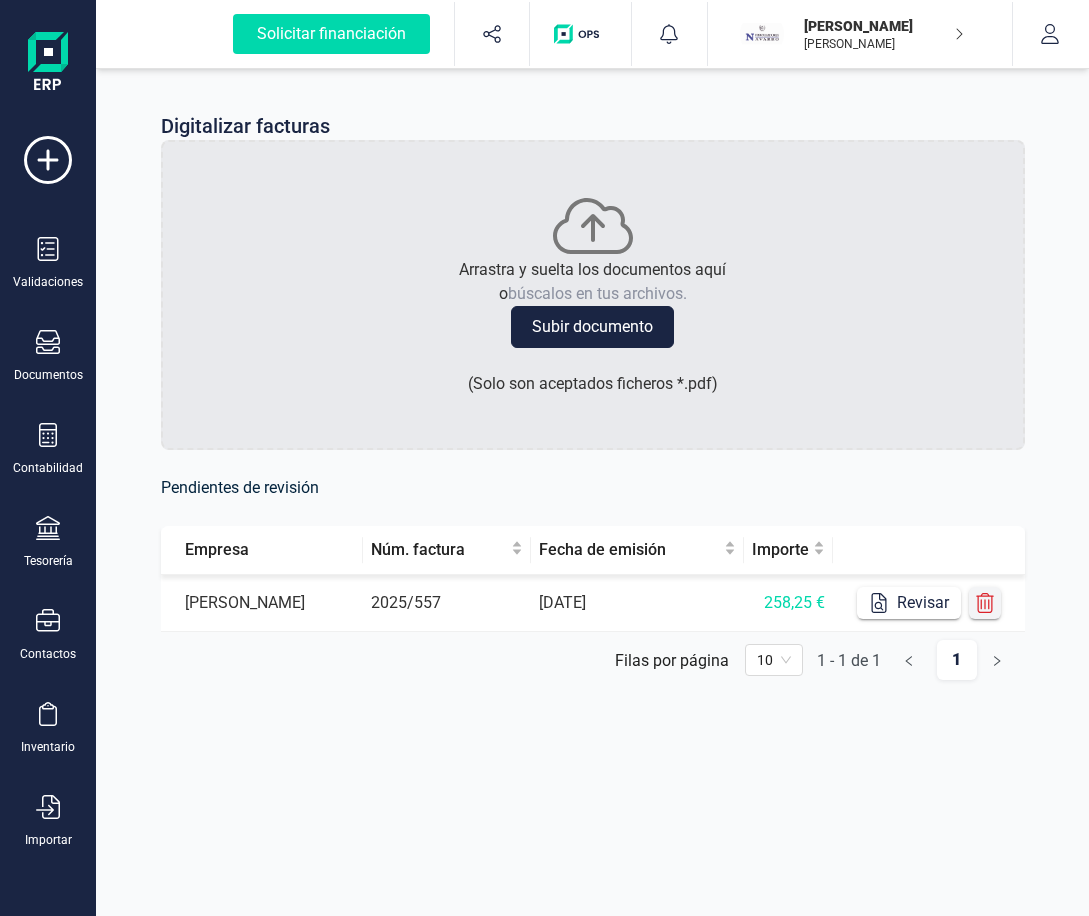 click 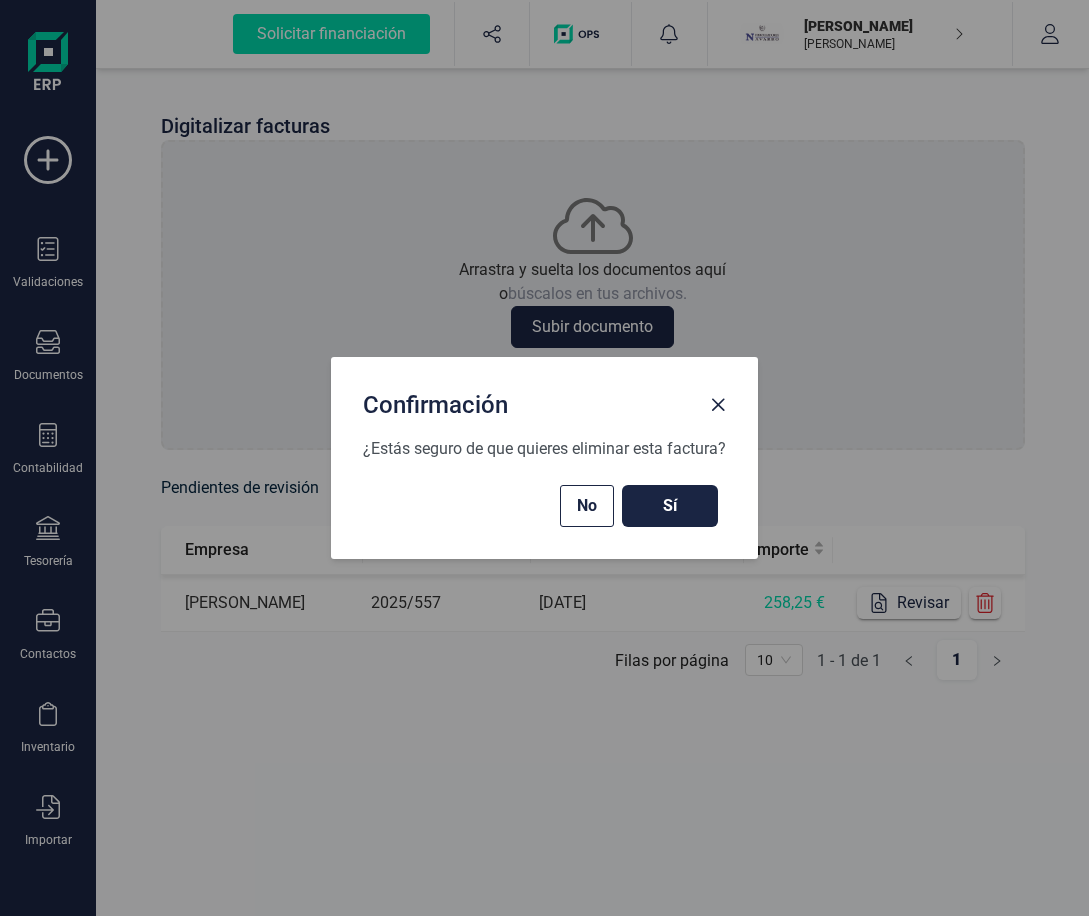 click on "Sí" at bounding box center [670, 506] 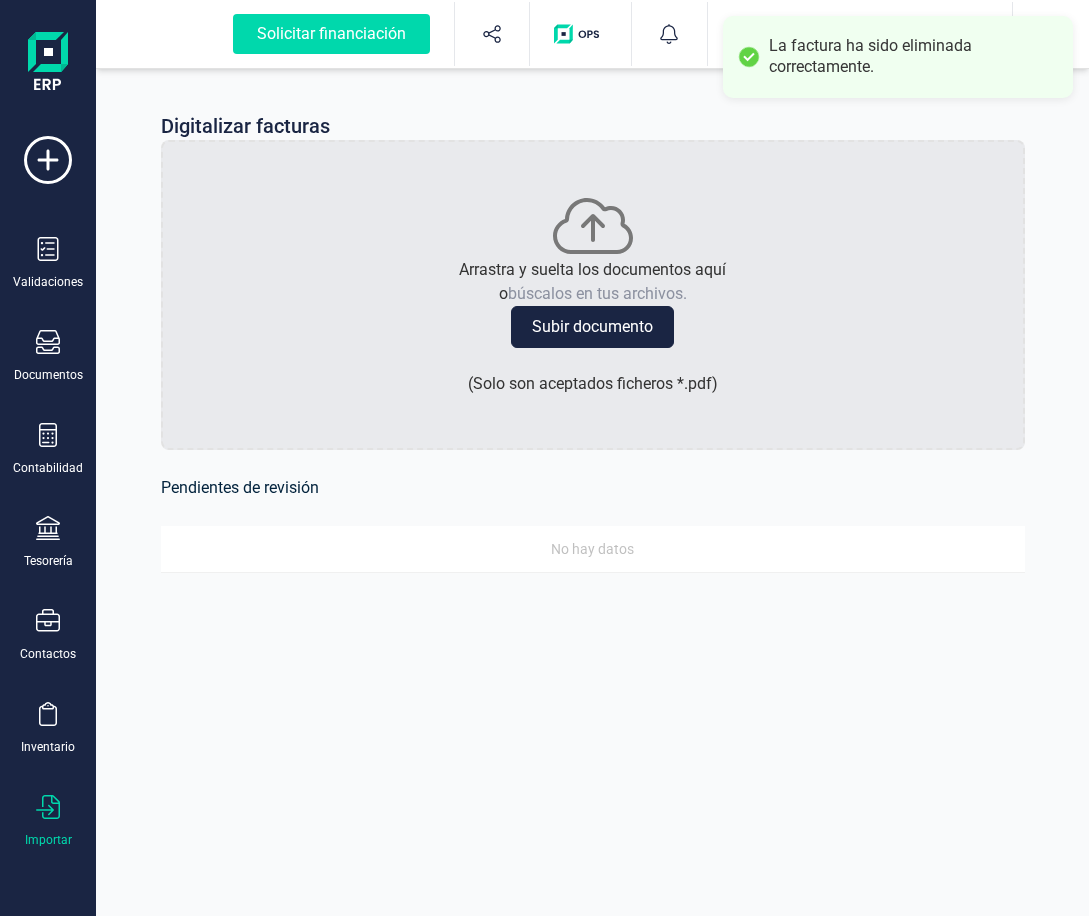 click on "Importar" at bounding box center [48, 821] 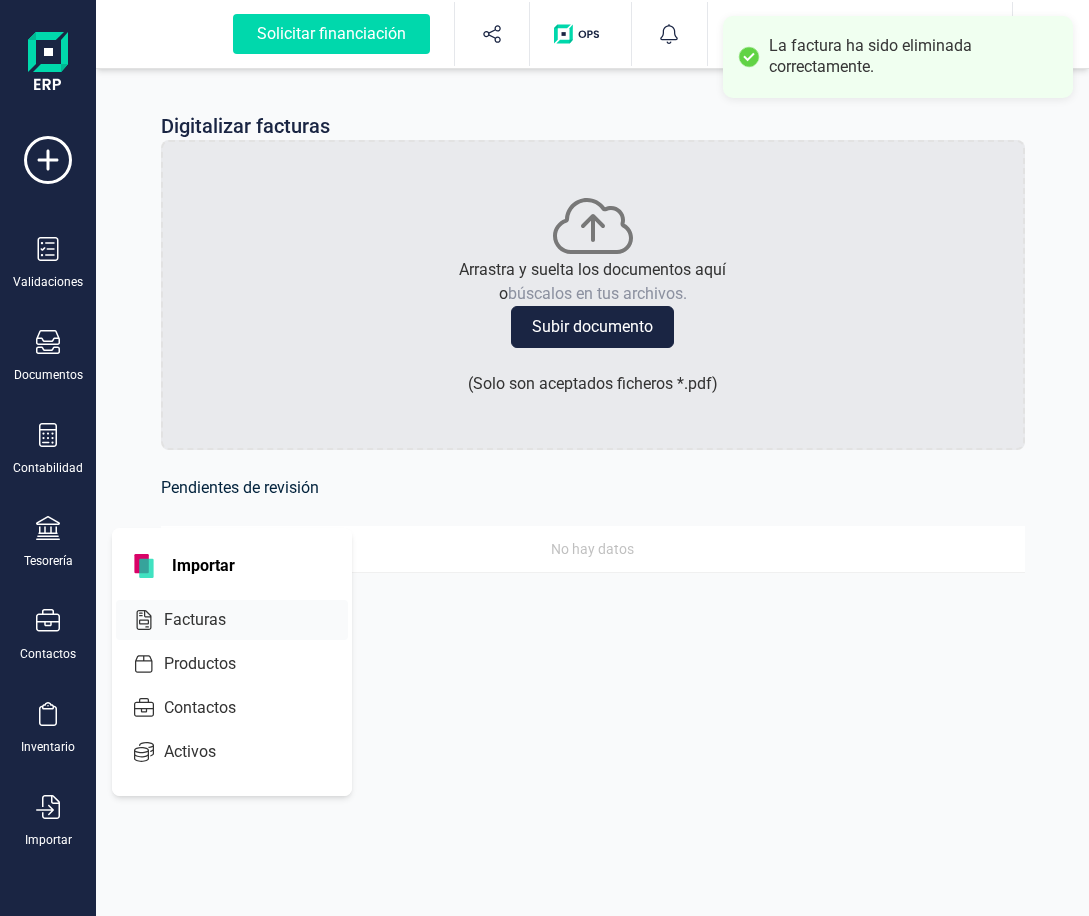 click on "Facturas" at bounding box center [209, 620] 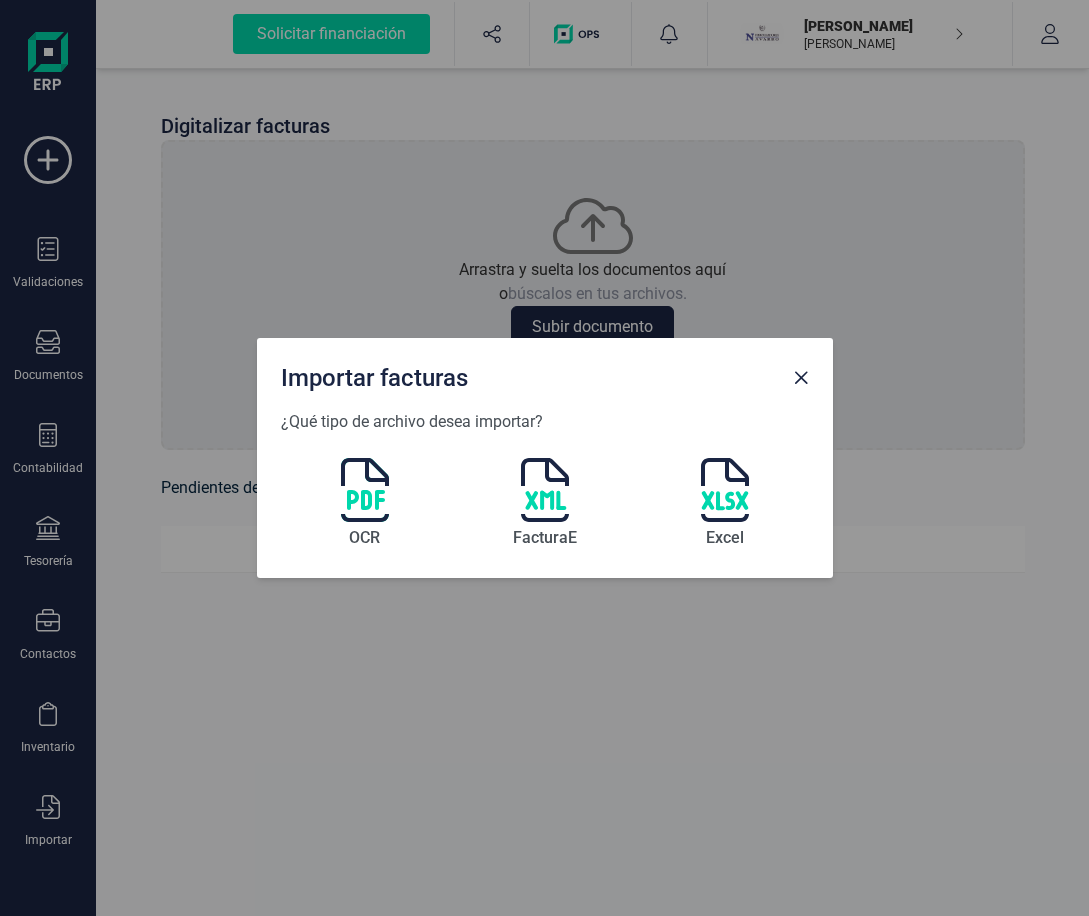 click at bounding box center [365, 490] 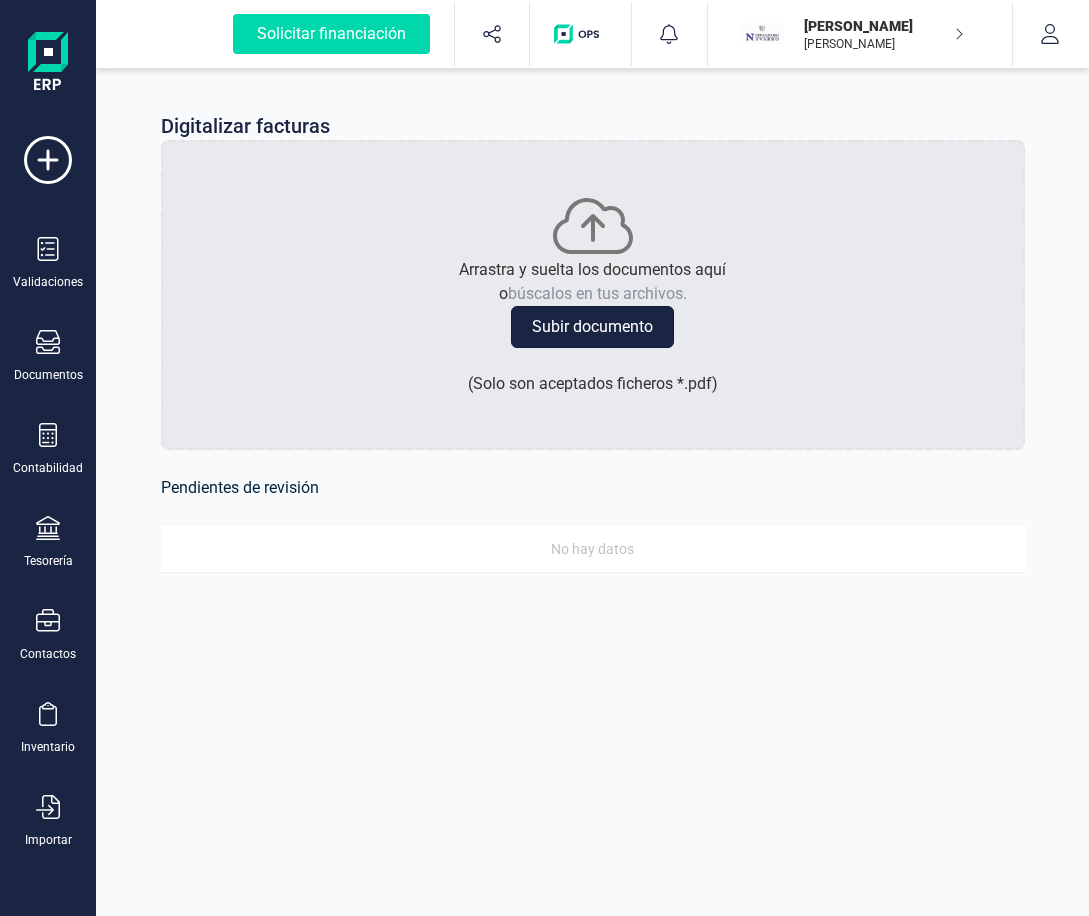 click on "Subir documento" at bounding box center [592, 327] 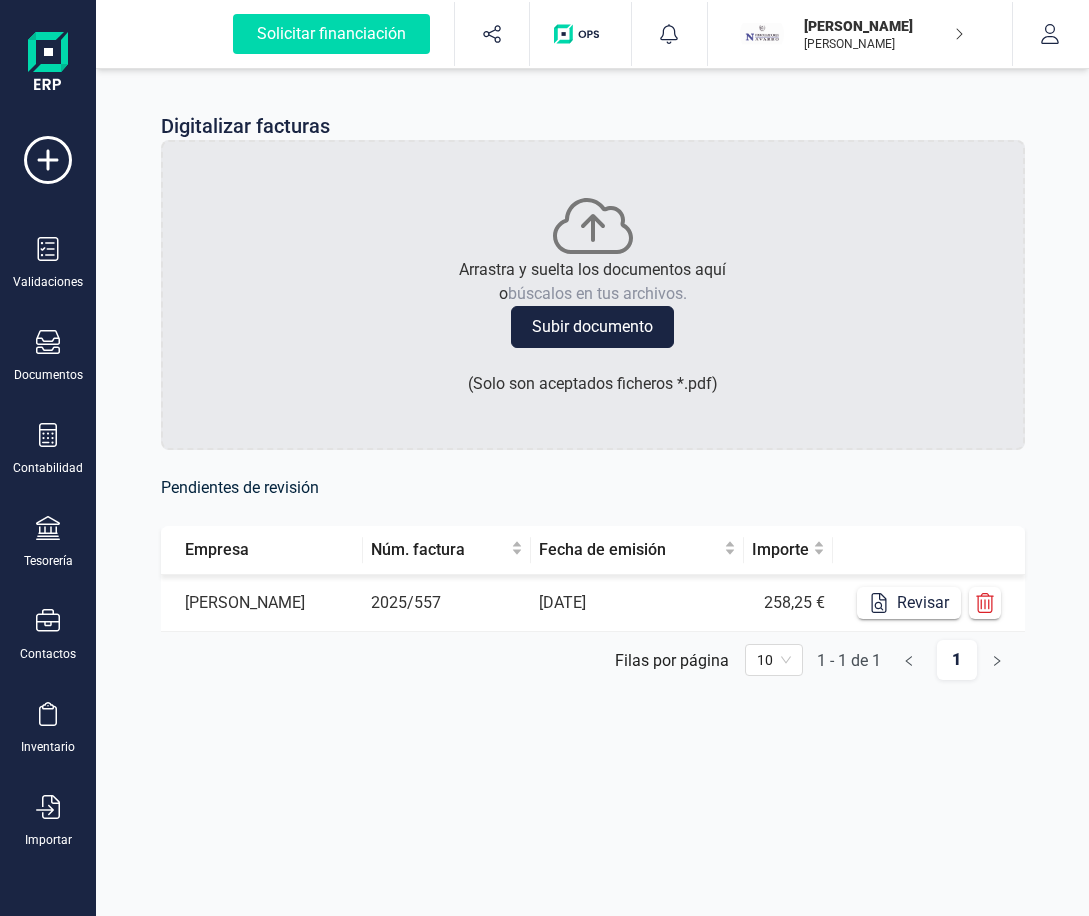 click on "Digitalizar facturas Arrastra y suelta los documentos aquí o  búscalos en tus archivos. Subir documento ( Solo son aceptados ficheros * .pdf ) Pendientes de revisión Empresa Núm. factura Fecha de emisión Importe   JUAN ESMERALDO NAVARRO LOPEZ 2025/557 23/06/2025 258,25 € Revisar Filas por página 1 - 1
de 1 1 10" at bounding box center [592, 458] 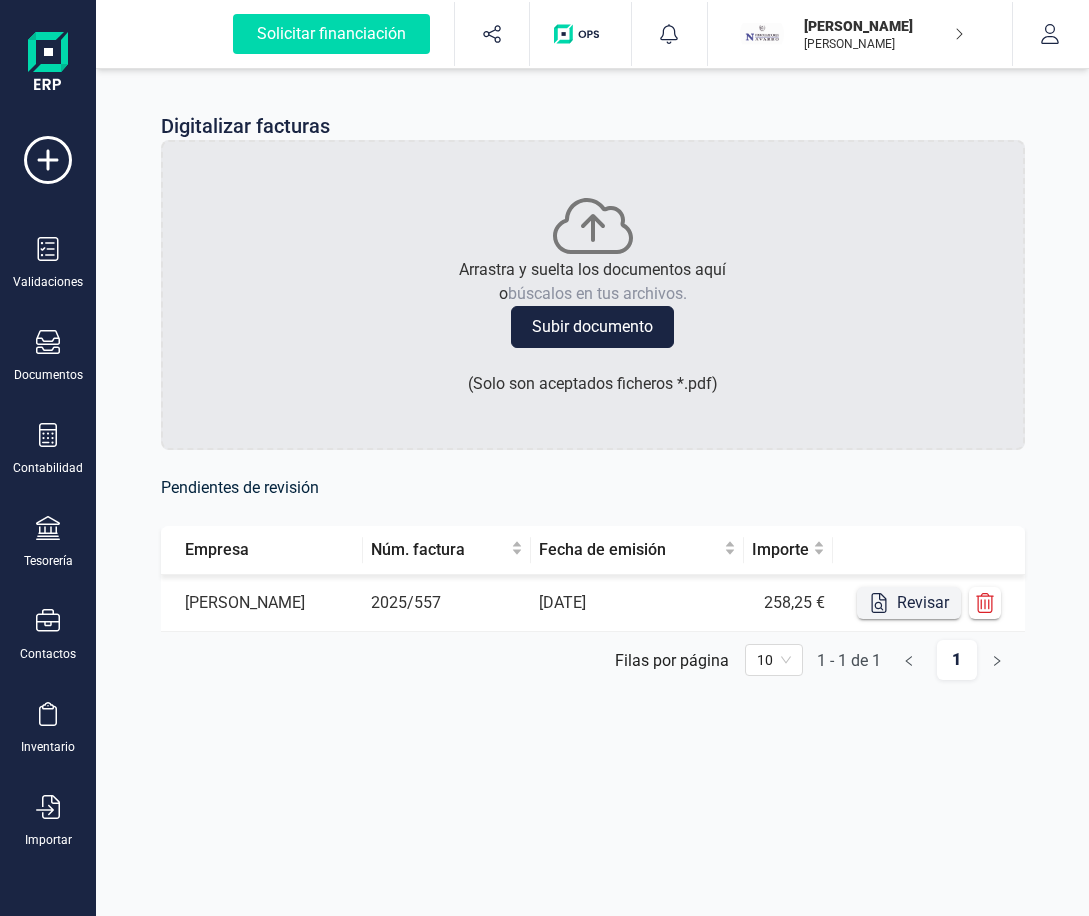click on "Revisar" at bounding box center (909, 603) 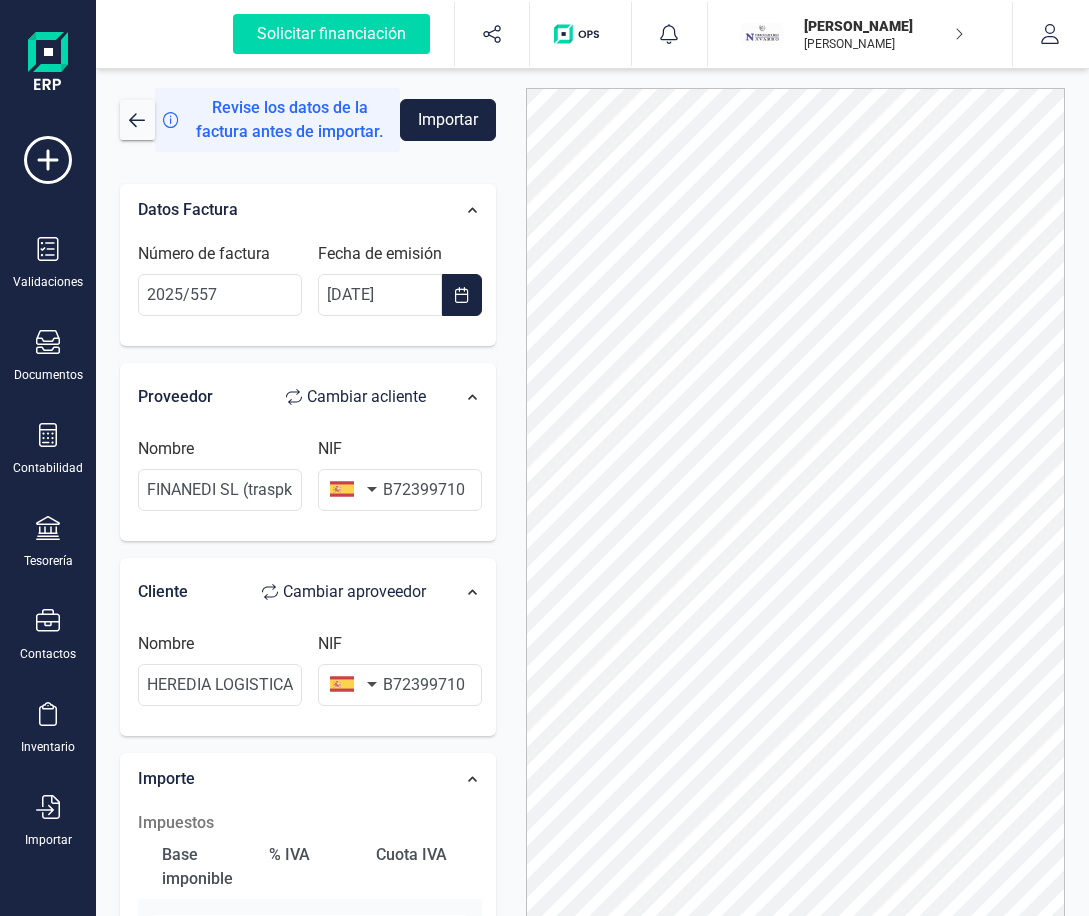 click on "Cambiar a   cliente" at bounding box center [356, 397] 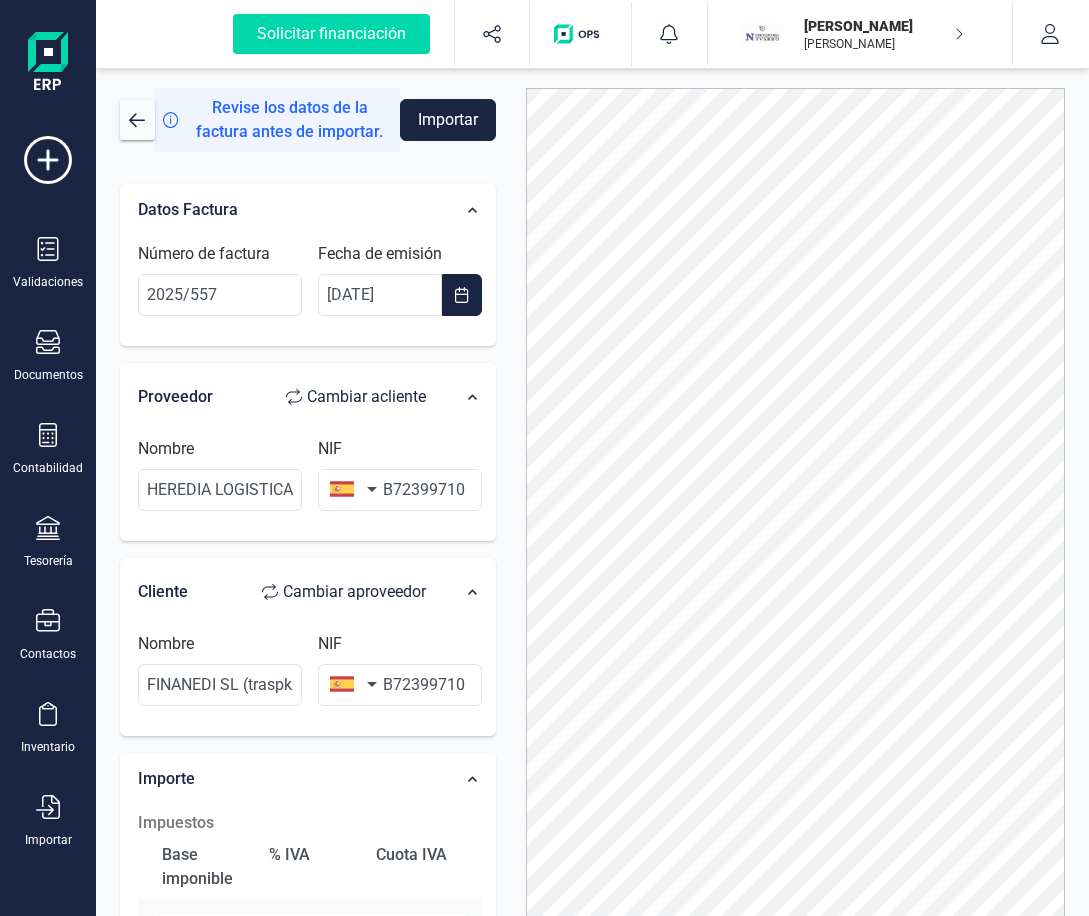 click at bounding box center [349, 489] 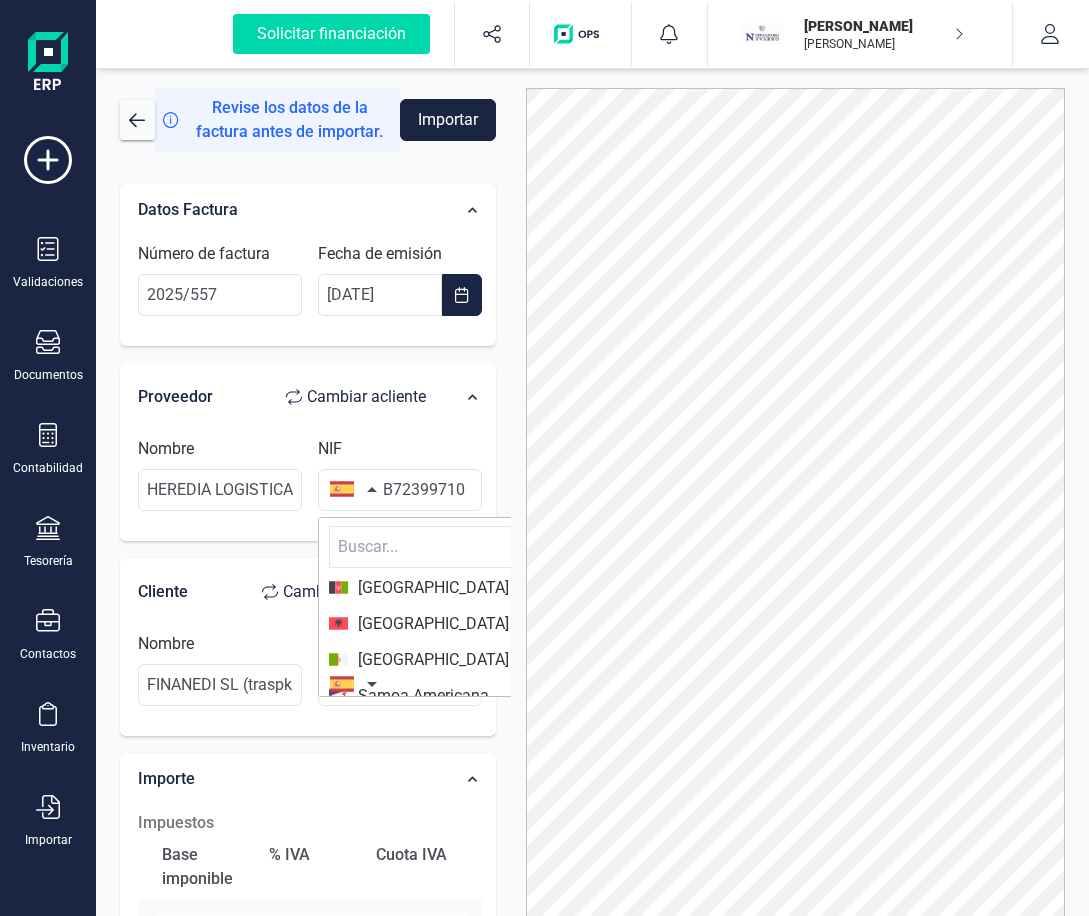 click at bounding box center (349, 489) 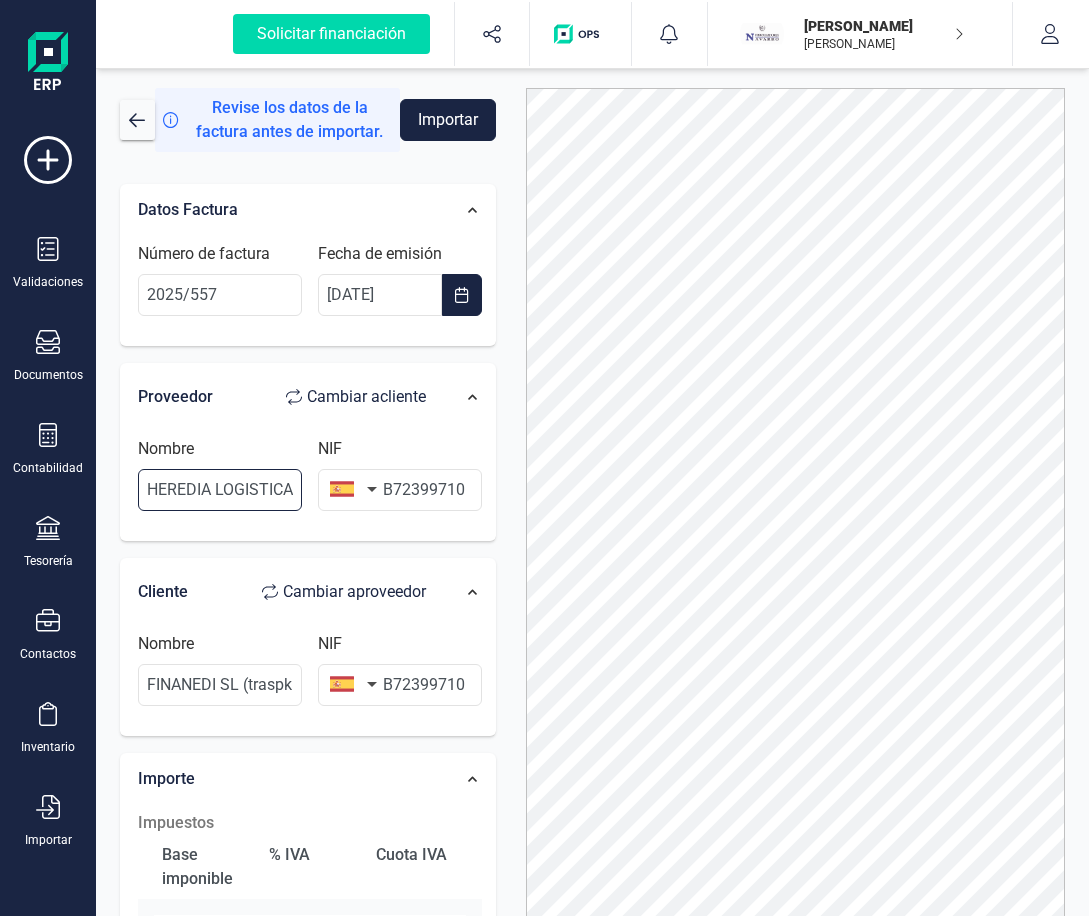 click on "HEREDIA LOGISTICA SL" at bounding box center [220, 490] 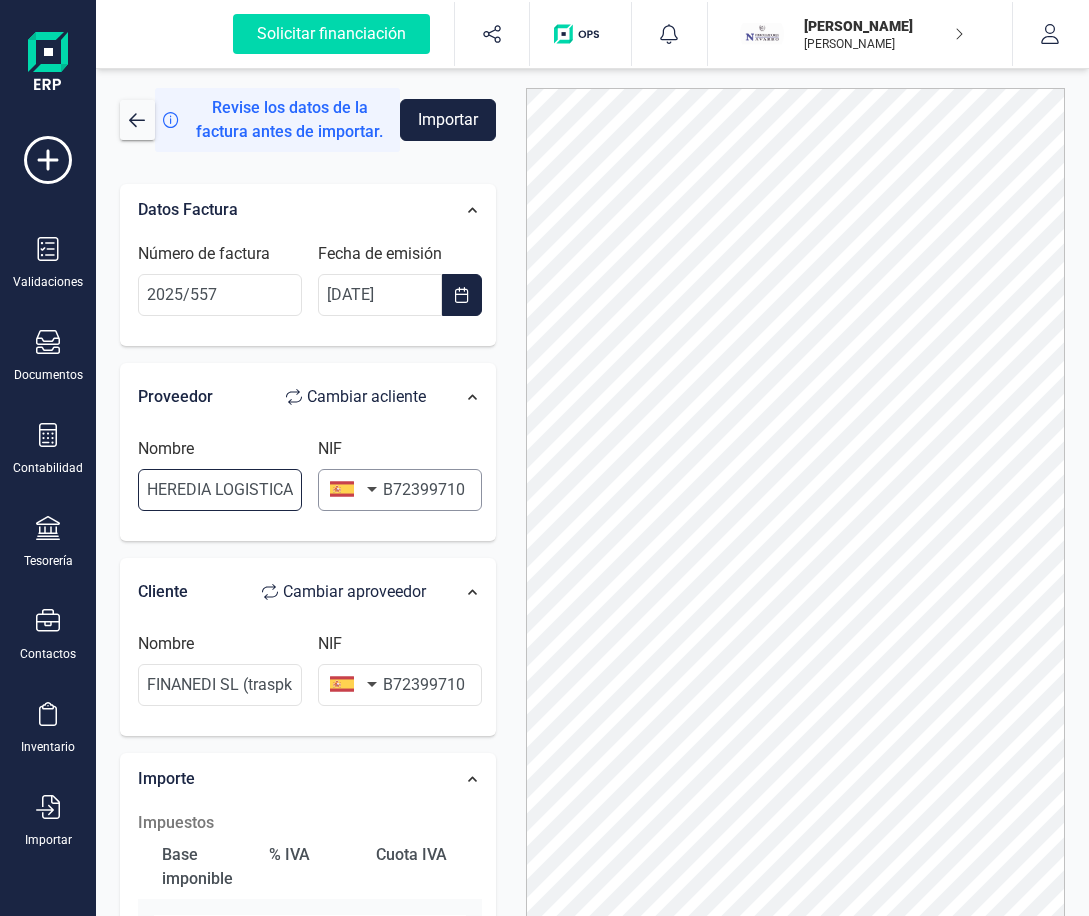 scroll, scrollTop: 0, scrollLeft: 24, axis: horizontal 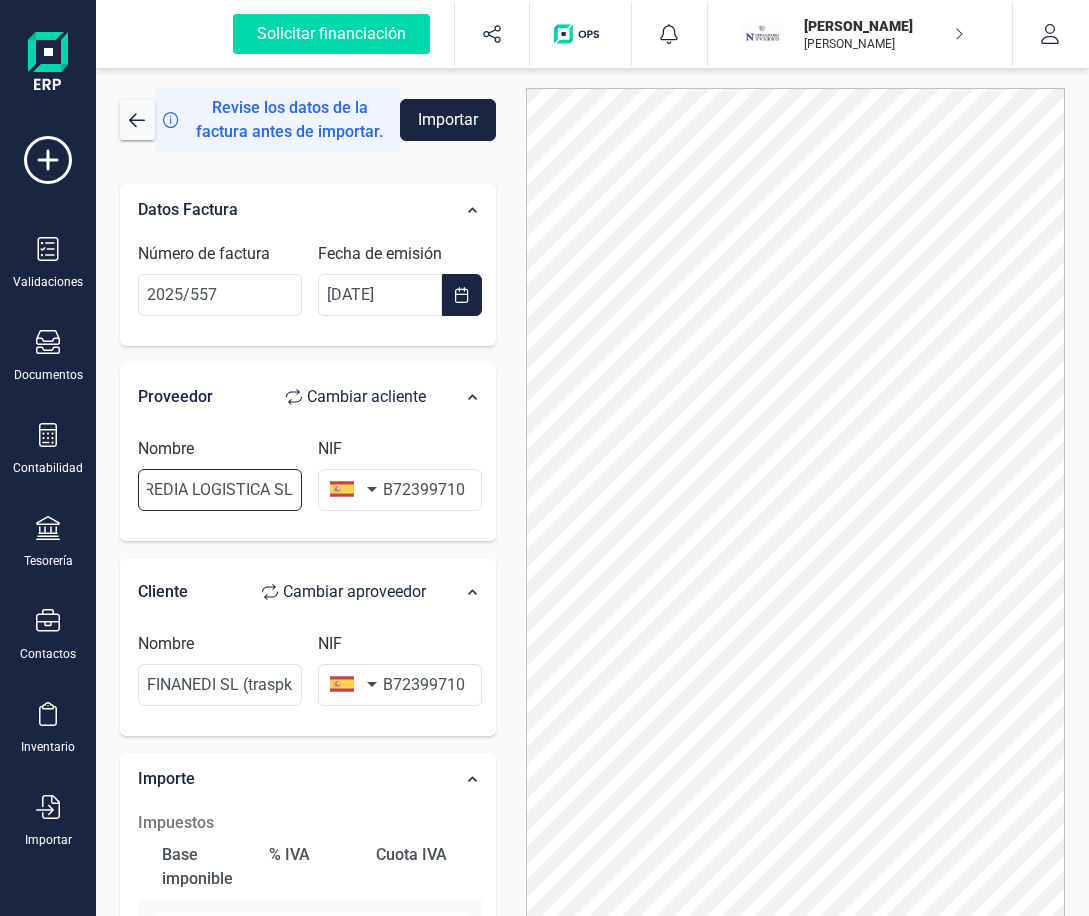 click on "Revise los datos de la factura antes de importar. Importar Datos Factura Número de factura 2025/557 Fecha de emisión 23/06/2025   Proveedor Cambiar a   cliente Nombre HEREDIA LOGISTICA SL NIF B72399710 Cliente Cambiar a   proveedor Nombre FINANEDI SL (traspk inmotech sl) NIF B72399710 Importe Impuestos Base imponible % IVA Cuota IVA 258,25 € Seleccione un % Seleccione un % Añadir impuesto Retenciones Base imponible Porcentaje Total retención Añadir retención Total base imponible 258,25 € Total importe 258,25 €" at bounding box center (592, 502) 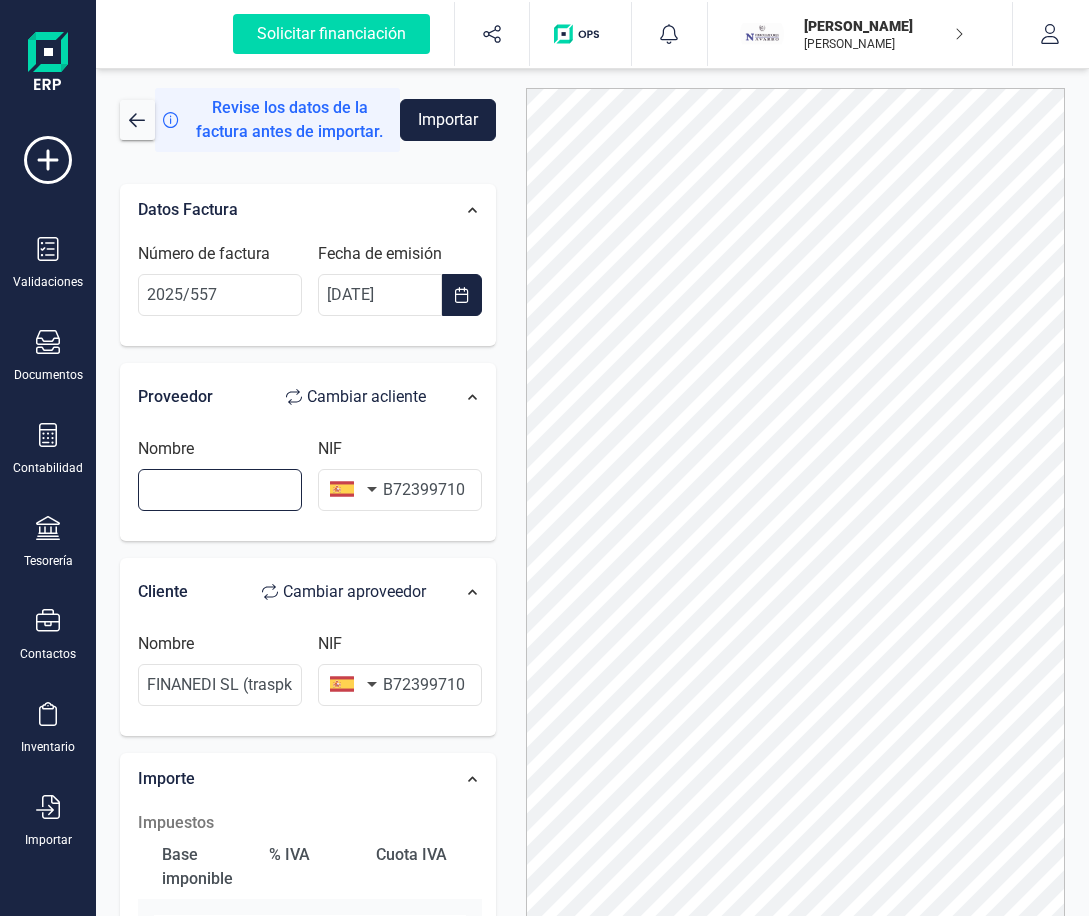 scroll, scrollTop: 0, scrollLeft: 0, axis: both 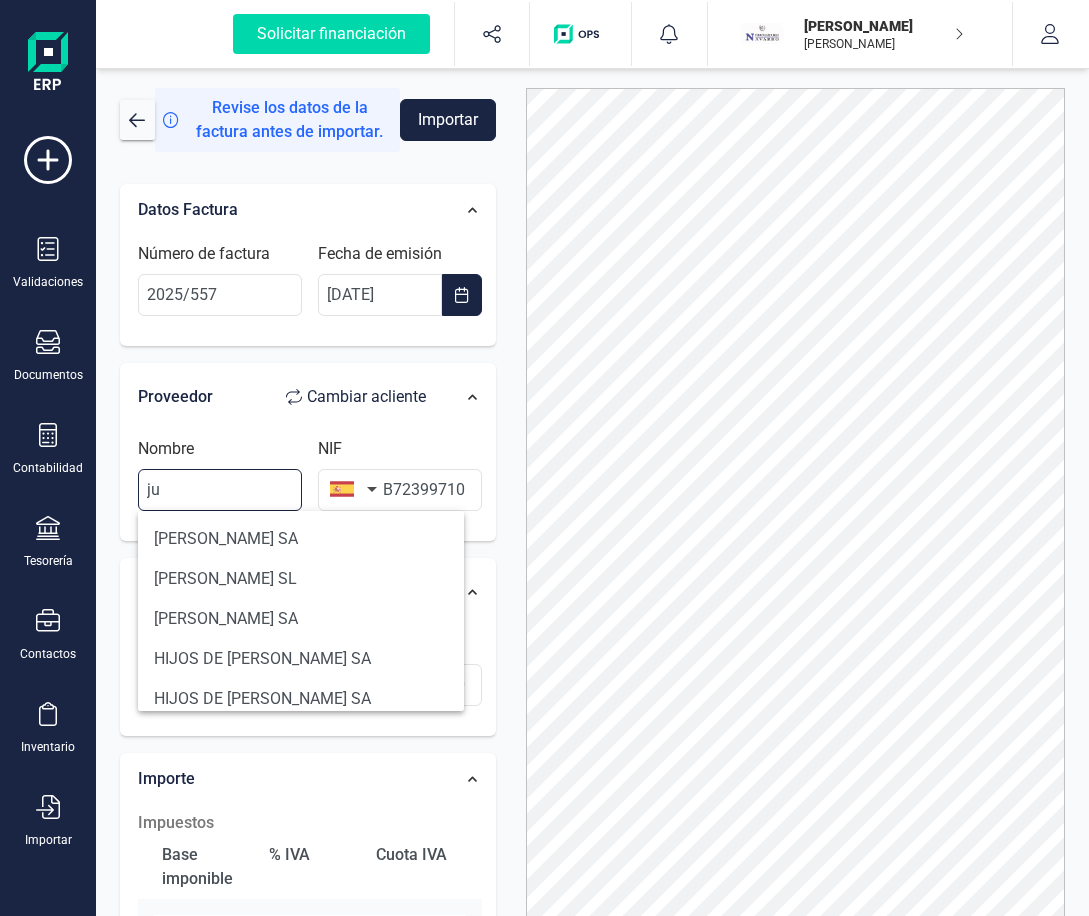 type on "j" 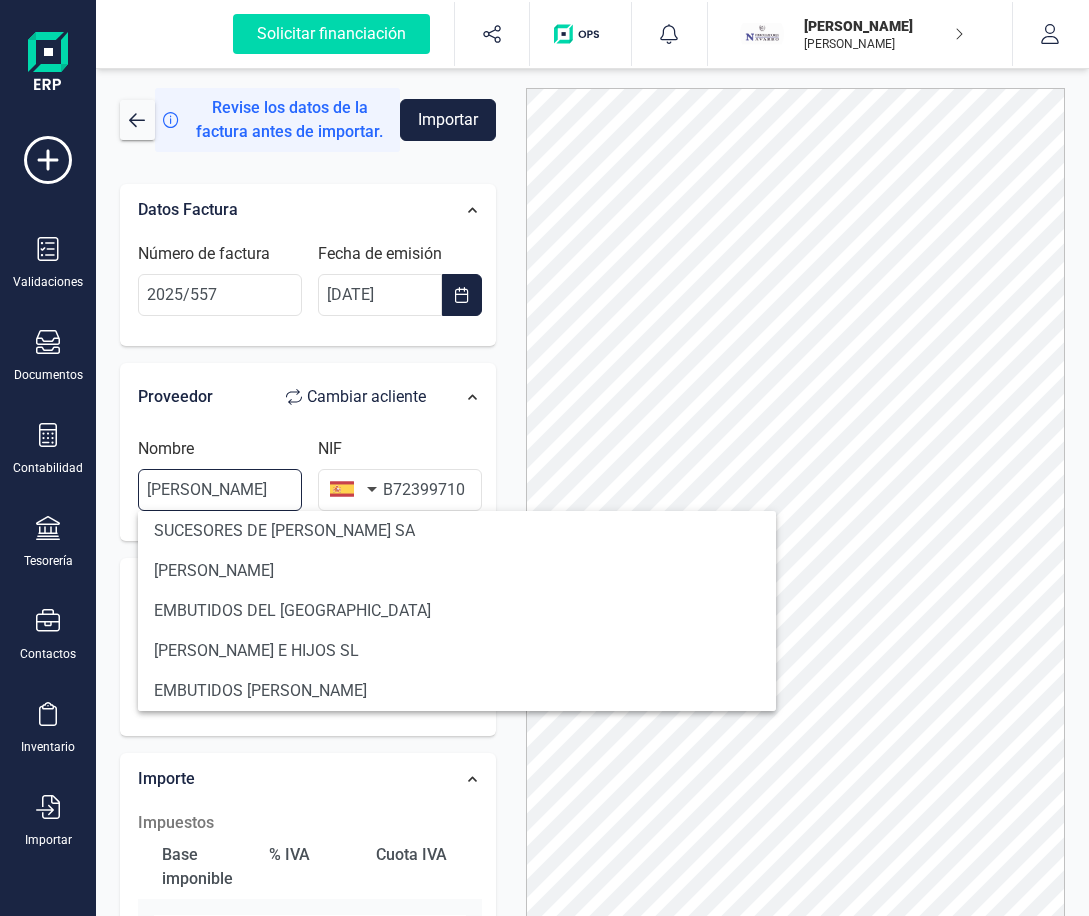 scroll, scrollTop: 8, scrollLeft: 0, axis: vertical 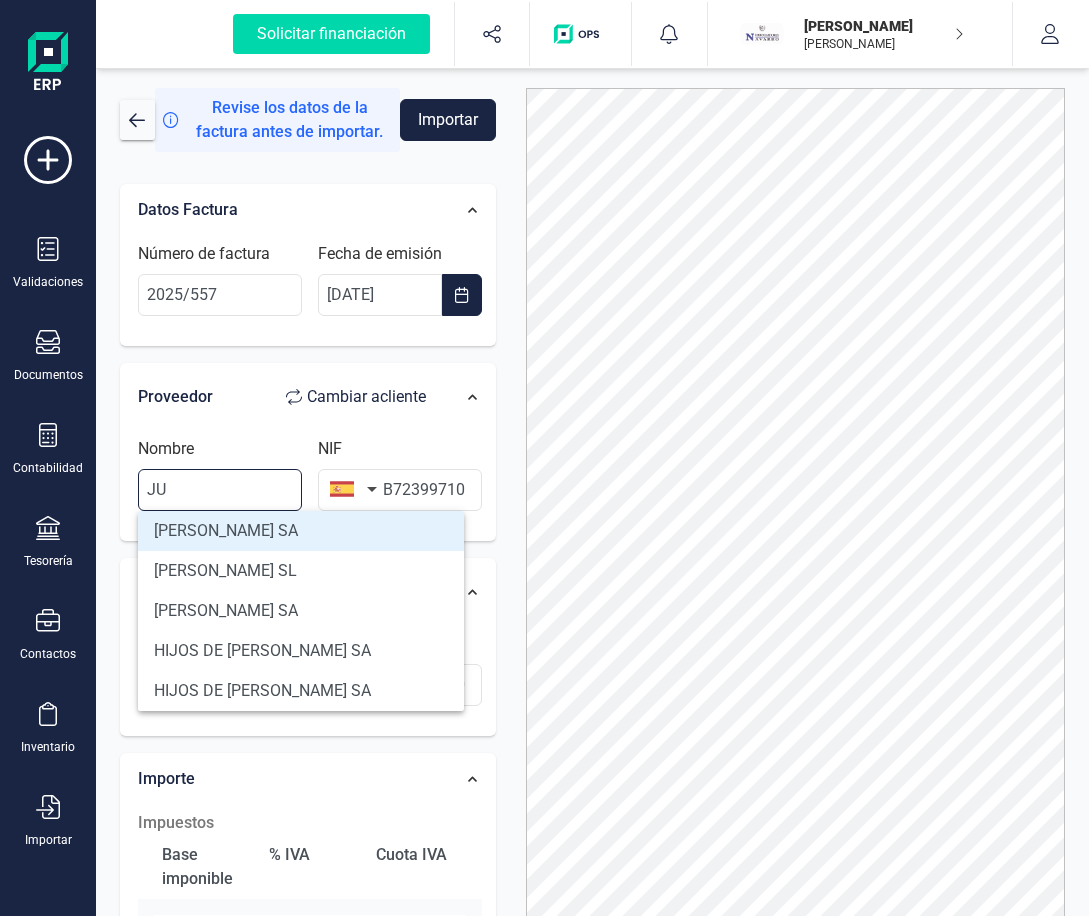 type on "J" 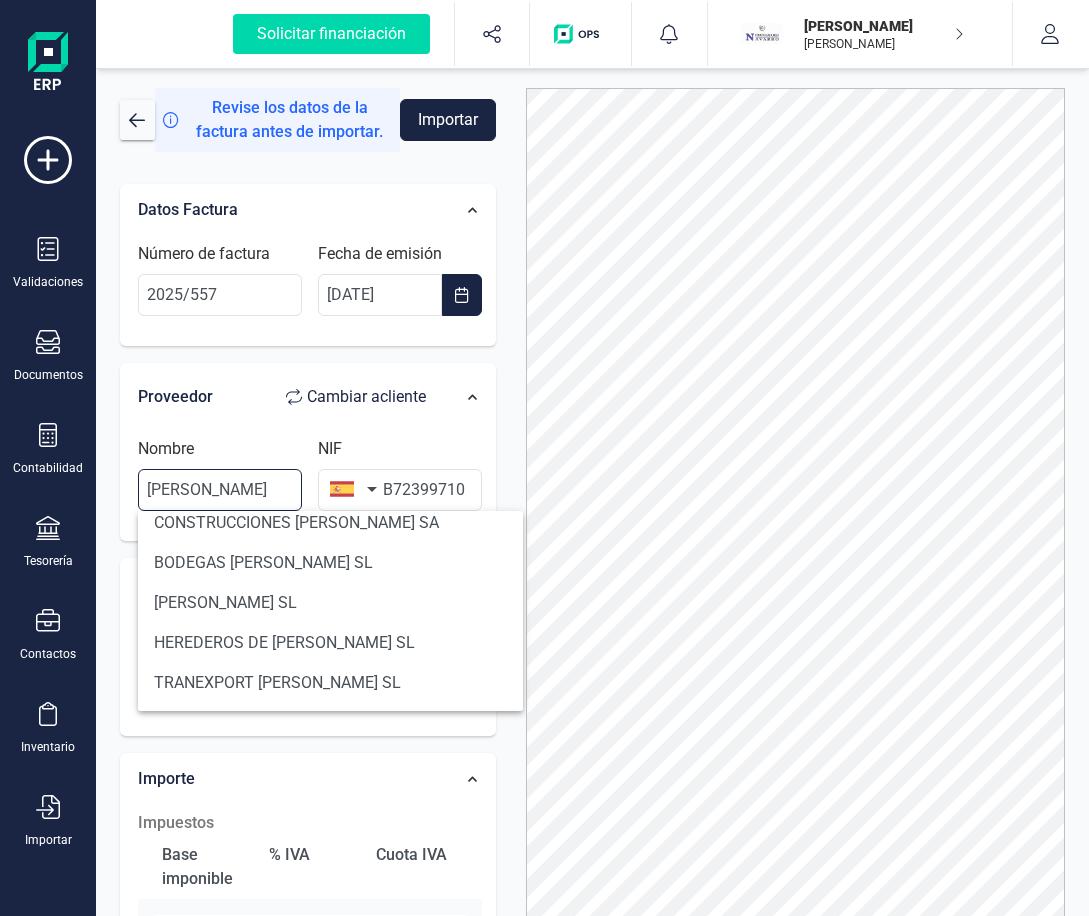 scroll, scrollTop: 0, scrollLeft: 0, axis: both 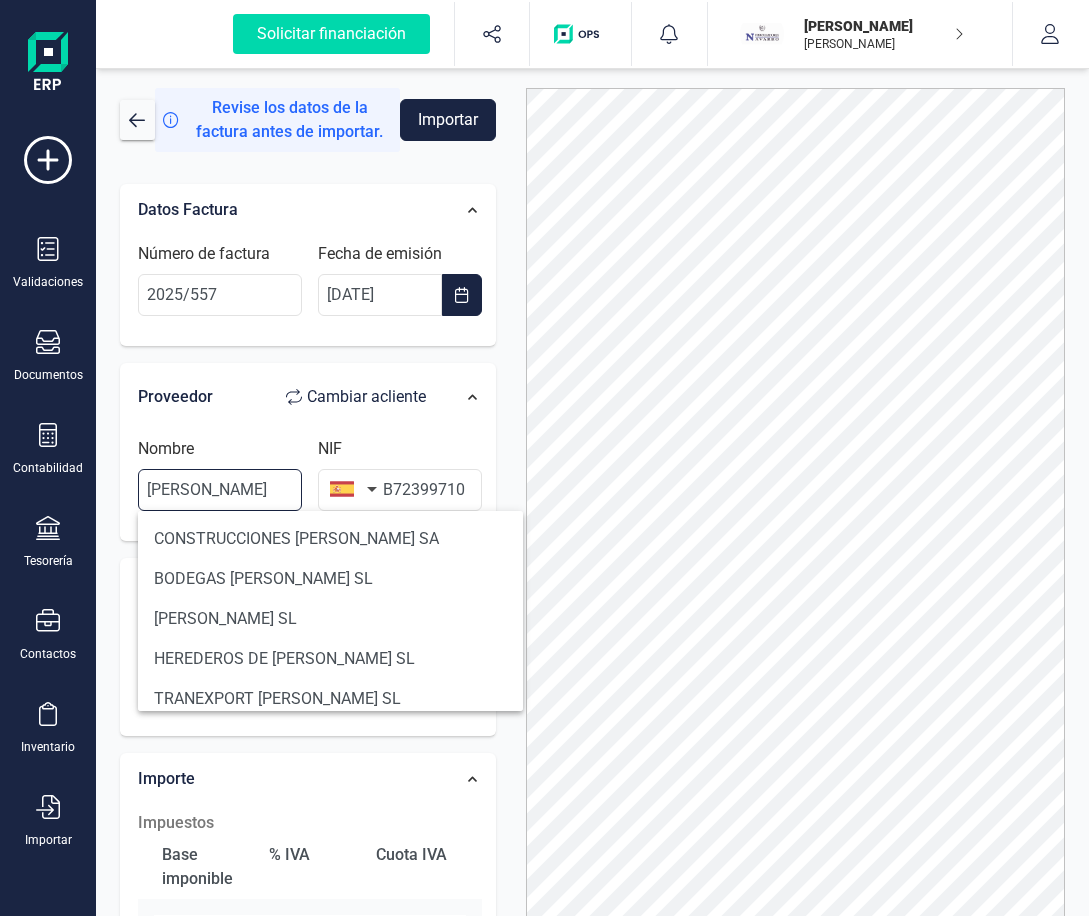 drag, startPoint x: 275, startPoint y: 490, endPoint x: 67, endPoint y: 490, distance: 208 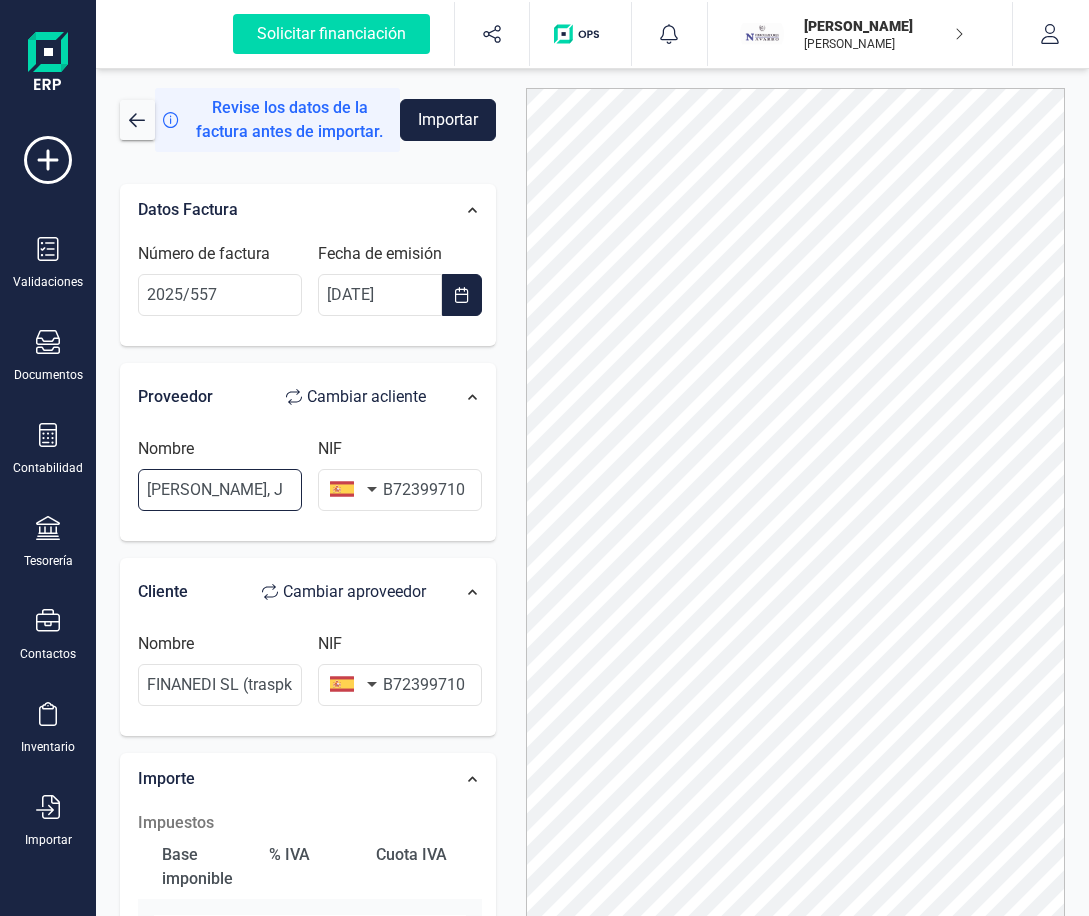 scroll, scrollTop: 0, scrollLeft: 0, axis: both 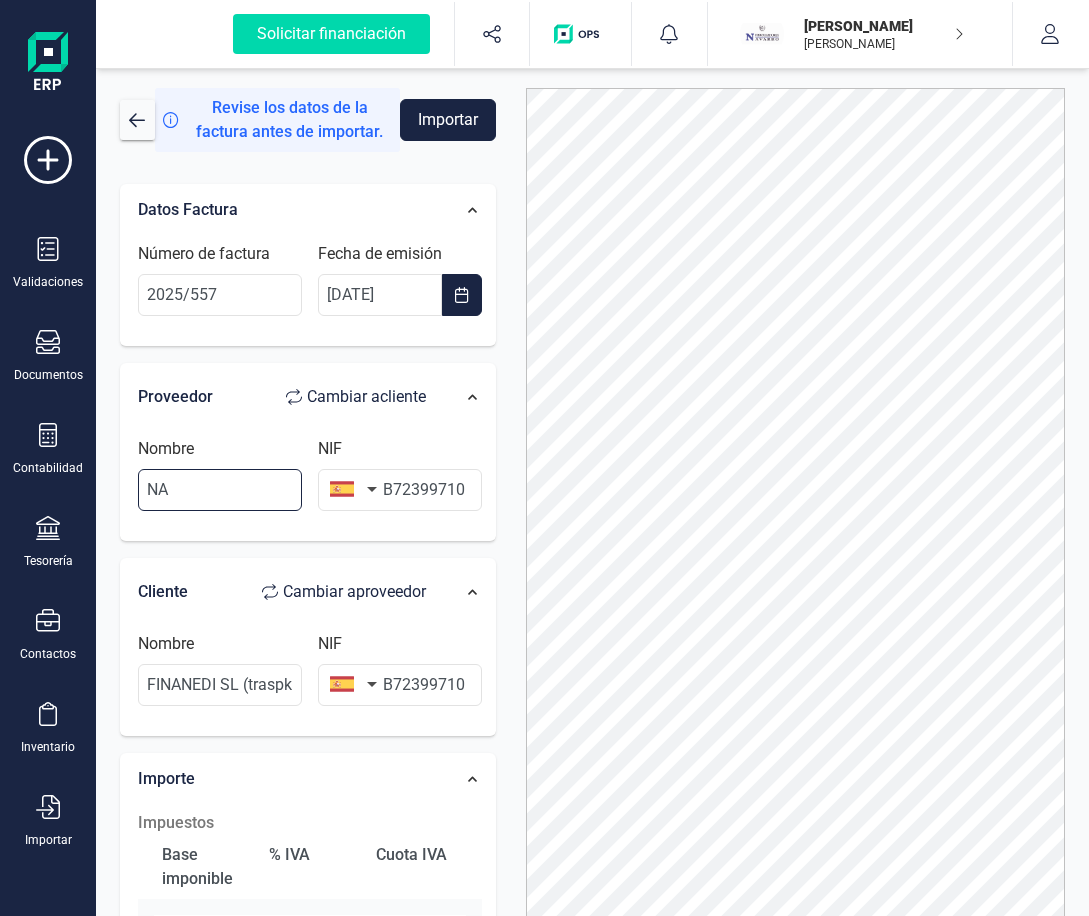 type on "N" 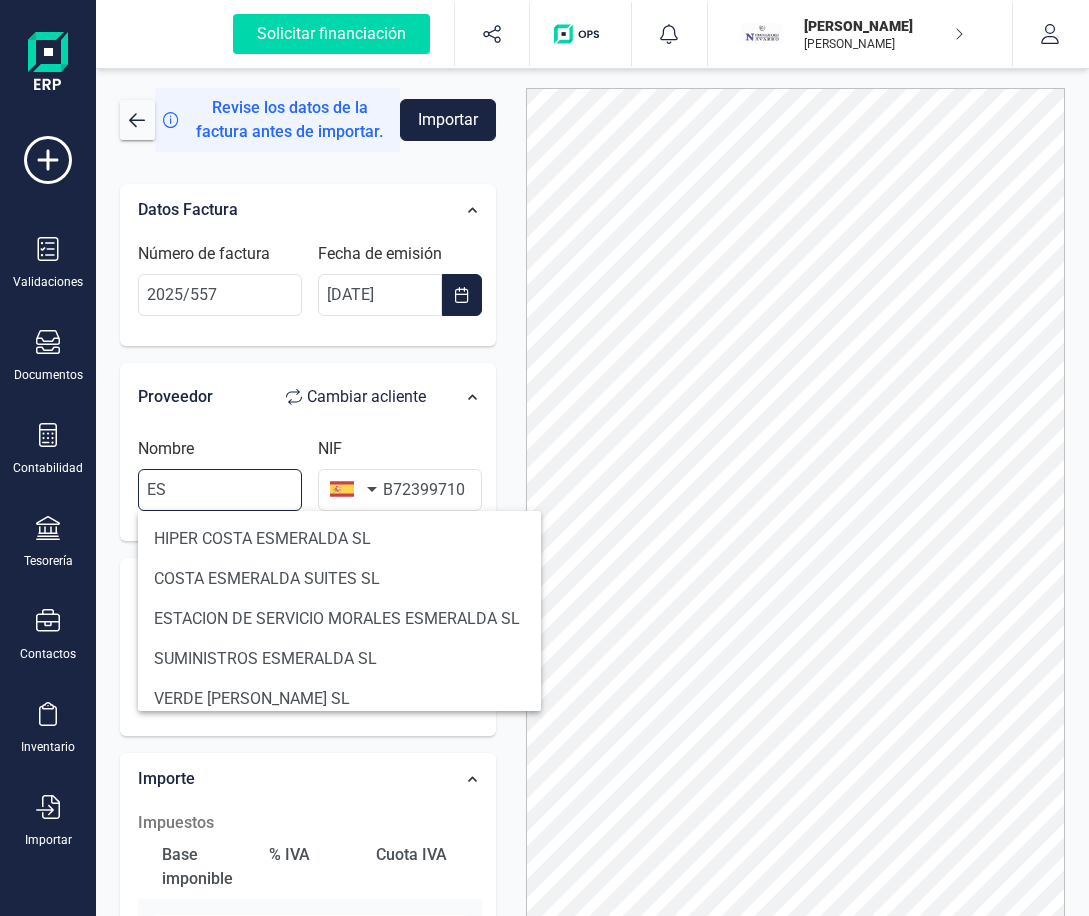 type on "E" 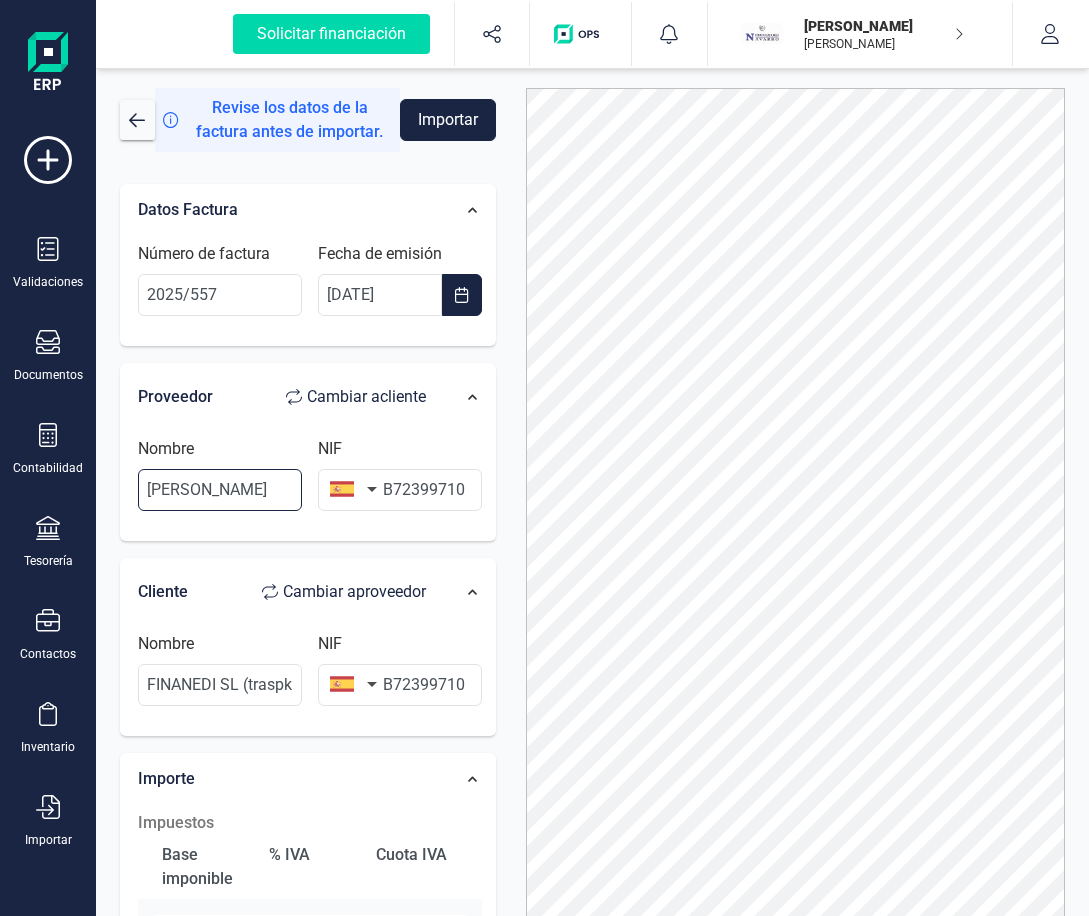 scroll, scrollTop: 0, scrollLeft: 118, axis: horizontal 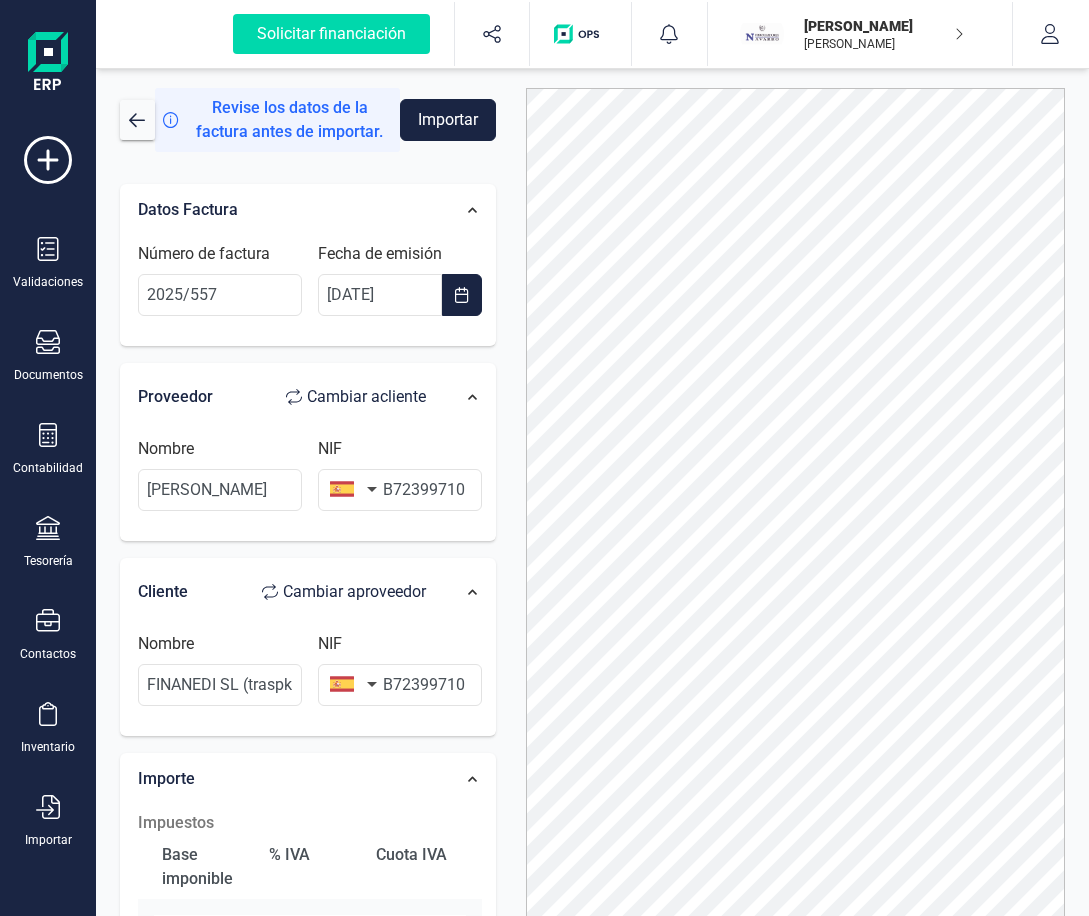 type 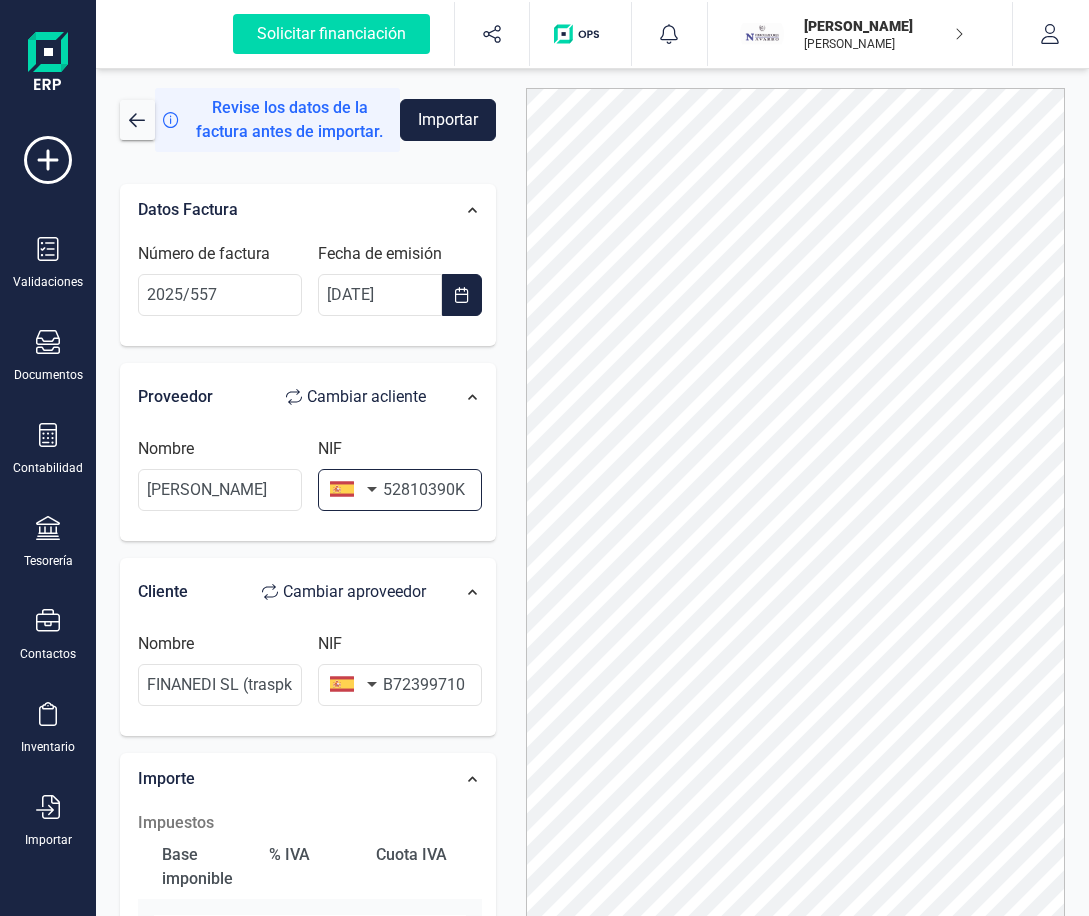 type on "52810390K" 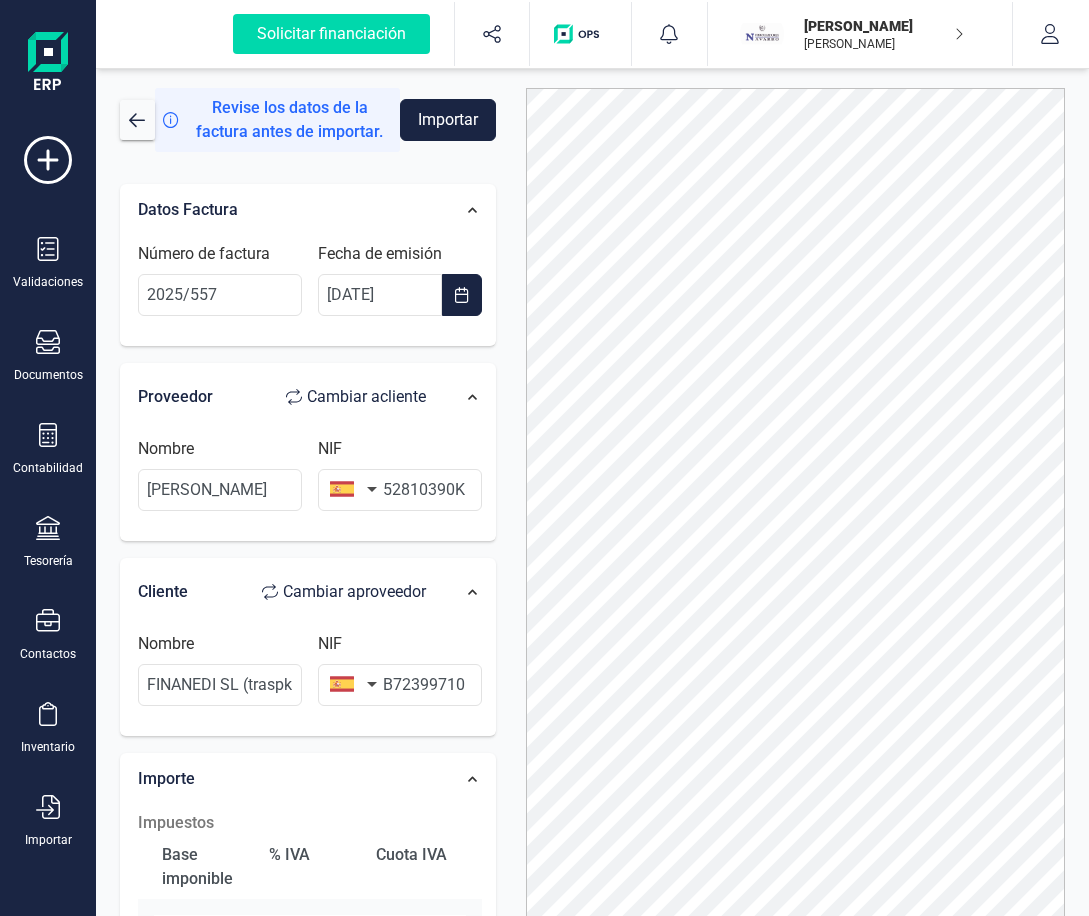 type 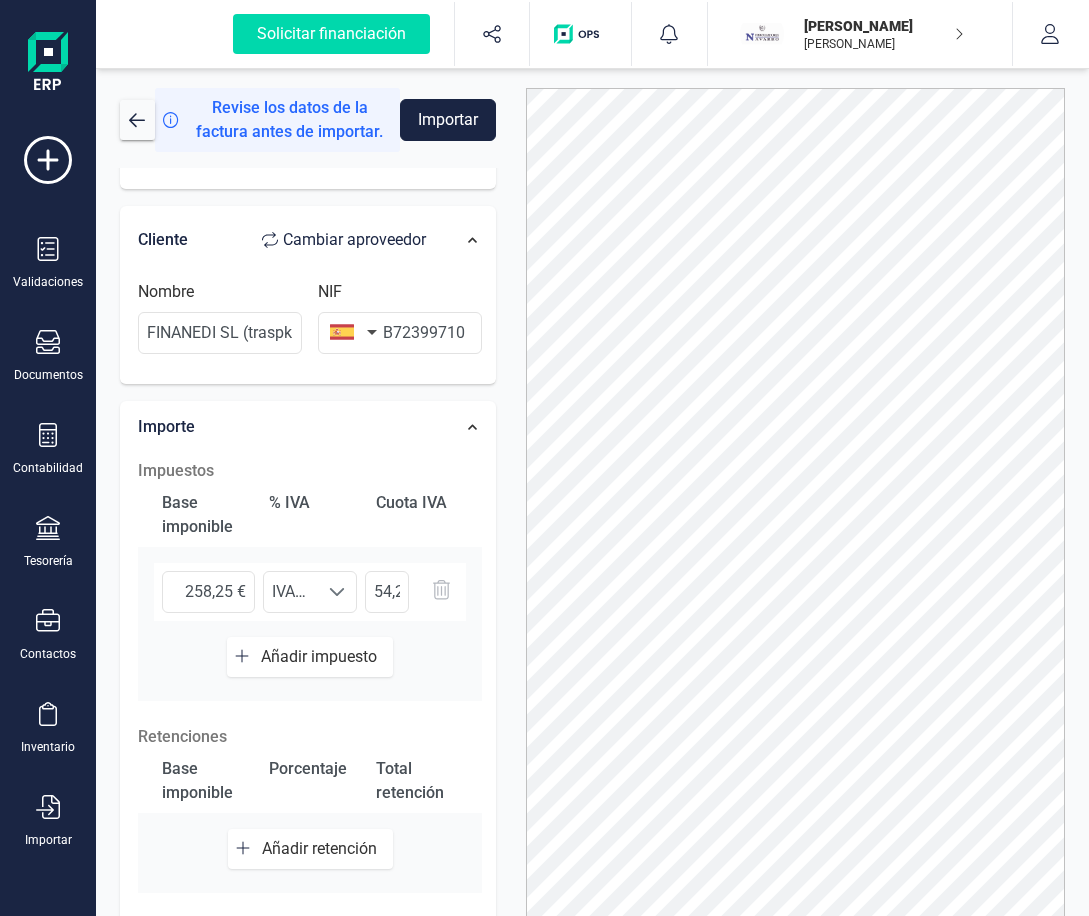scroll, scrollTop: 455, scrollLeft: 0, axis: vertical 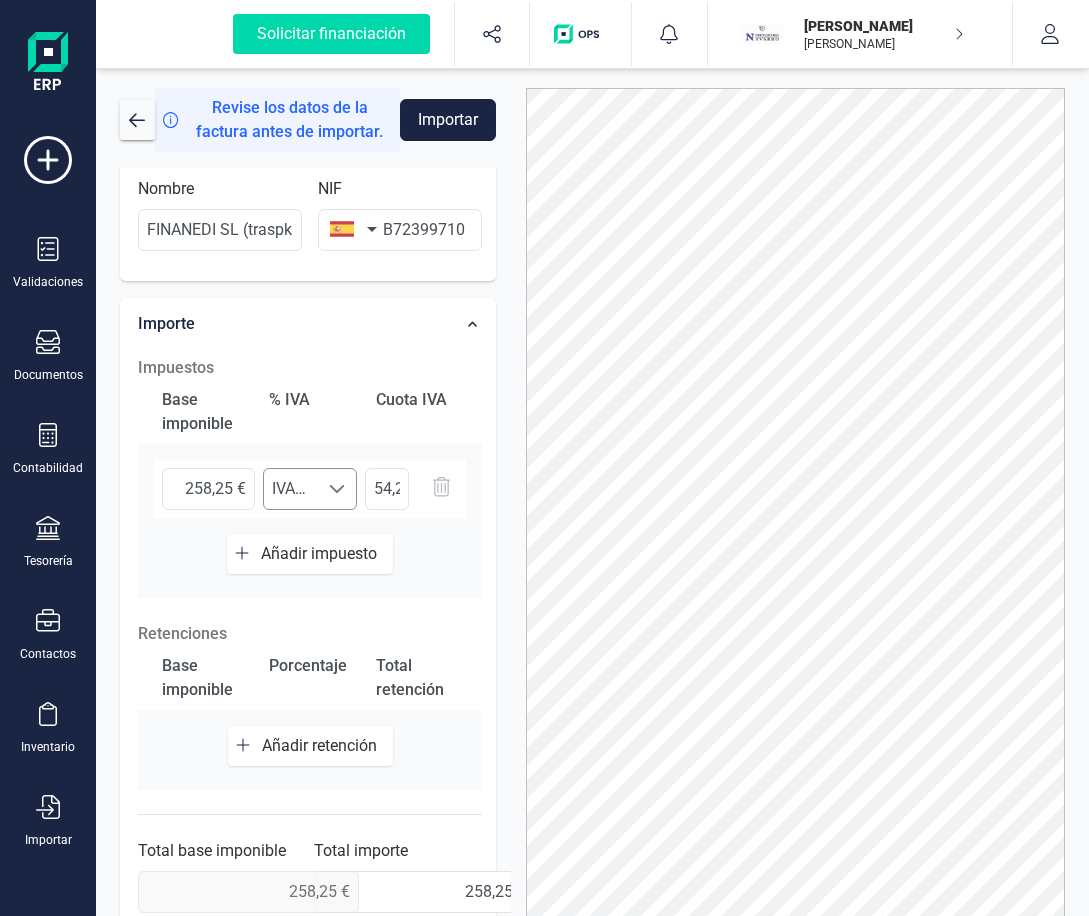 click at bounding box center (337, 489) 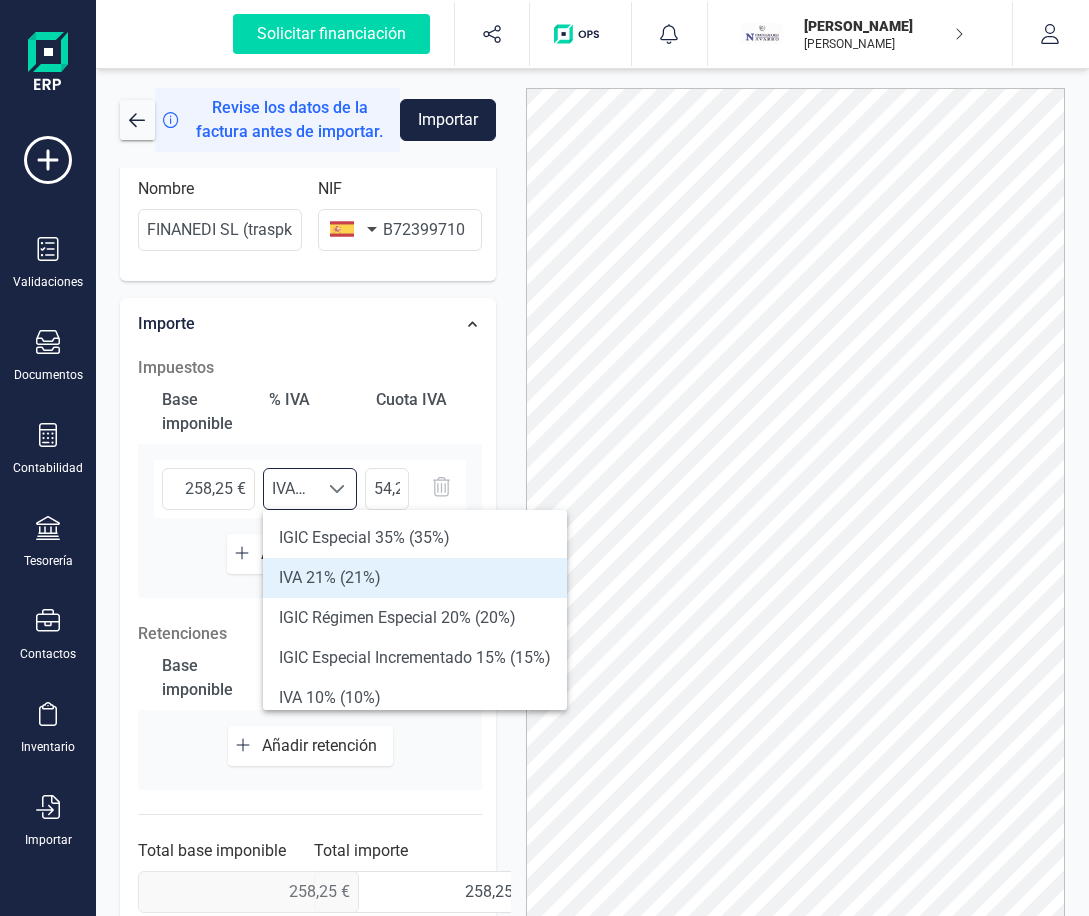 scroll, scrollTop: 12, scrollLeft: 88, axis: both 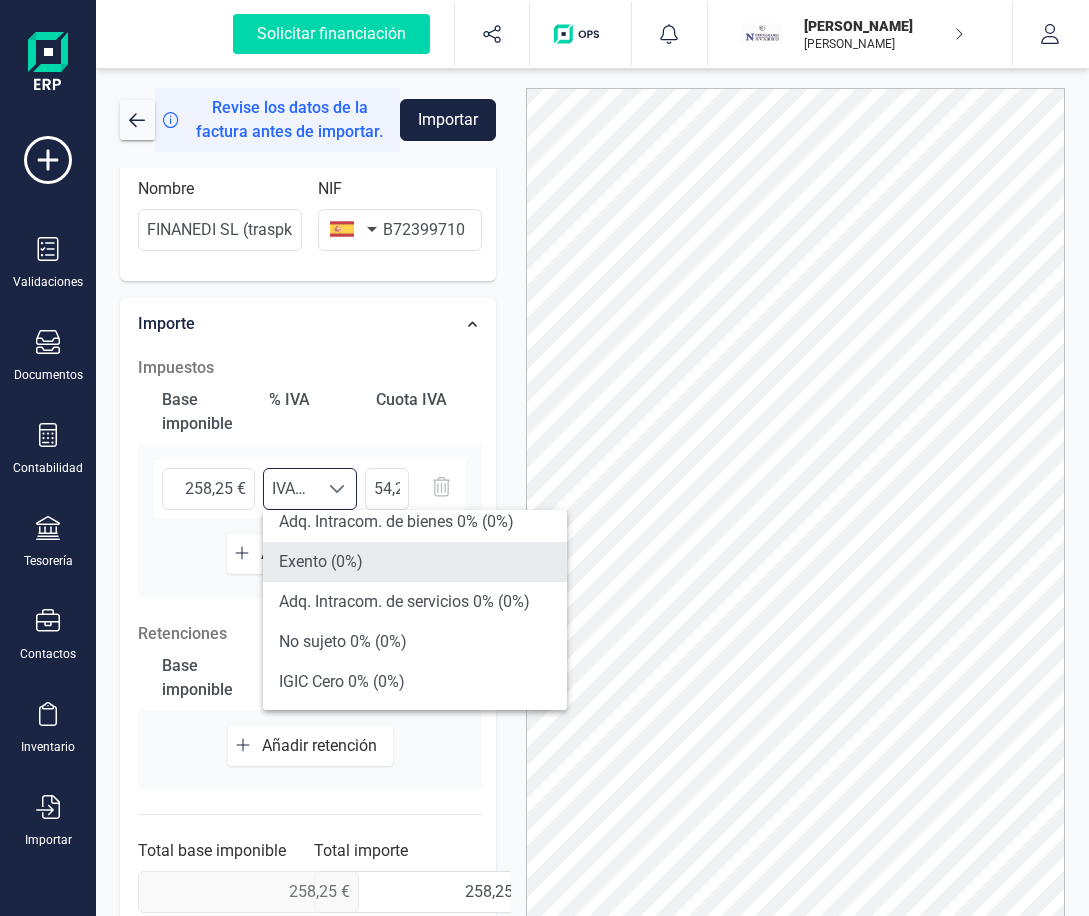 click on "Exento (0%)" at bounding box center (415, 562) 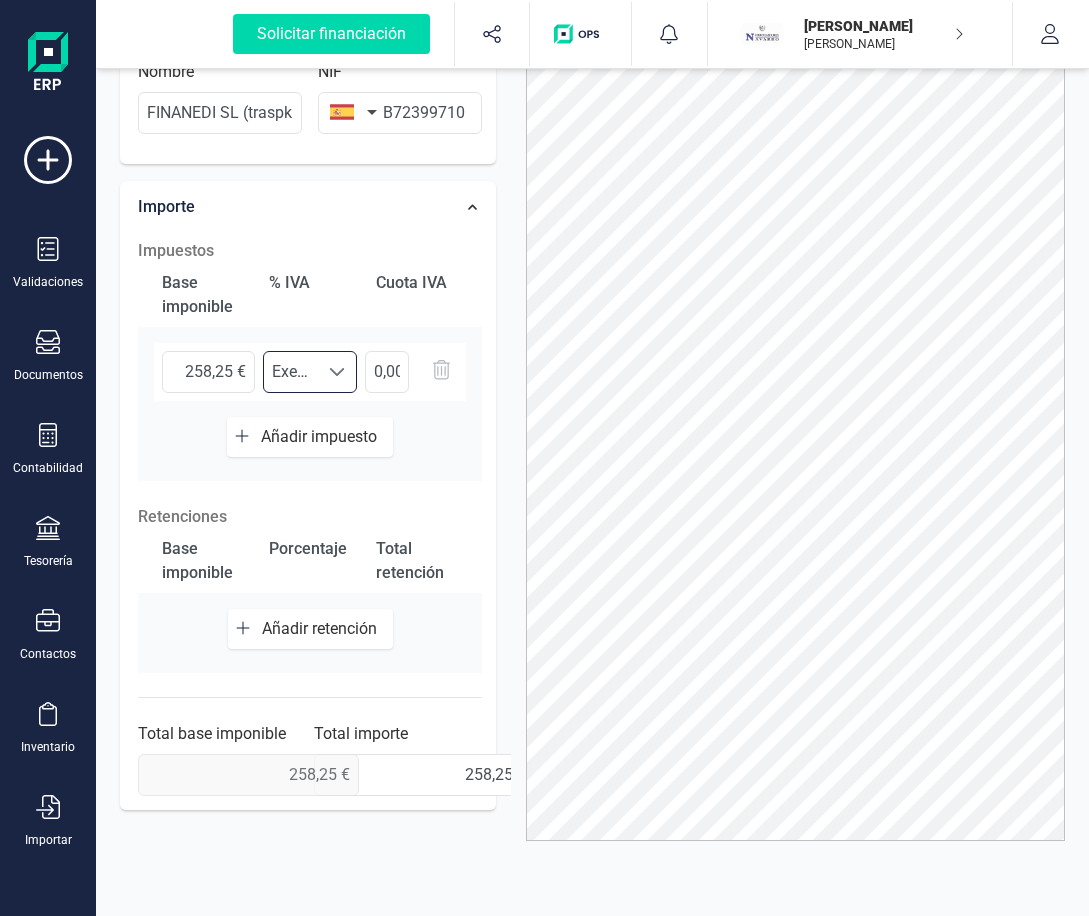 scroll, scrollTop: 122, scrollLeft: 0, axis: vertical 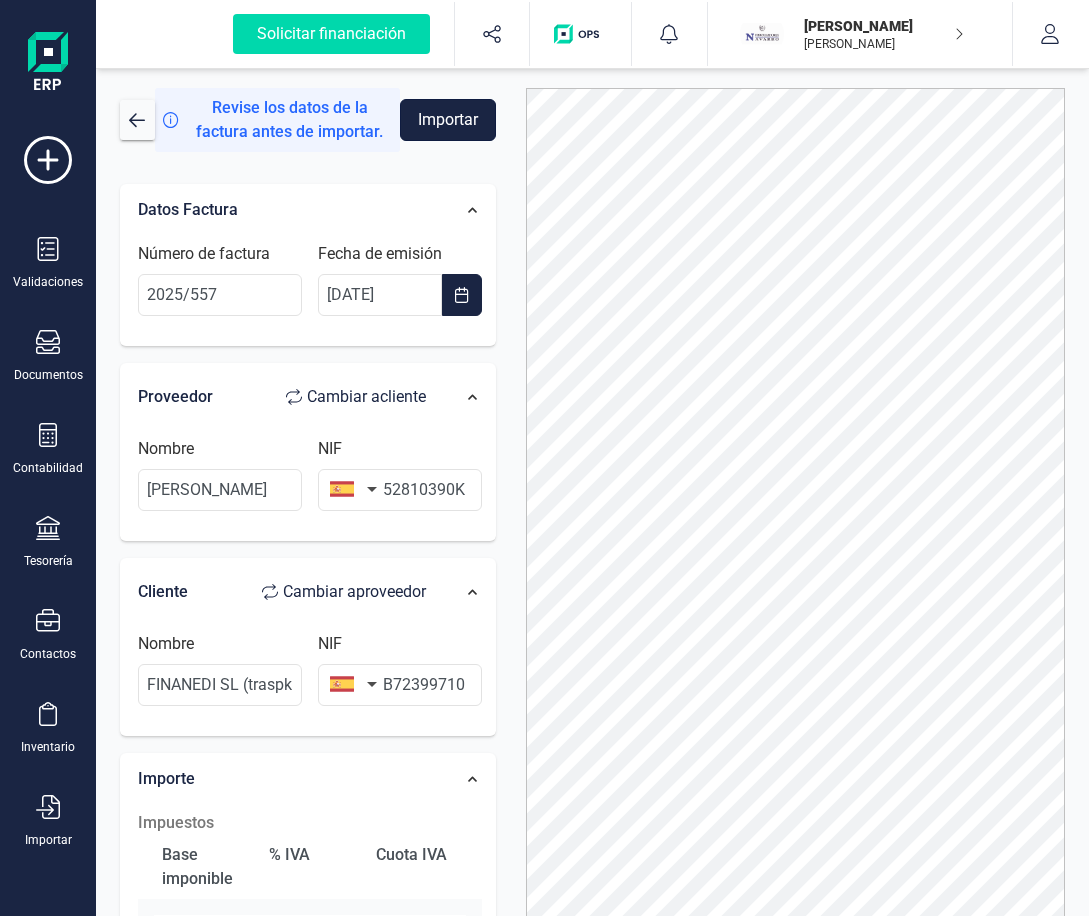 click on "Importar" at bounding box center (448, 120) 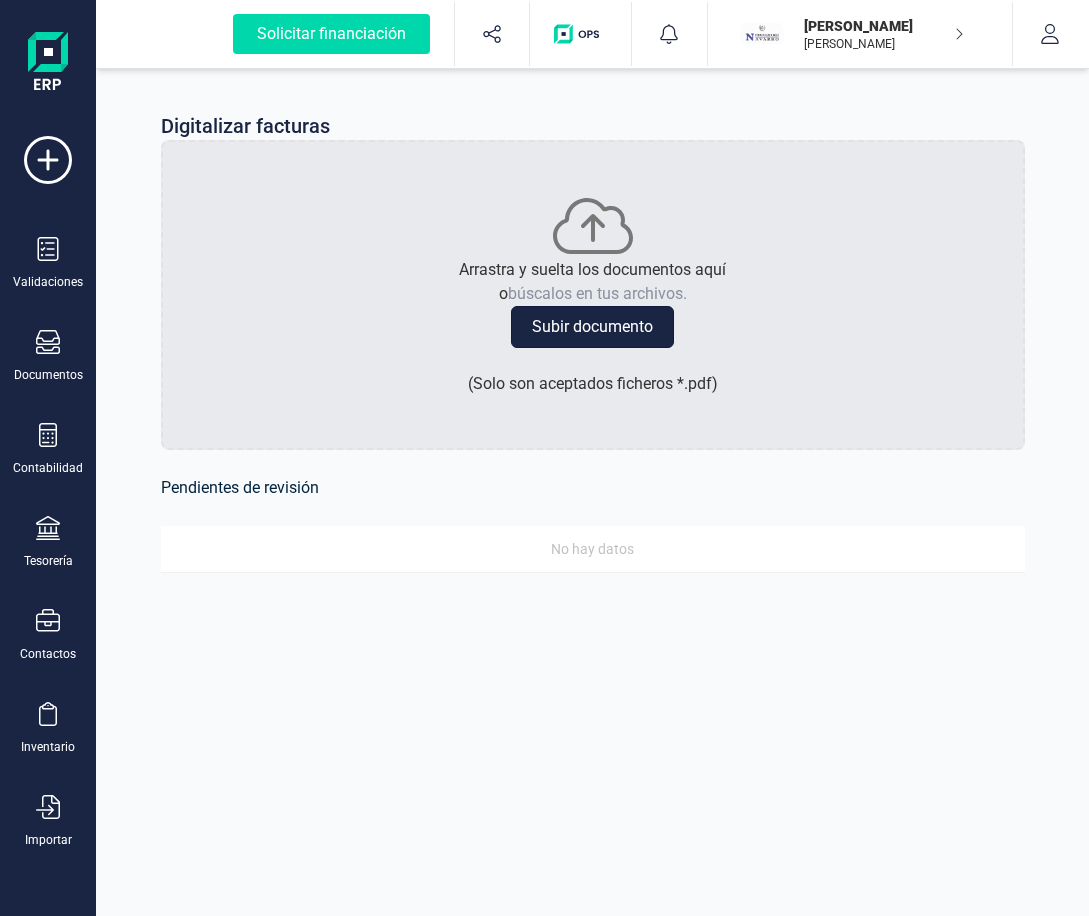 click on "Subir documento" at bounding box center (592, 327) 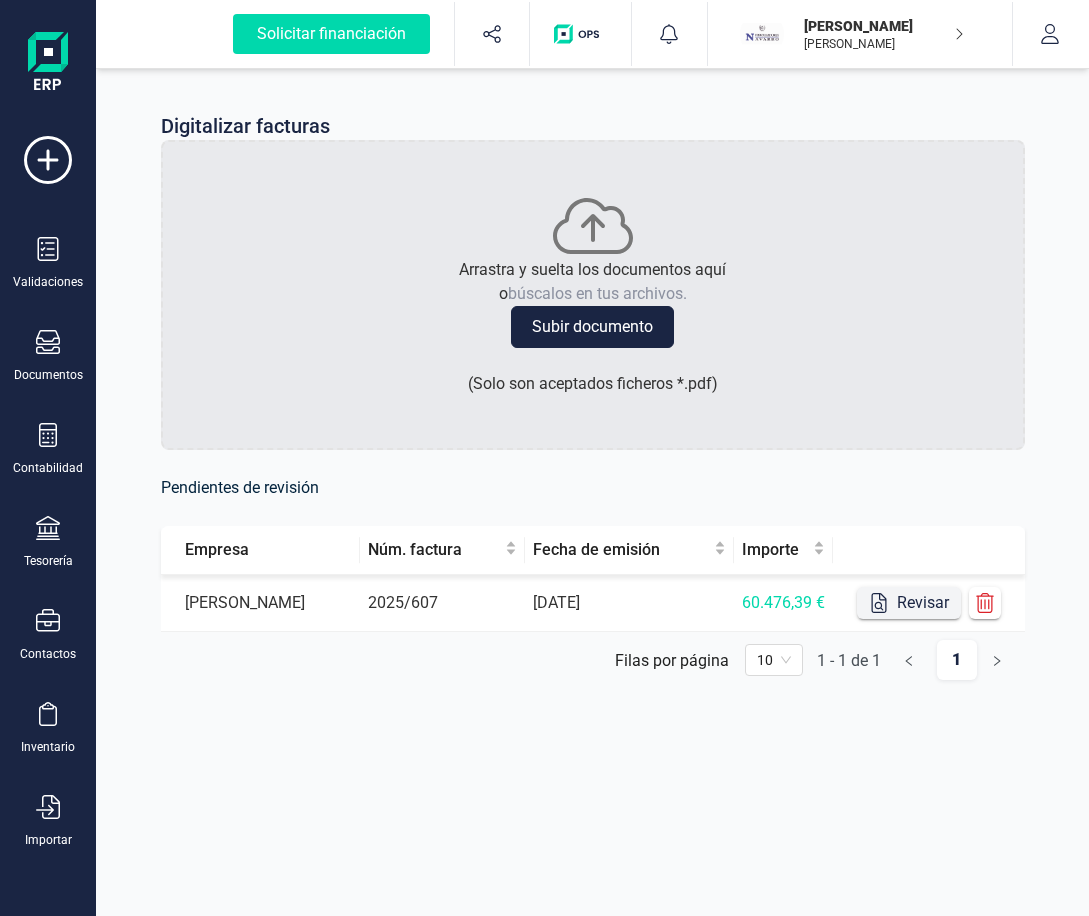 click on "Revisar" at bounding box center (909, 603) 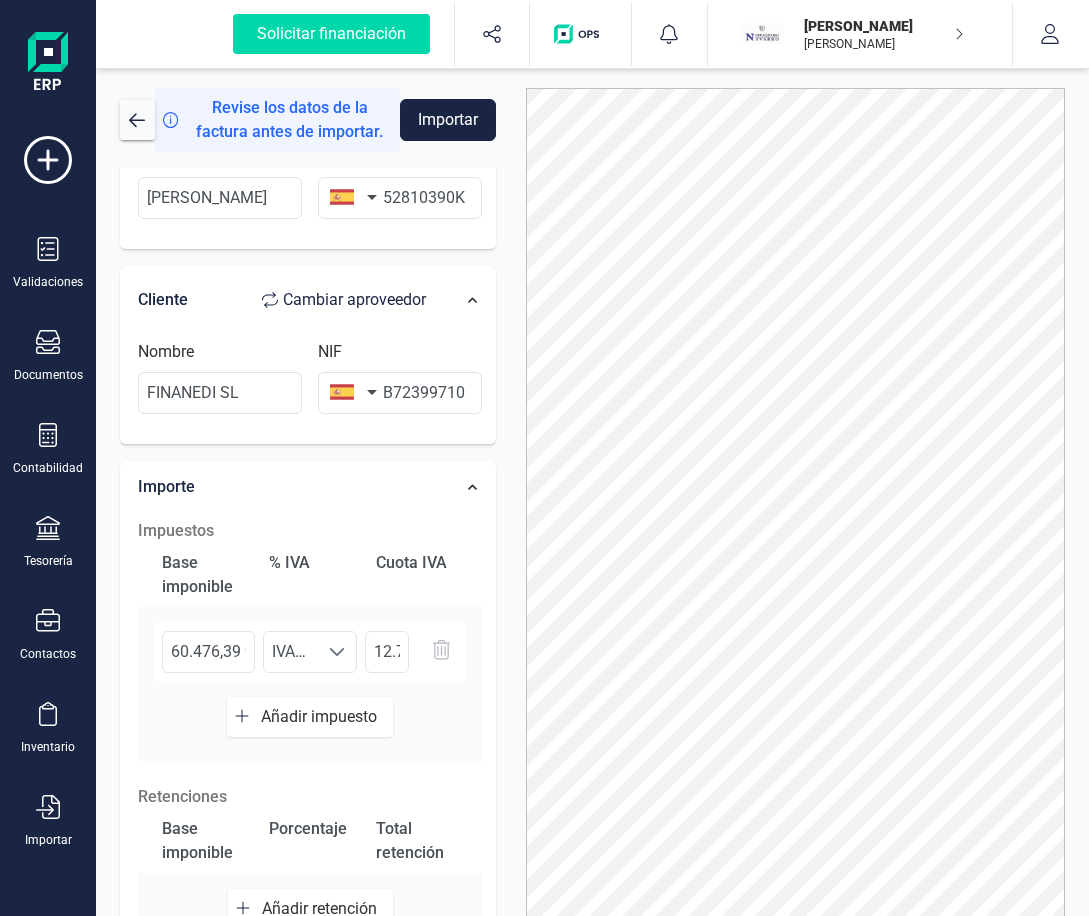 scroll, scrollTop: 300, scrollLeft: 0, axis: vertical 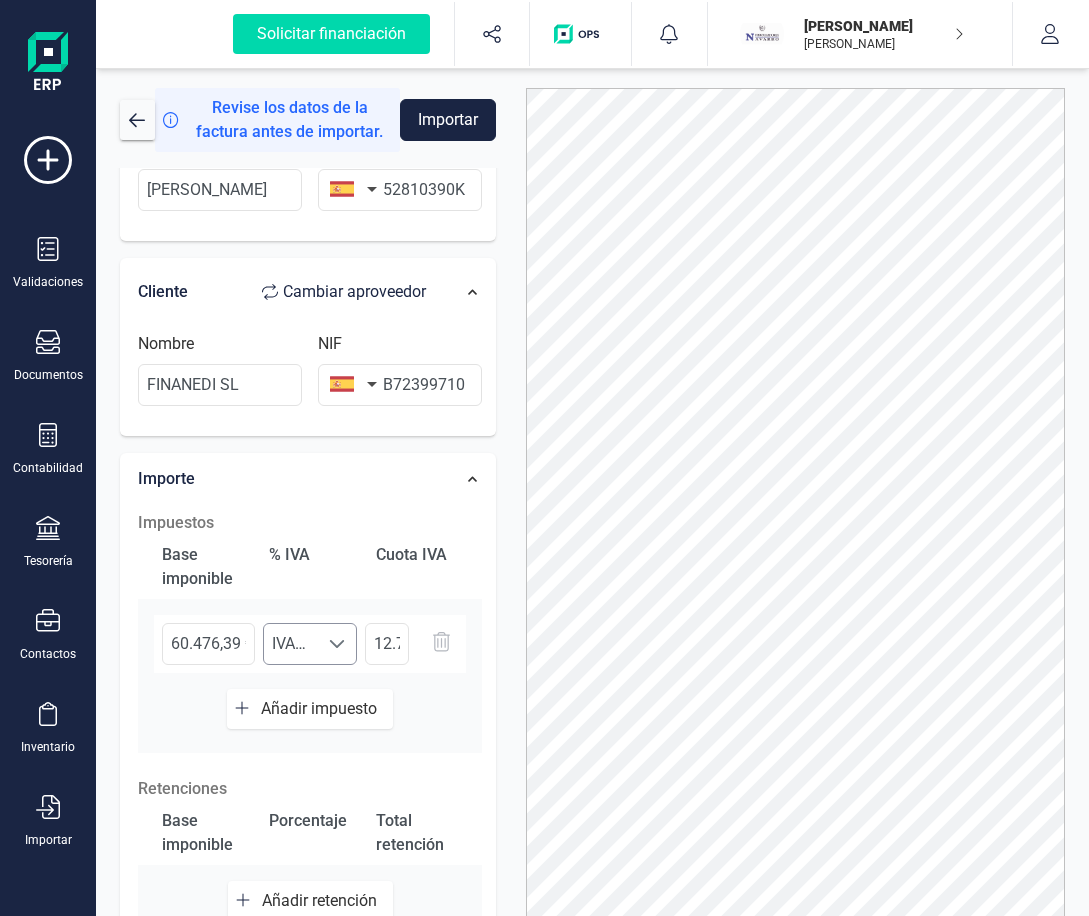 click at bounding box center [337, 644] 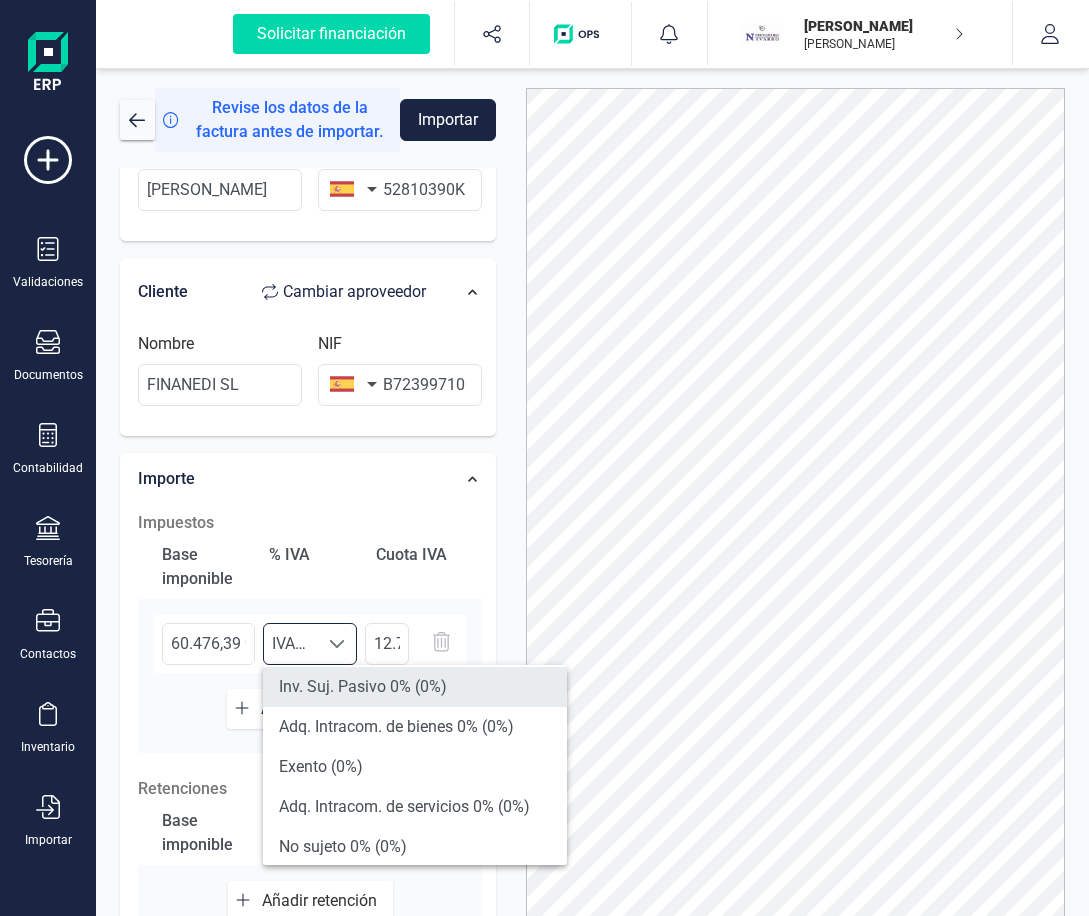scroll, scrollTop: 416, scrollLeft: 0, axis: vertical 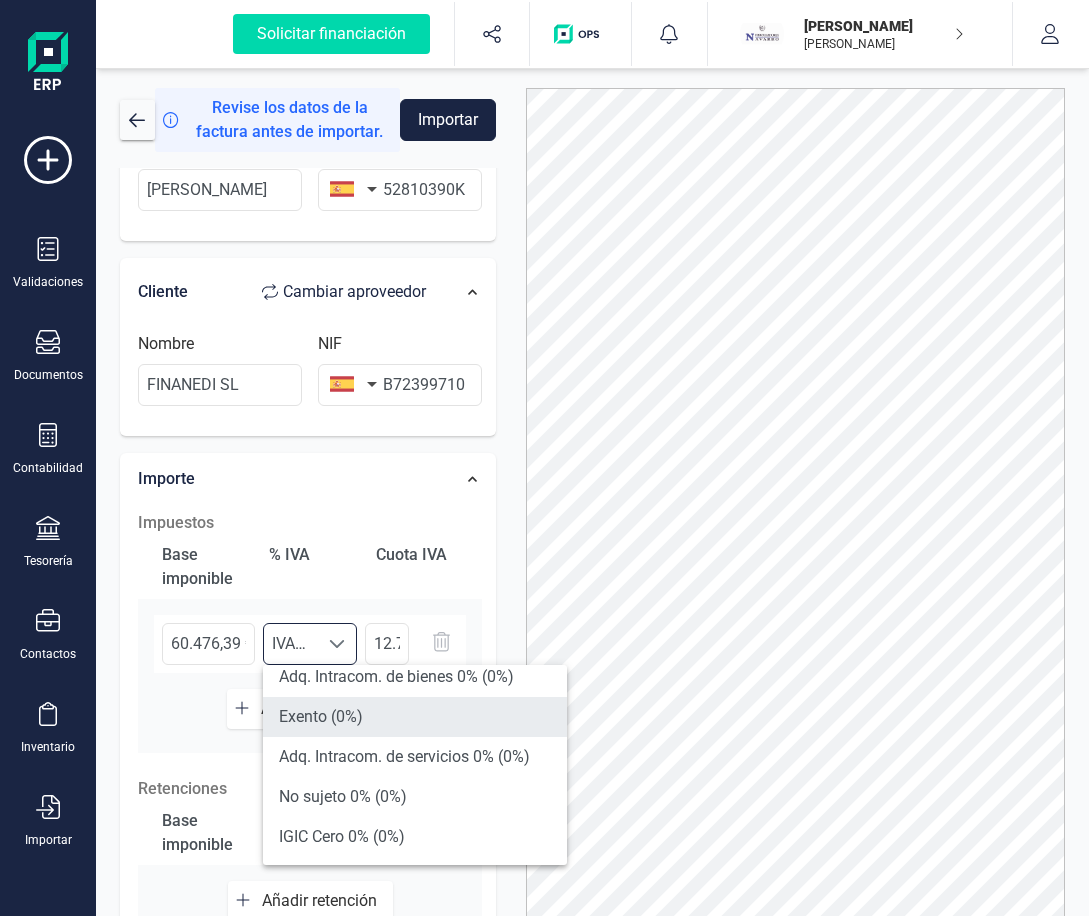 click on "Exento (0%)" at bounding box center [415, 717] 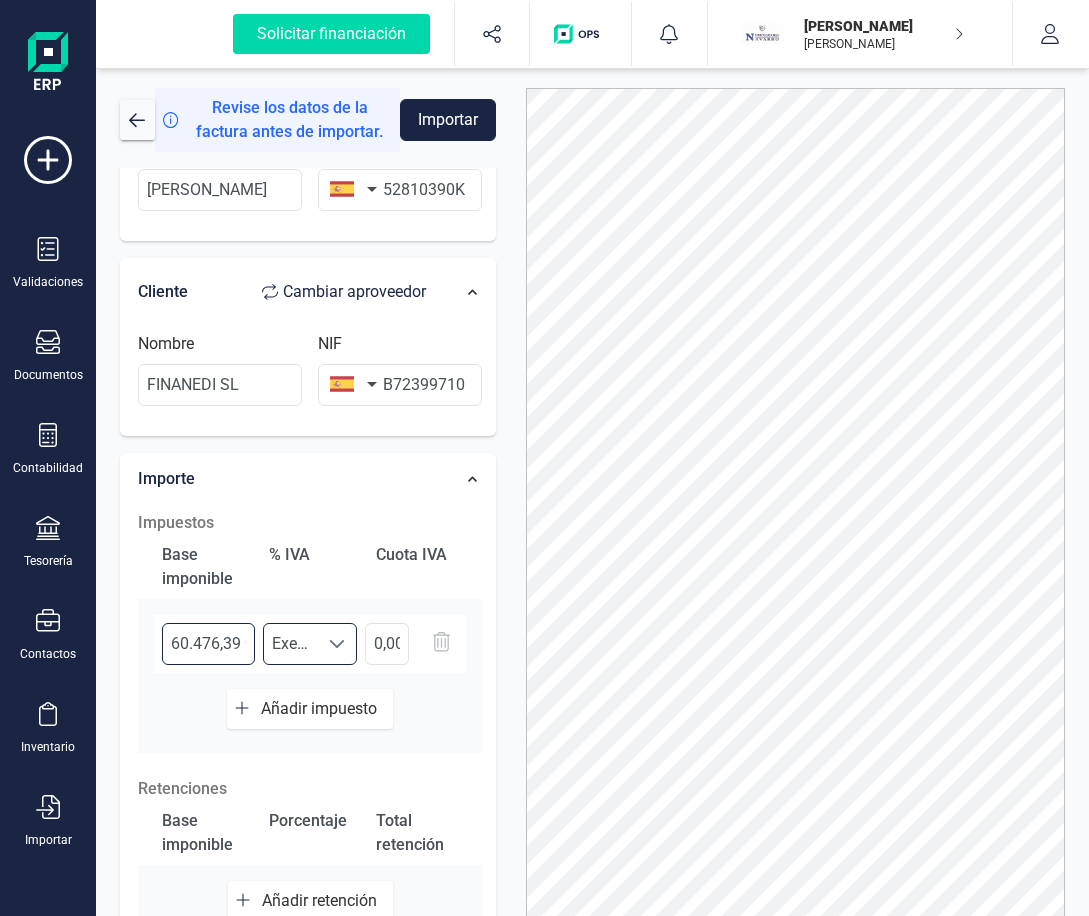 click on "60.476,39 €" at bounding box center (208, 644) 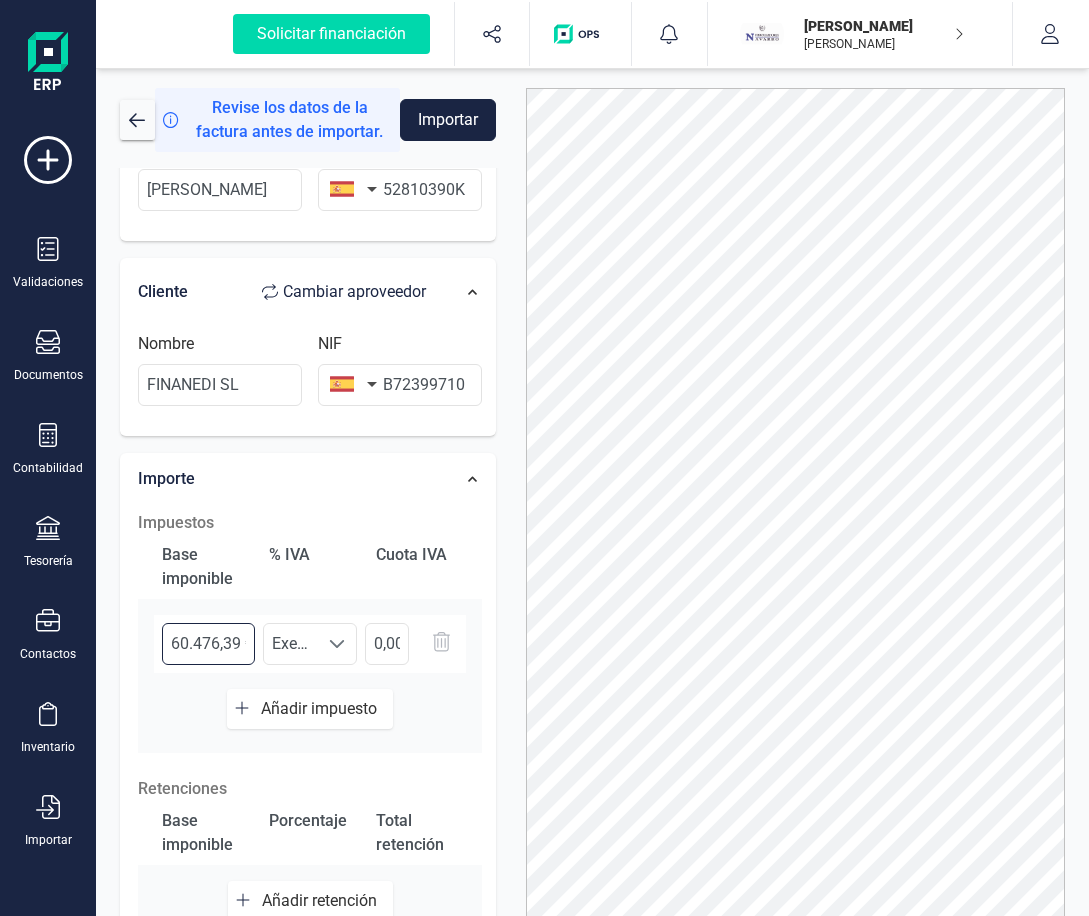 scroll, scrollTop: 0, scrollLeft: 0, axis: both 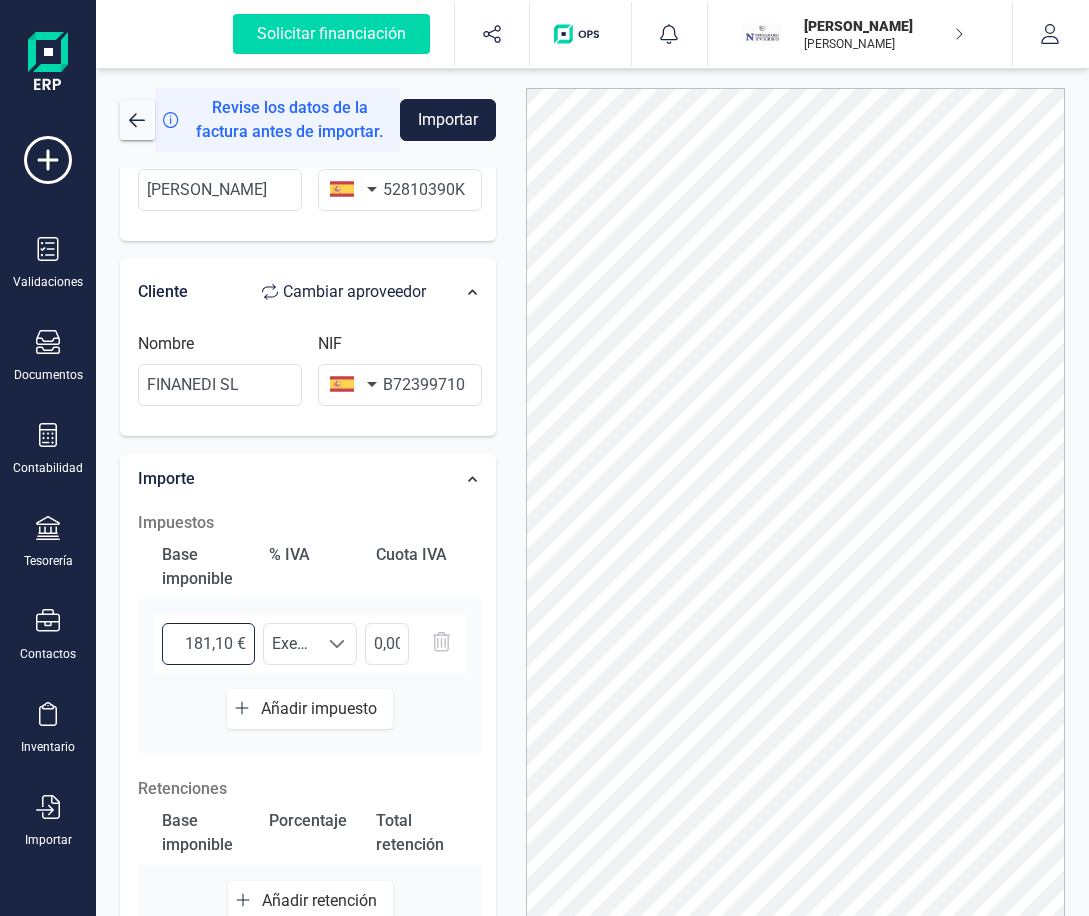 type on "181,11 €" 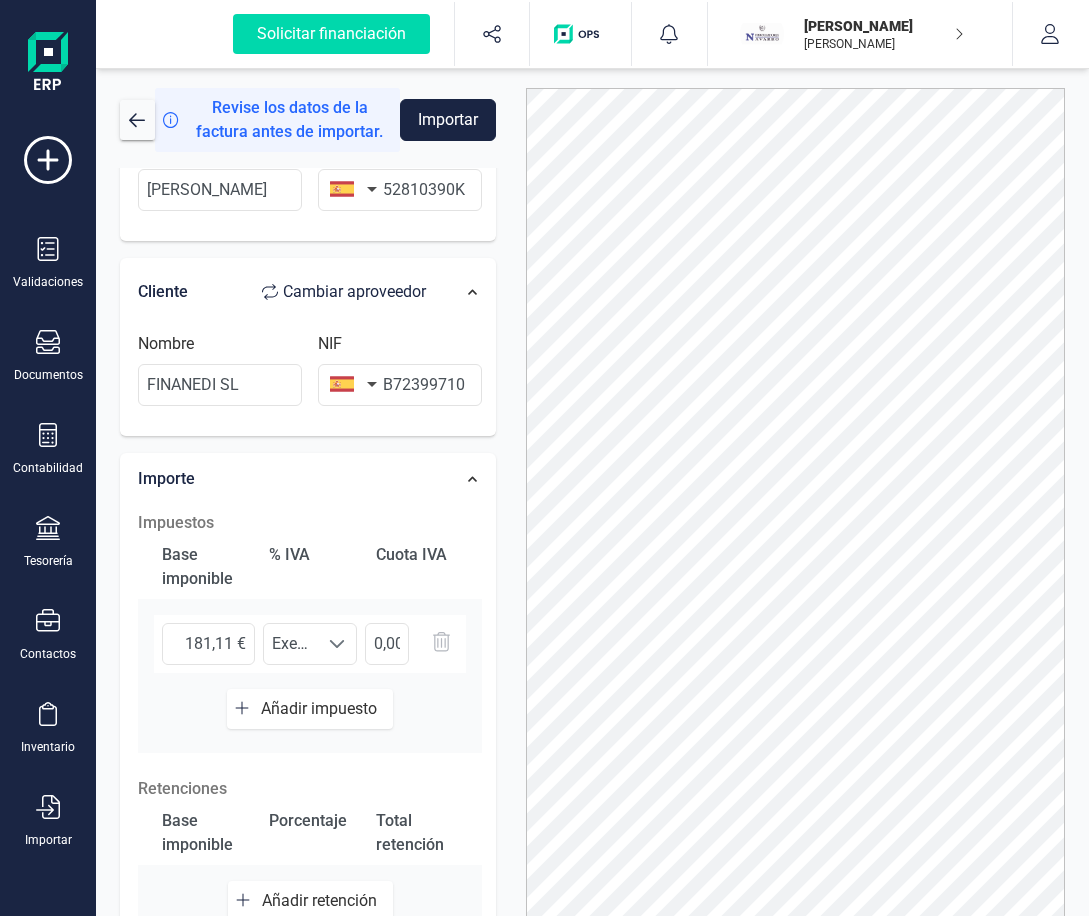 click on "Base imponible % IVA Cuota IVA 181,11 € Seleccione un % Exento (0%) Exento (0%) 12.700,04 € Añadir impuesto" at bounding box center [310, 644] 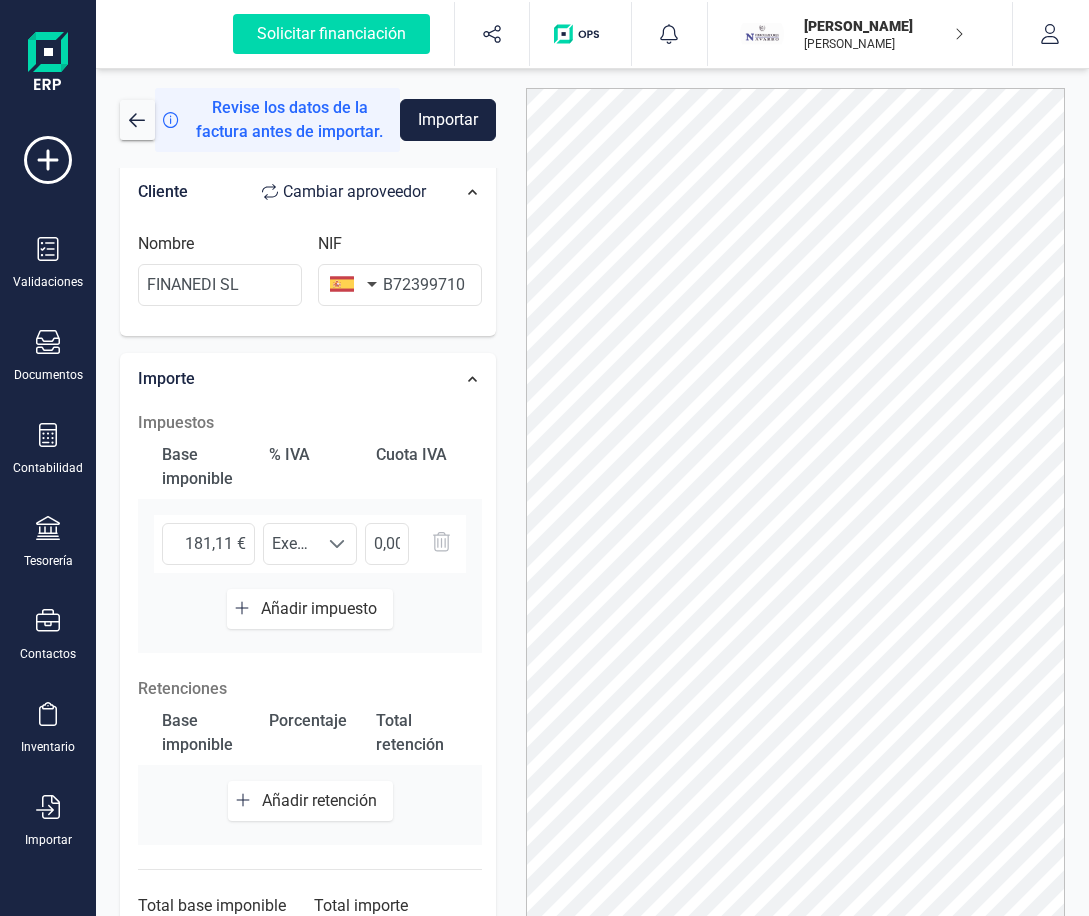 scroll, scrollTop: 455, scrollLeft: 0, axis: vertical 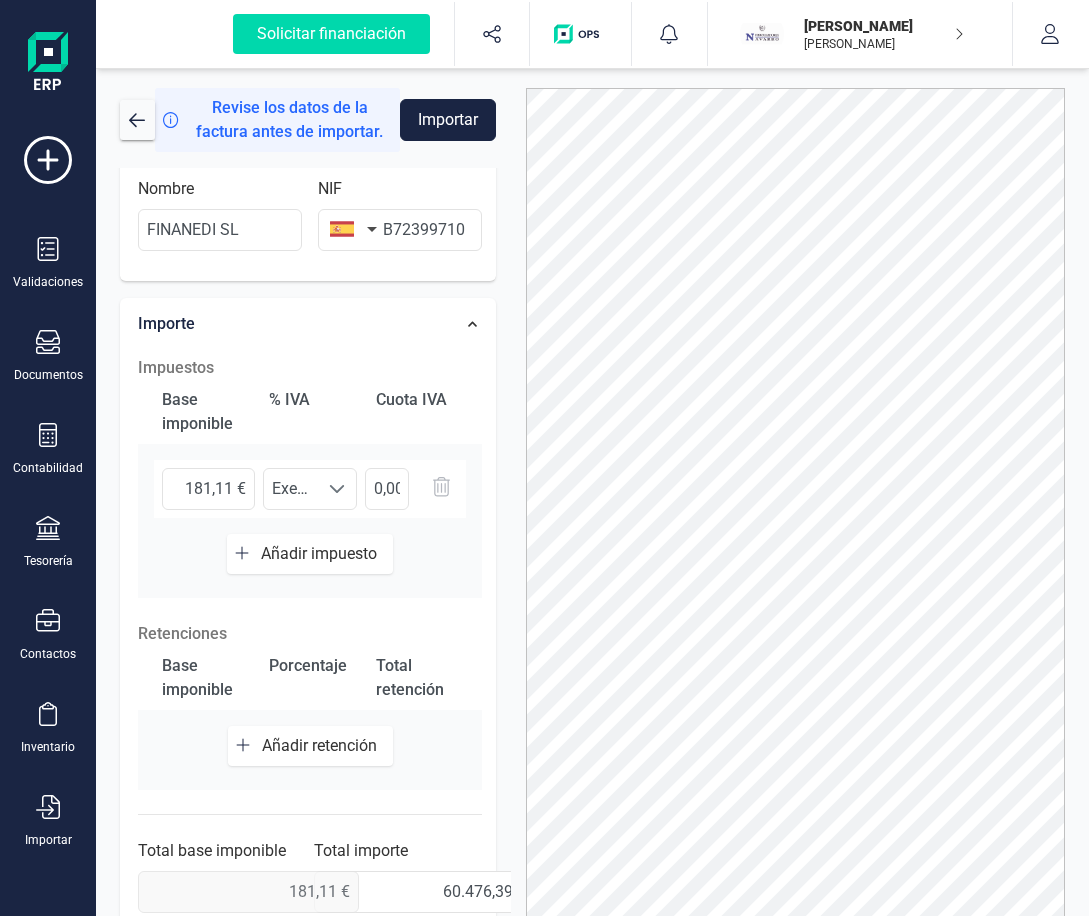 click on "Base imponible Porcentaje Total retención Añadir retención" at bounding box center [310, 718] 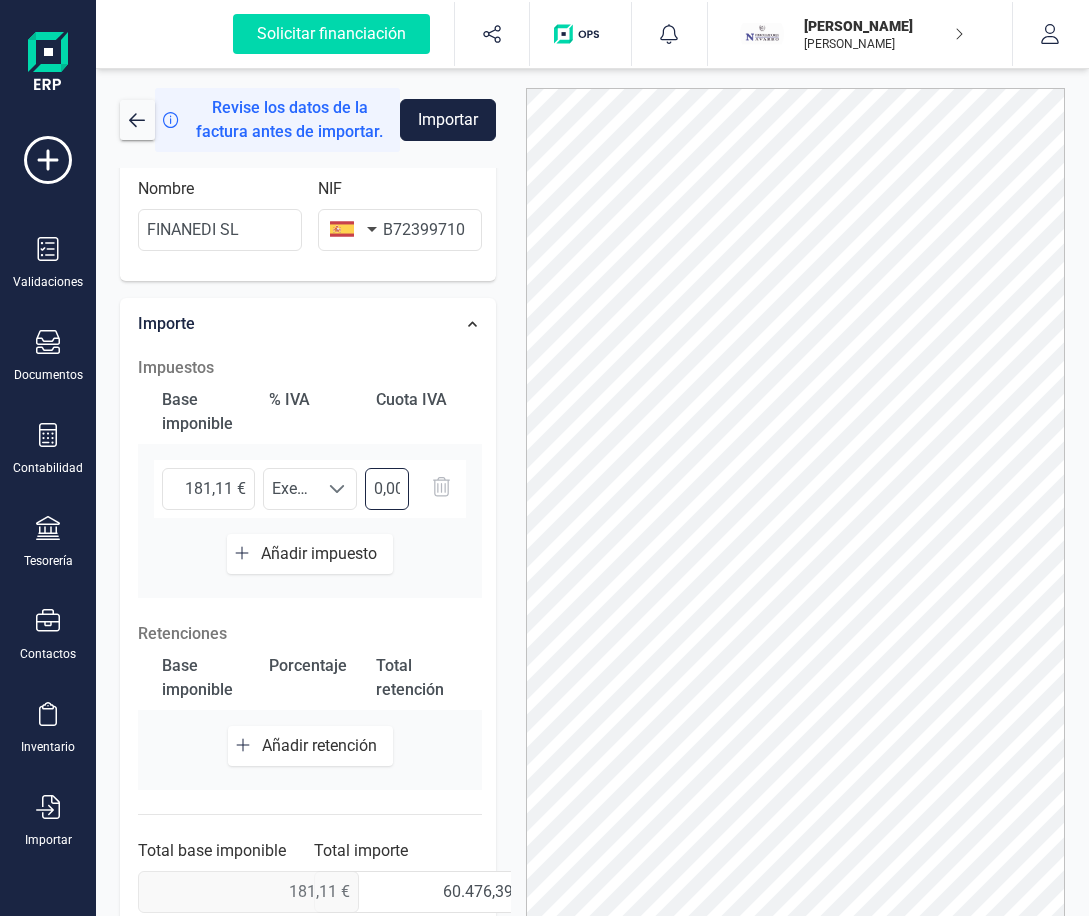 click on "12.700,04 €" at bounding box center (387, 489) 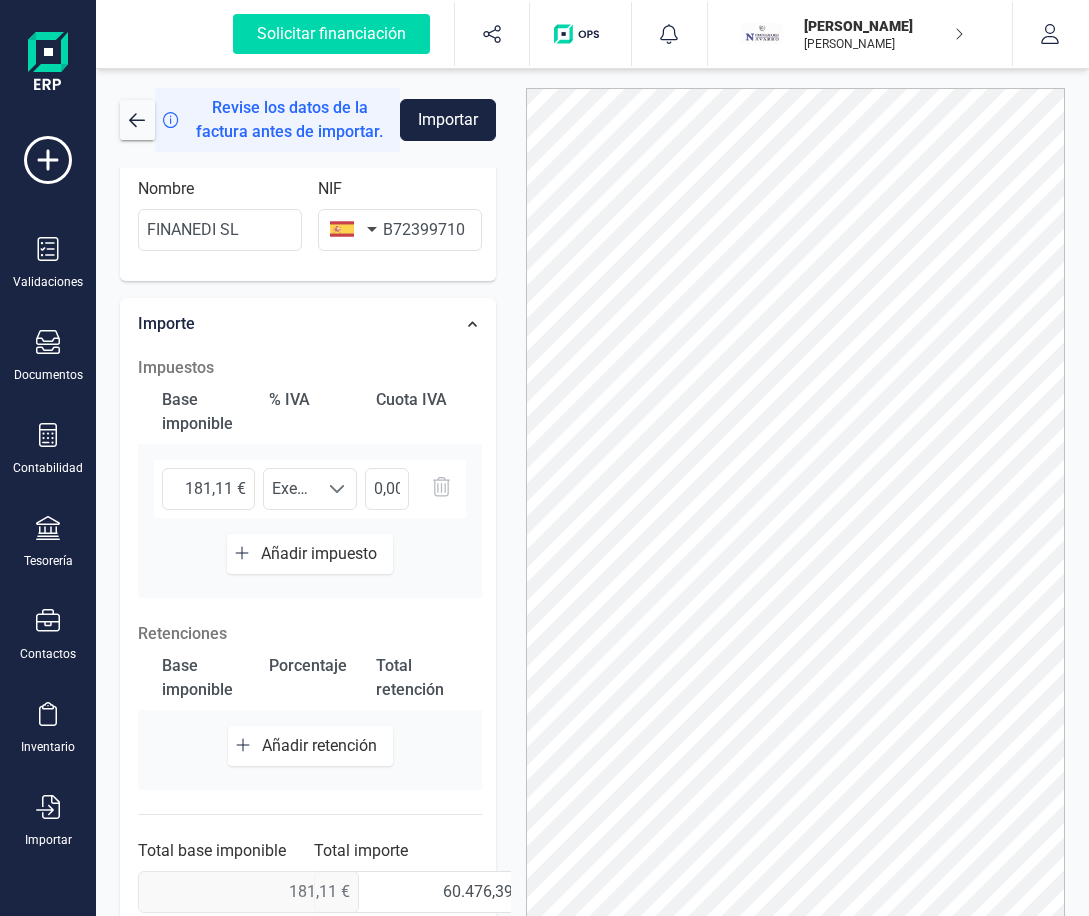 click on "Porcentaje" at bounding box center [310, 678] 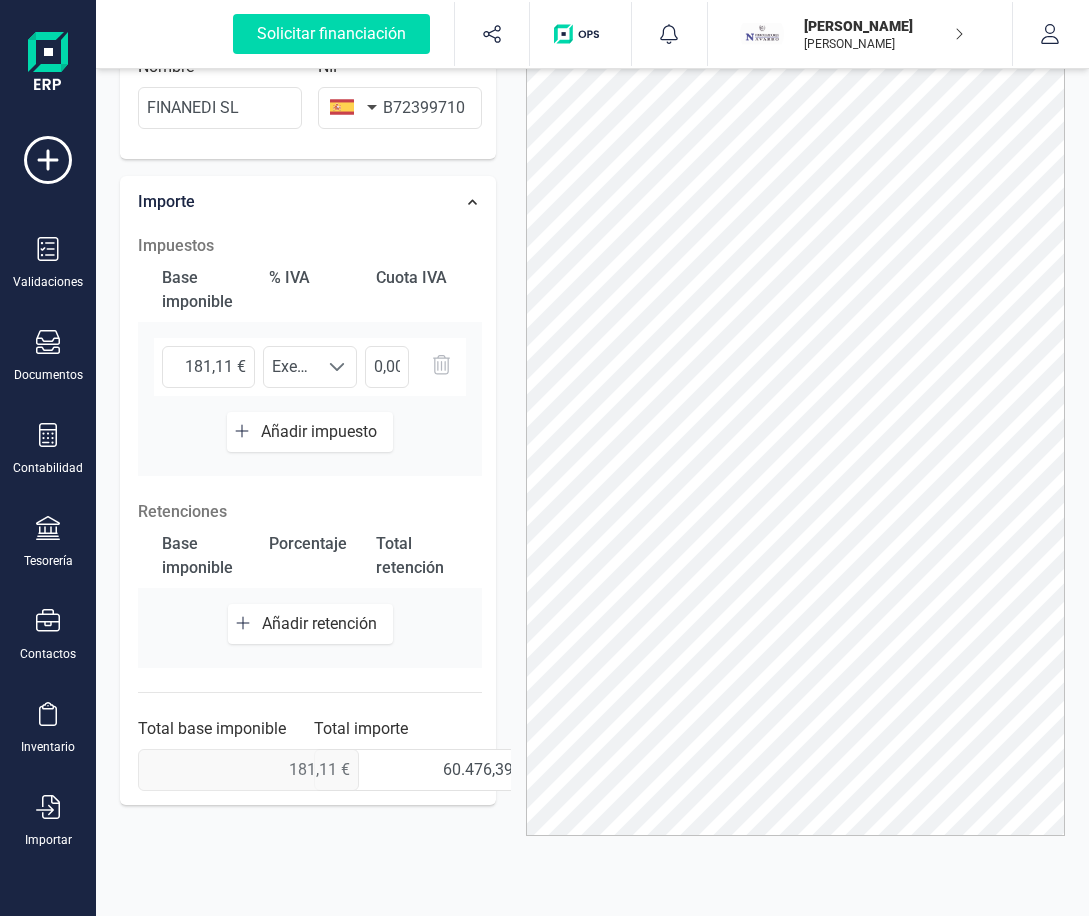 scroll, scrollTop: 0, scrollLeft: 0, axis: both 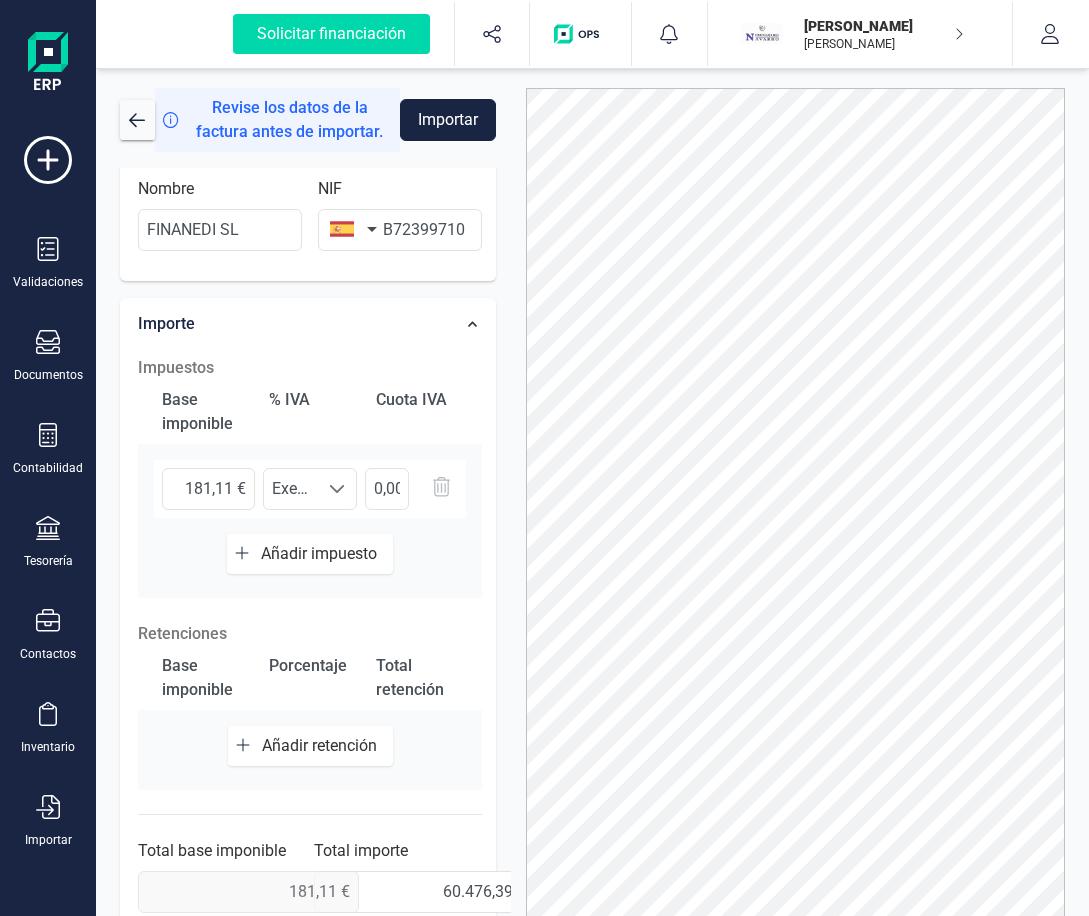 click on "Importe" at bounding box center [292, 324] 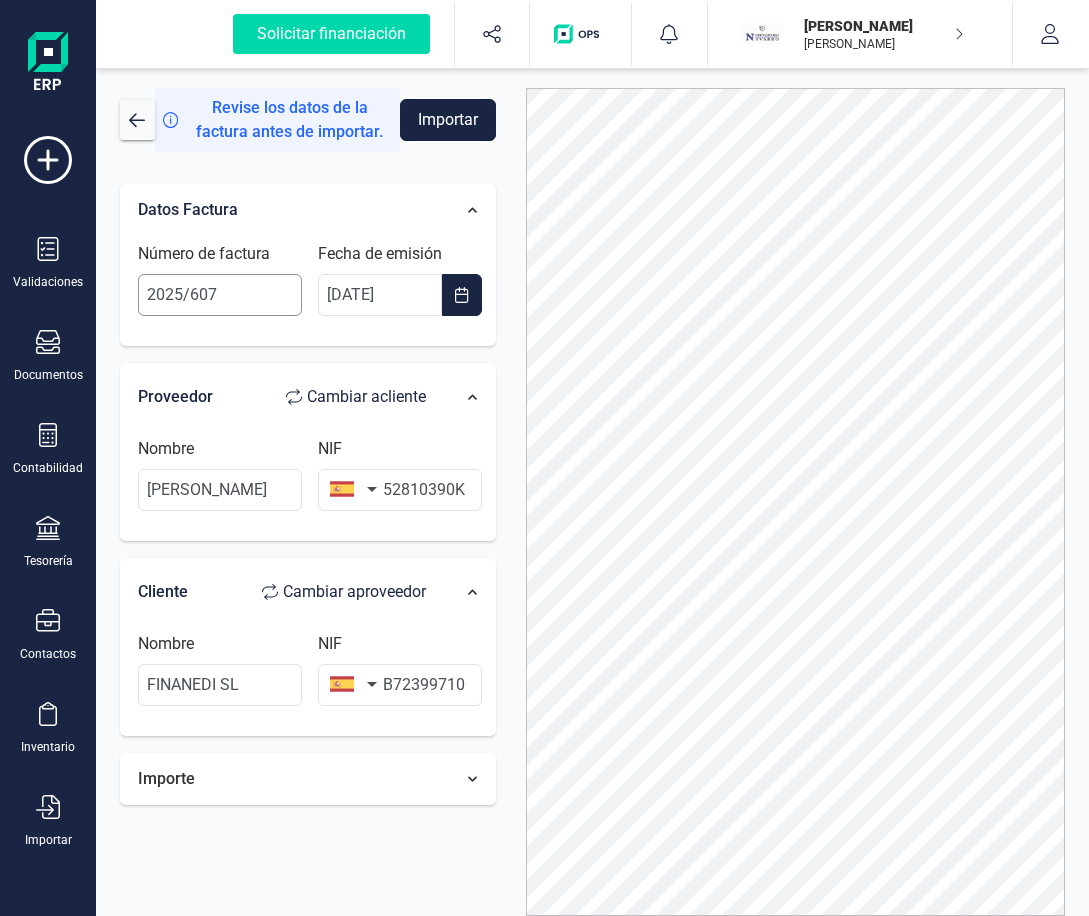 scroll, scrollTop: 0, scrollLeft: 0, axis: both 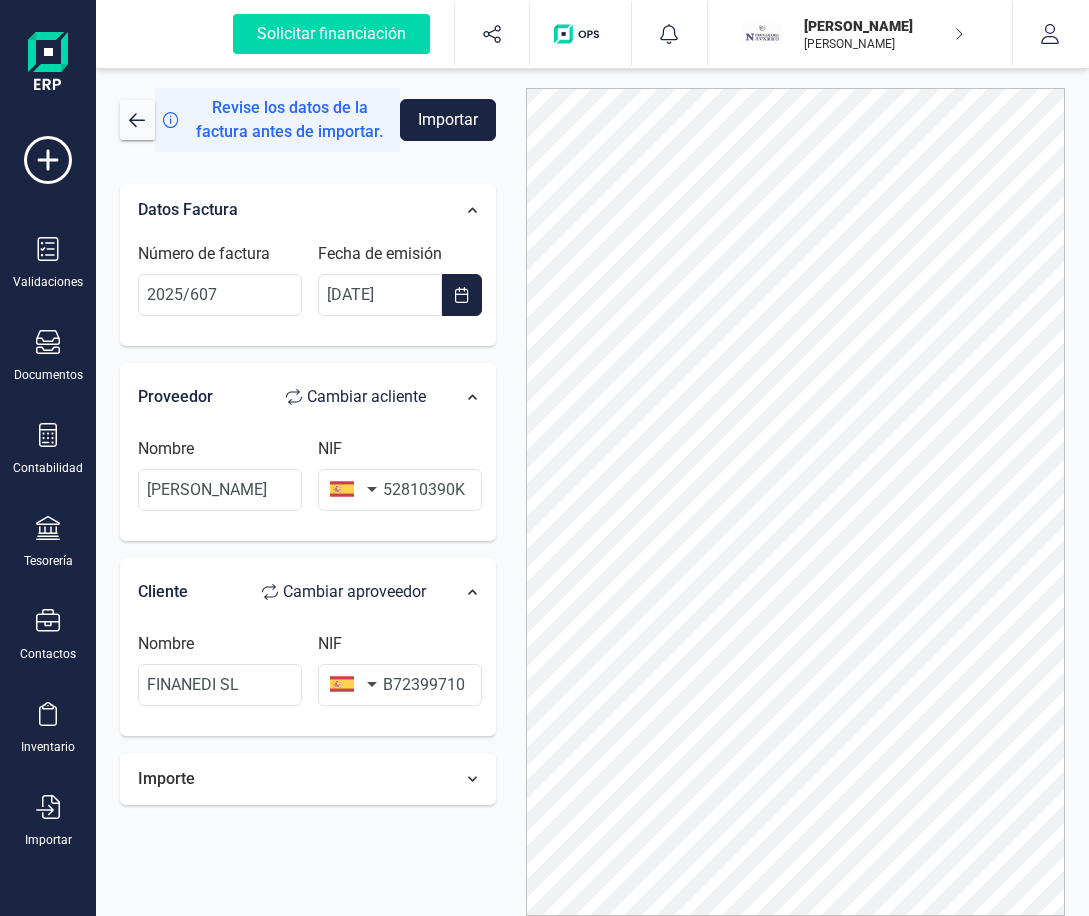 click on "Proveedor Cambiar a   cliente" at bounding box center (292, 397) 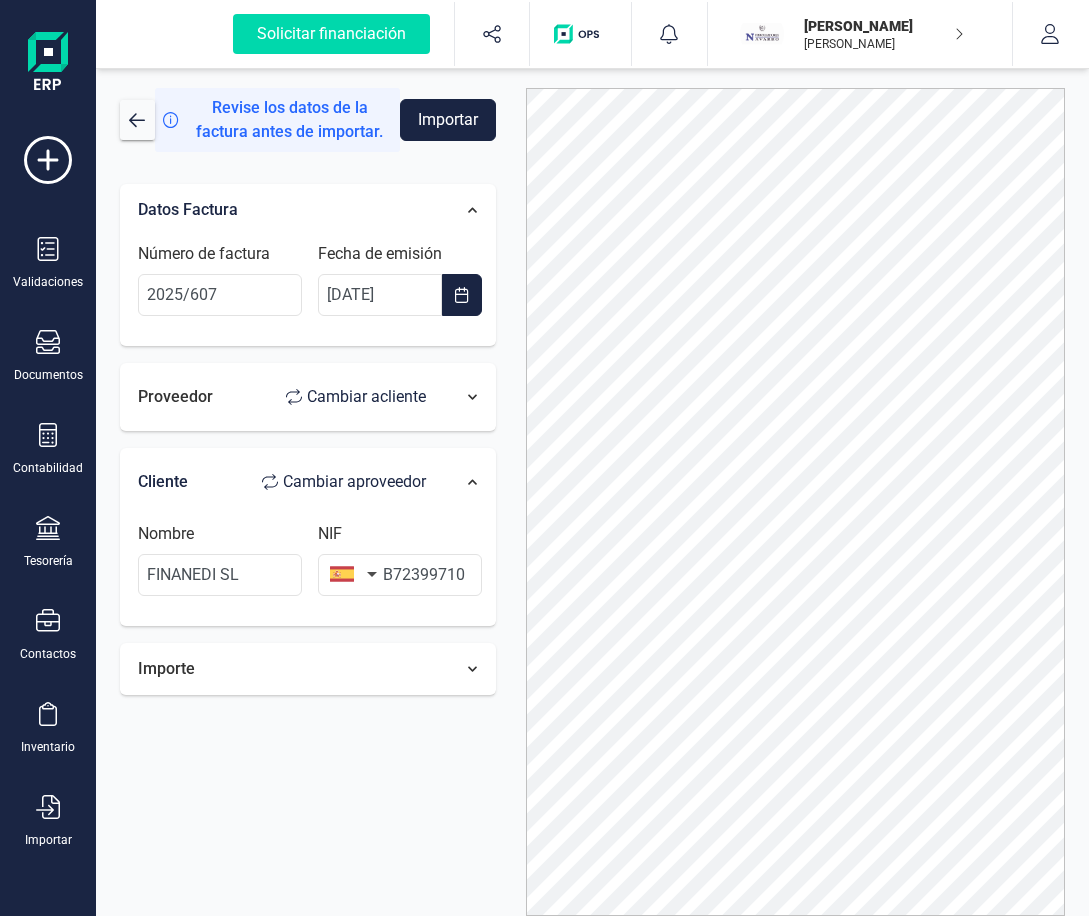 click on "Proveedor Cambiar a   cliente" at bounding box center [292, 397] 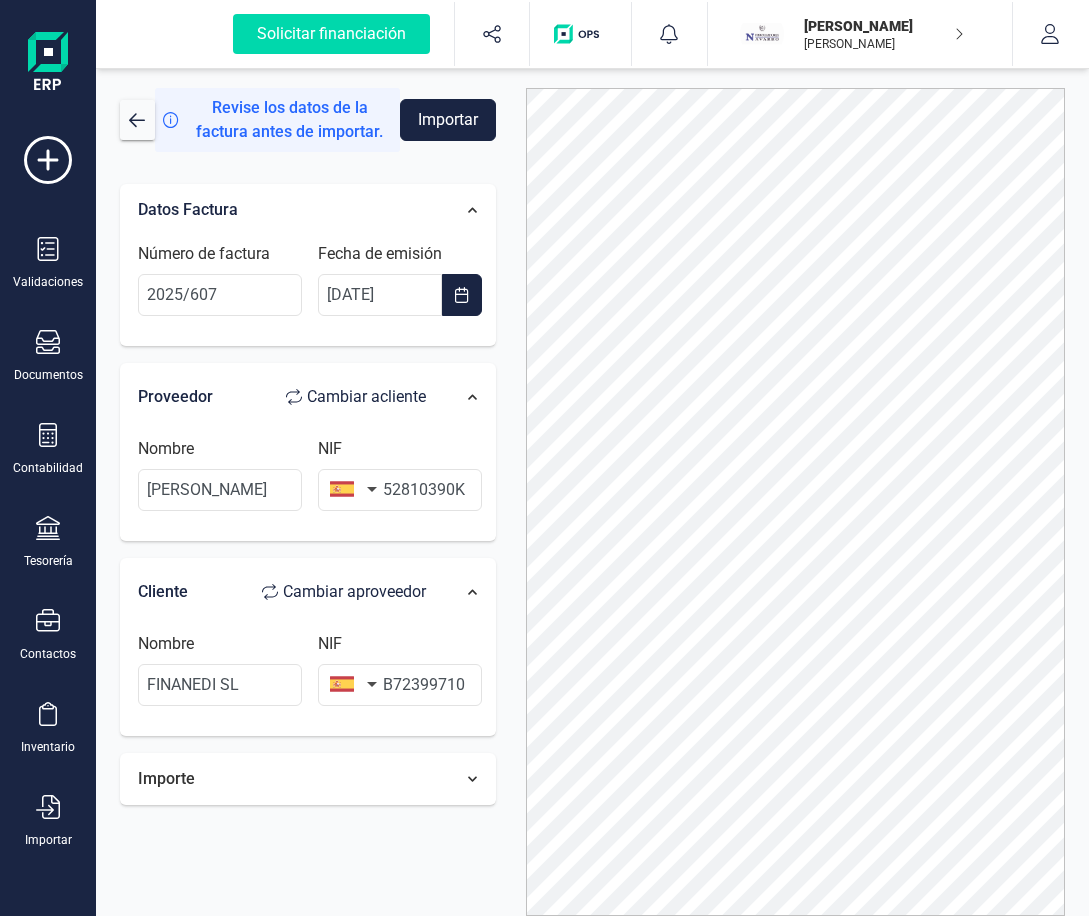 click on "Cliente Cambiar a   proveedor" at bounding box center (292, 592) 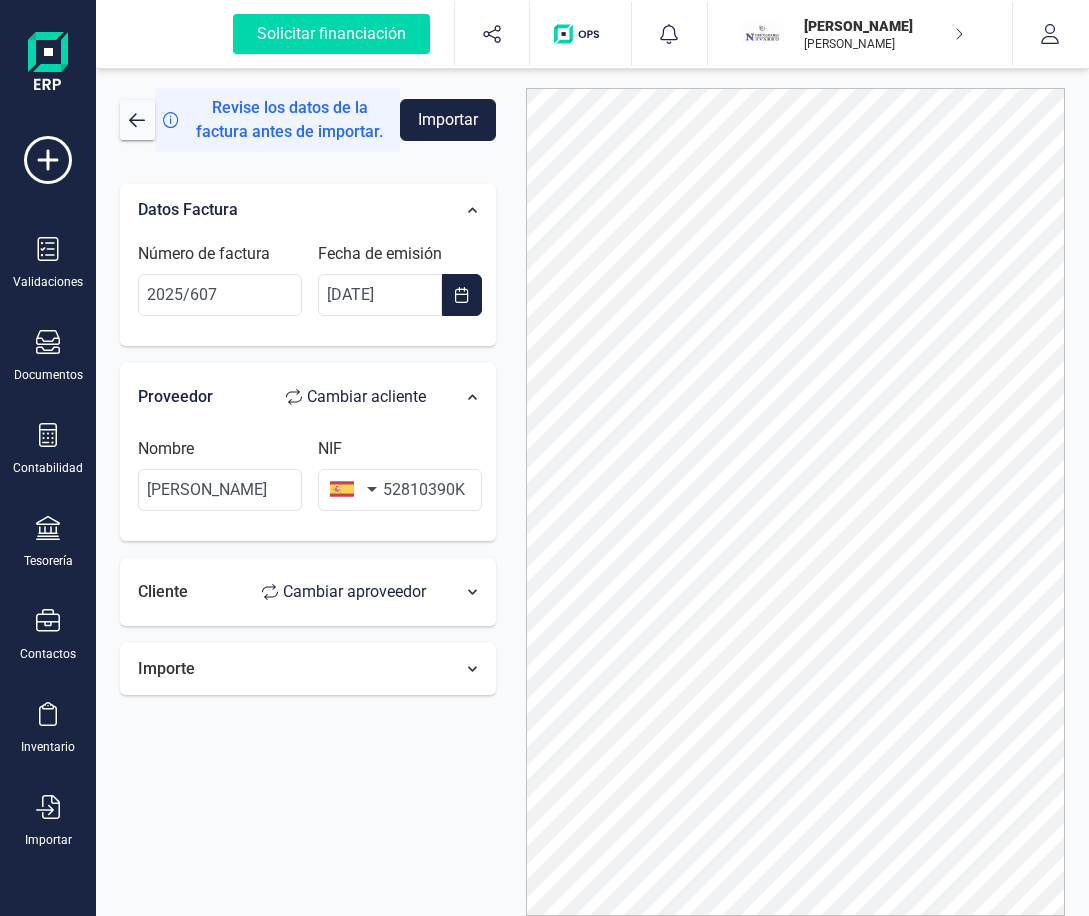 click on "Cliente Cambiar a   proveedor" at bounding box center (292, 592) 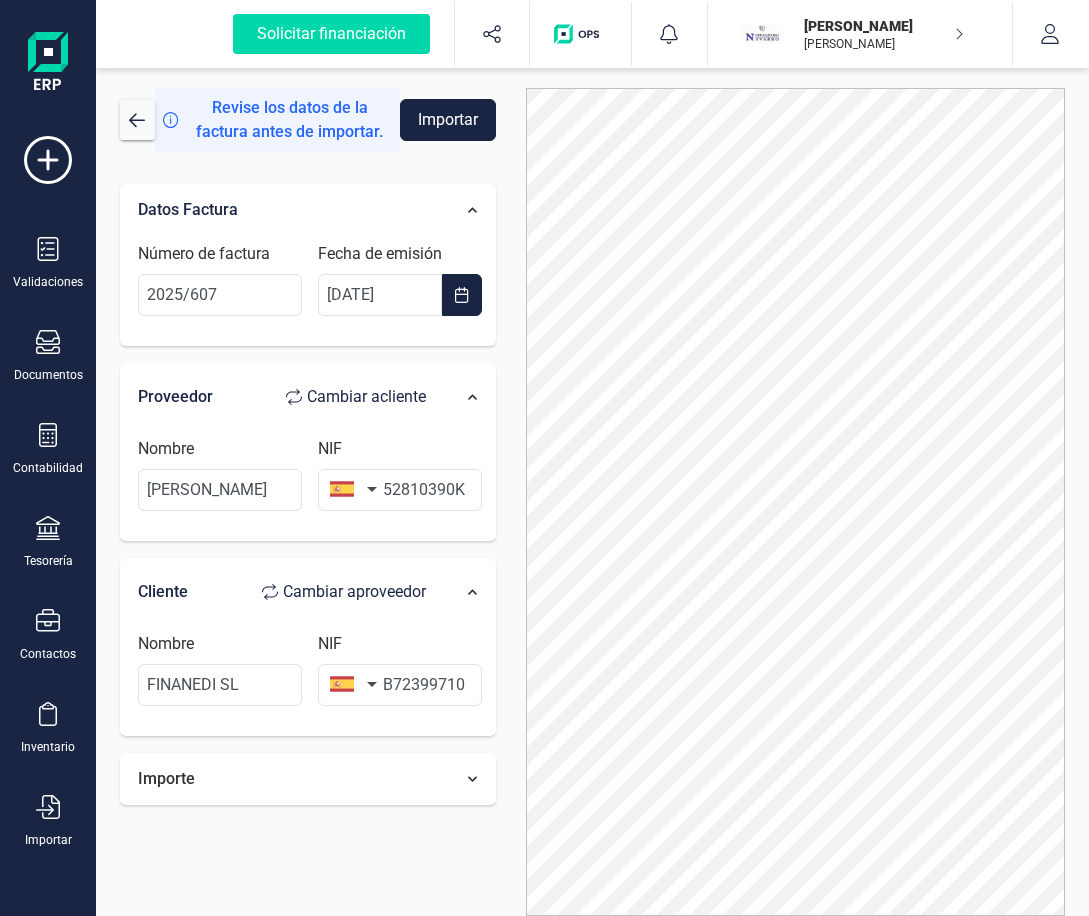 click on "Importe" at bounding box center (292, 779) 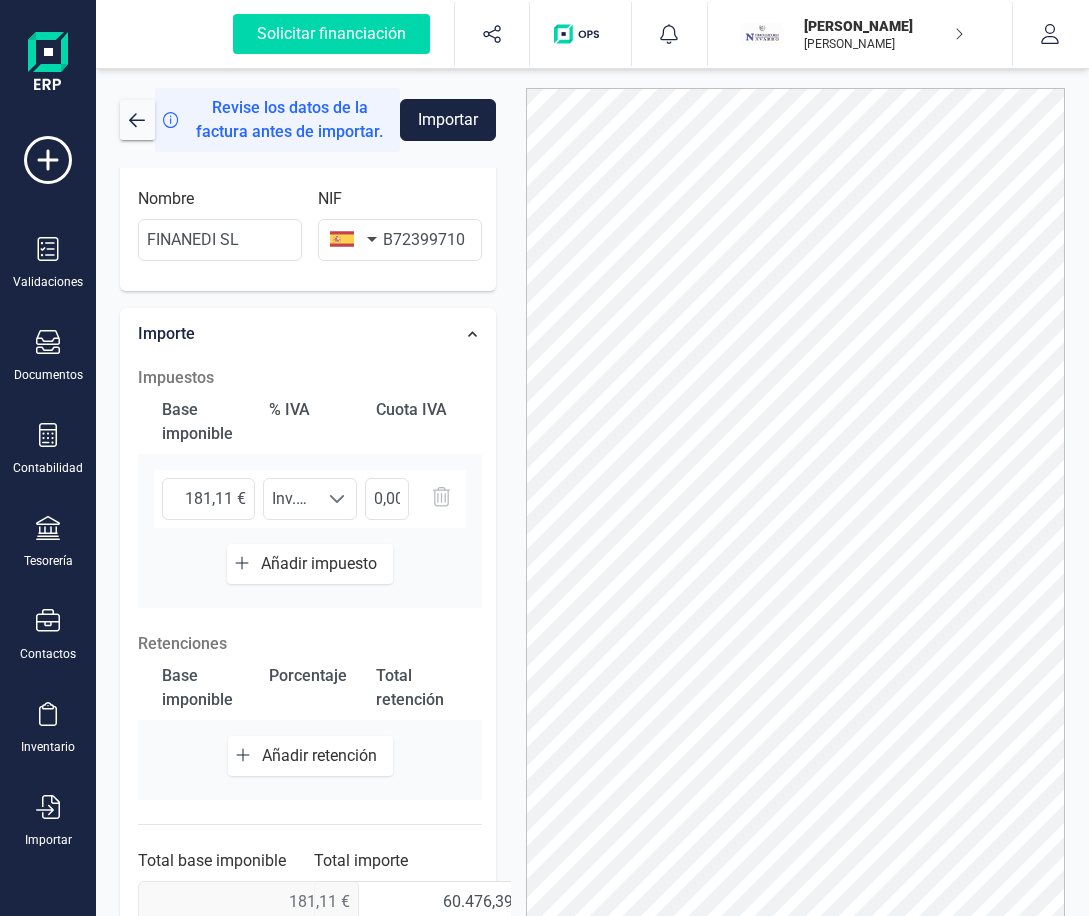 scroll, scrollTop: 455, scrollLeft: 0, axis: vertical 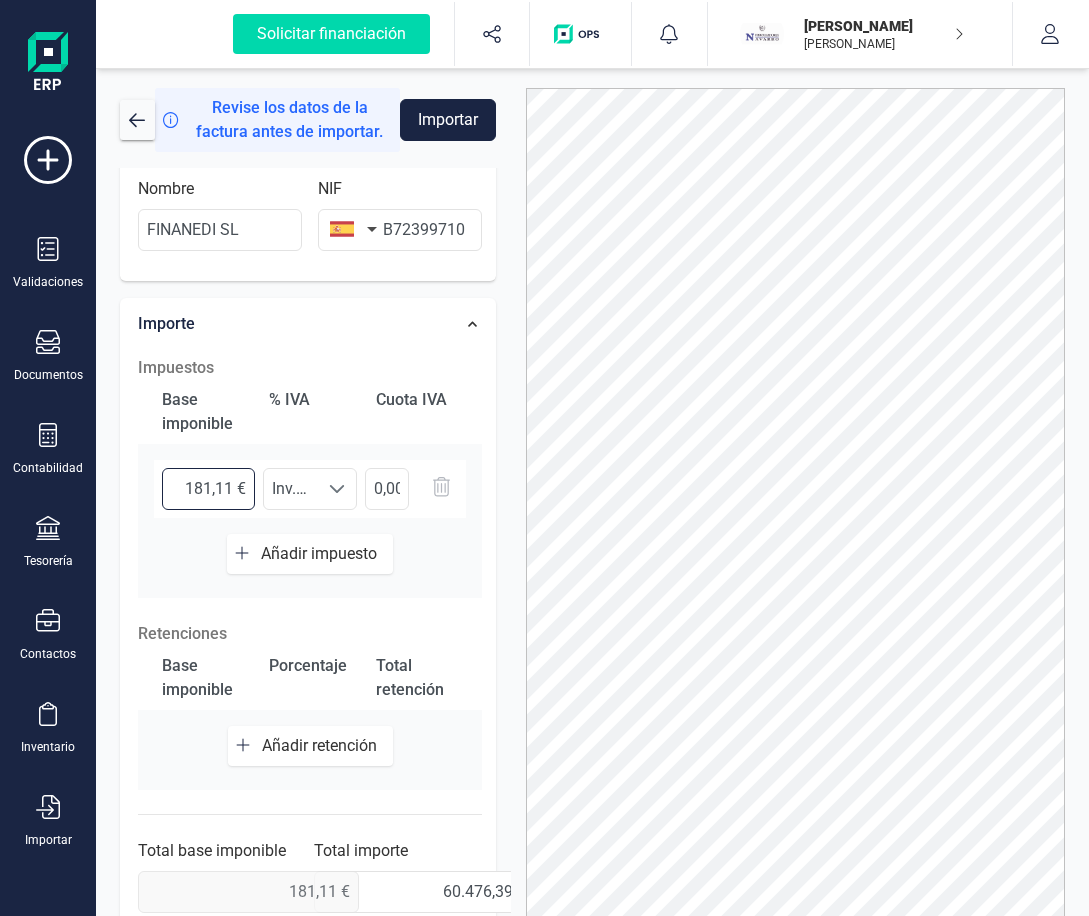 click on "181,11 €" at bounding box center [208, 489] 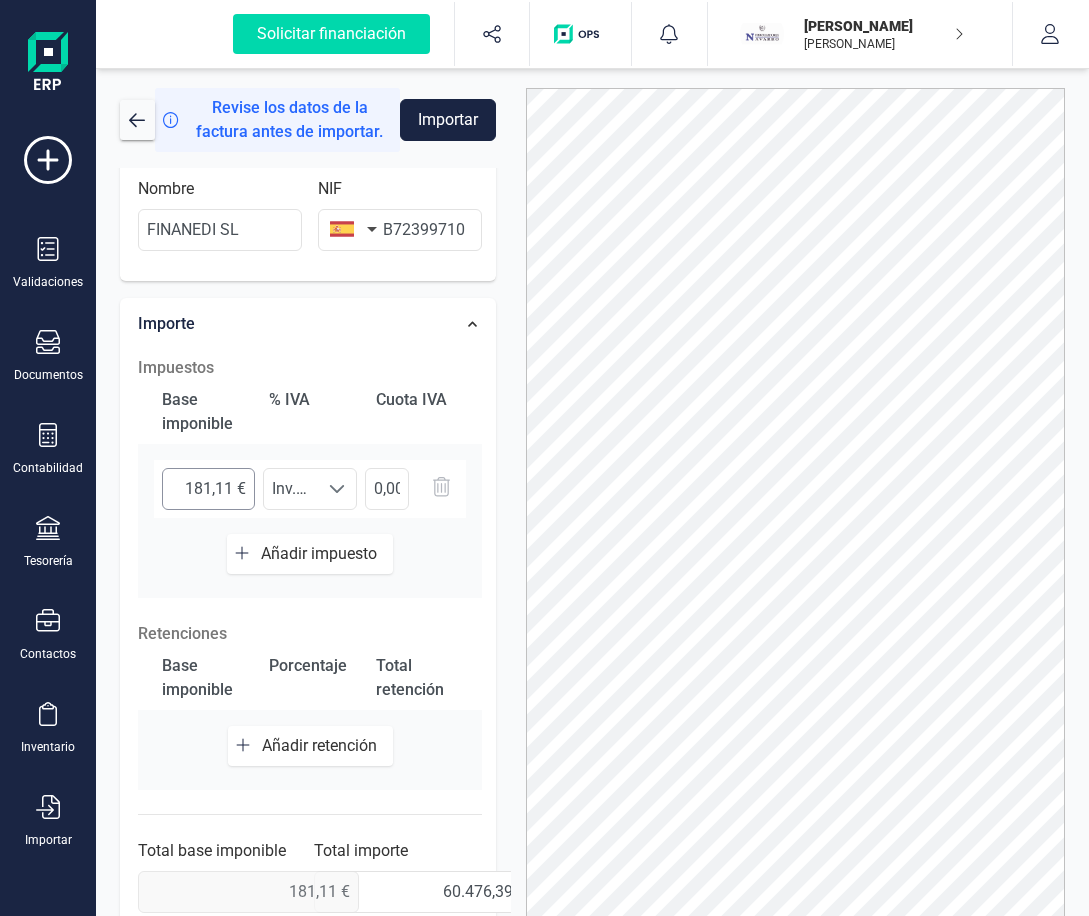 scroll, scrollTop: 12, scrollLeft: 88, axis: both 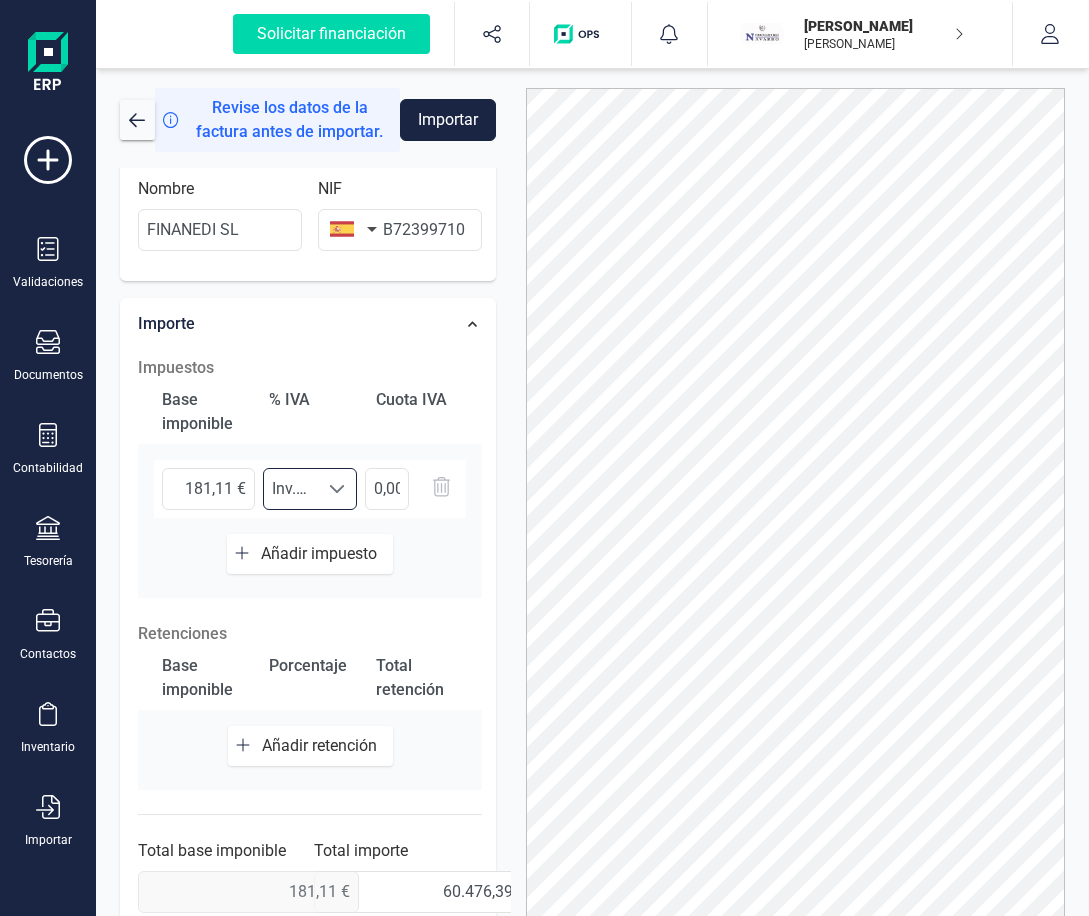 click at bounding box center (337, 489) 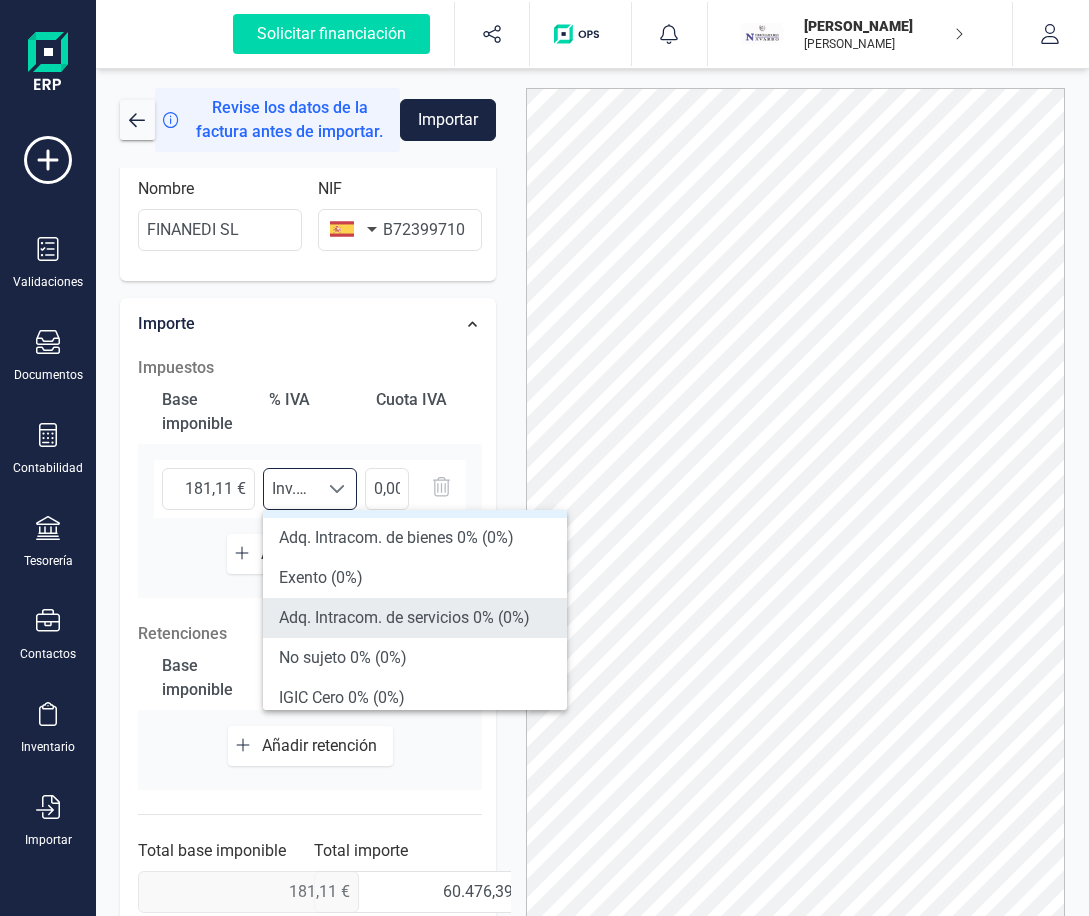 scroll, scrollTop: 416, scrollLeft: 0, axis: vertical 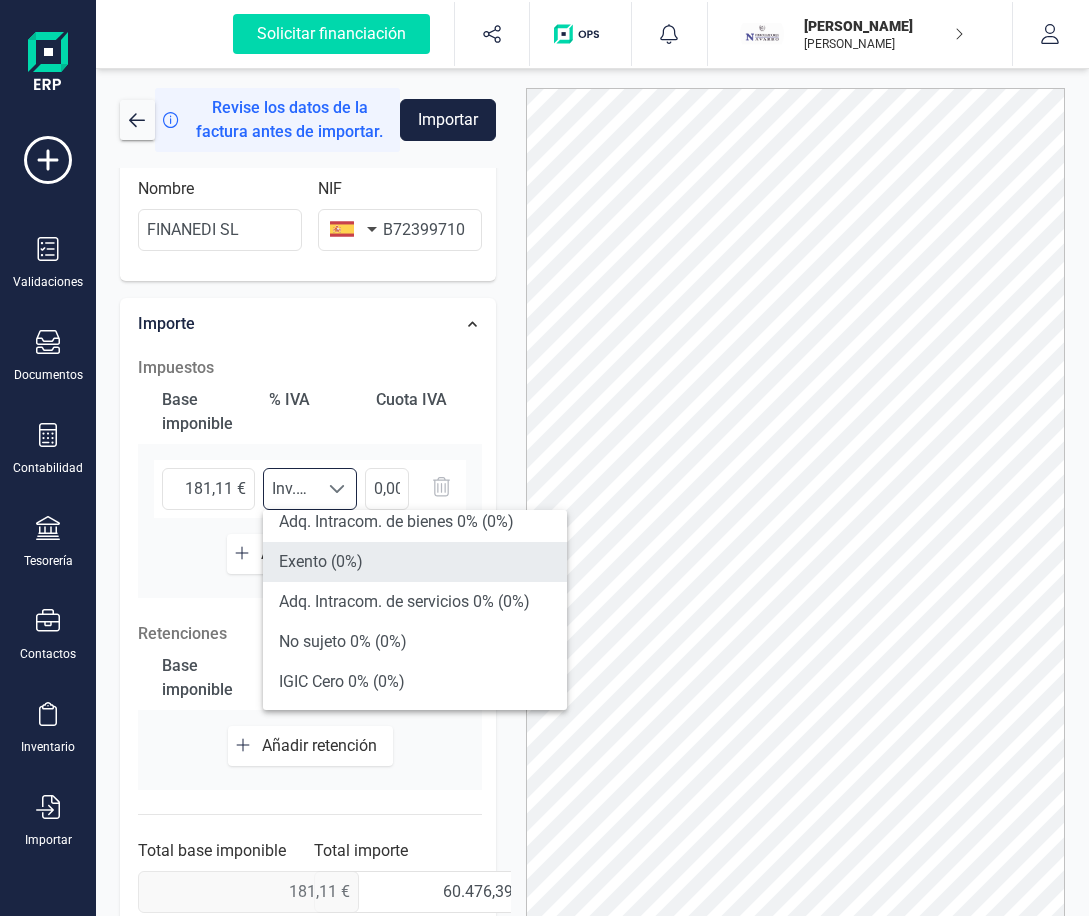 click on "Exento (0%)" at bounding box center [415, 562] 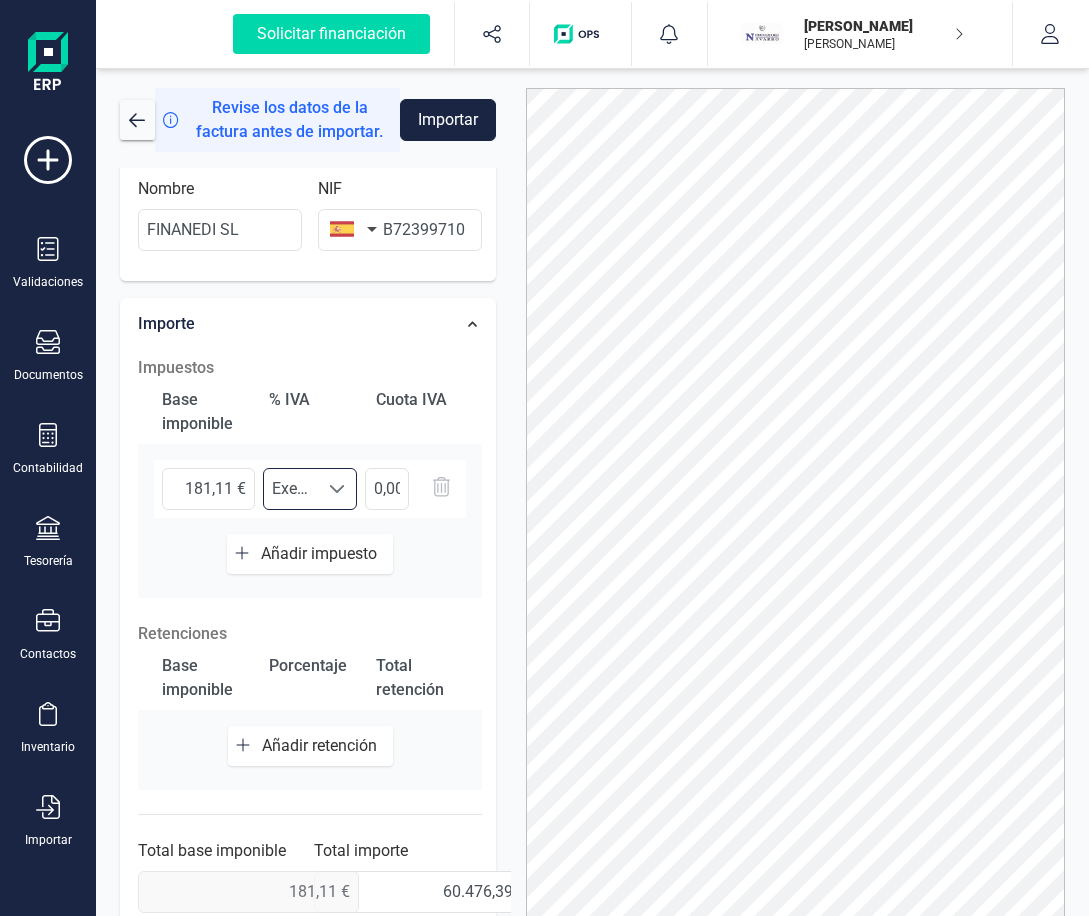 click on "Impuestos Base imponible % IVA Cuota IVA 181,11 € Seleccione un % Exento (0%) Exento (0%) 0,00 € Añadir impuesto Retenciones Base imponible Porcentaje Total retención Añadir retención Total base imponible 181,11 € Total importe 60.476,39 €" at bounding box center [310, 634] 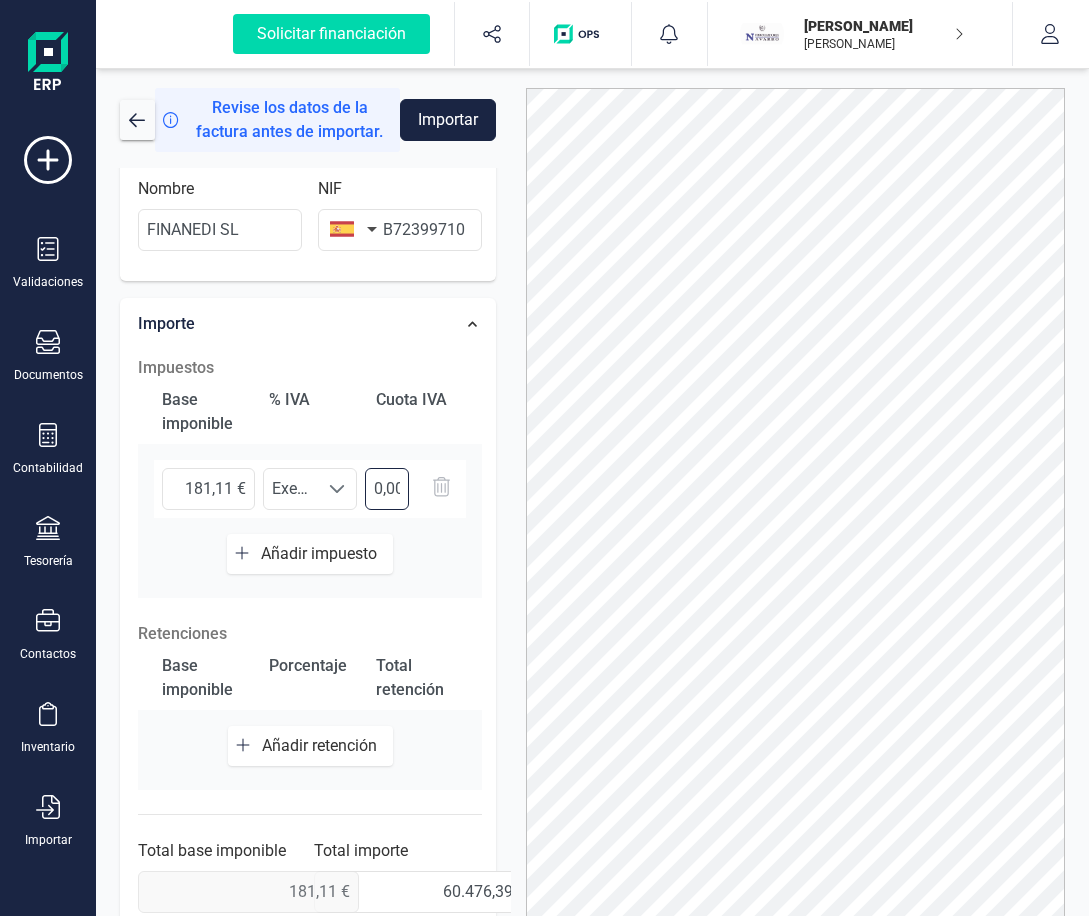 click on "0,00 €" at bounding box center (387, 489) 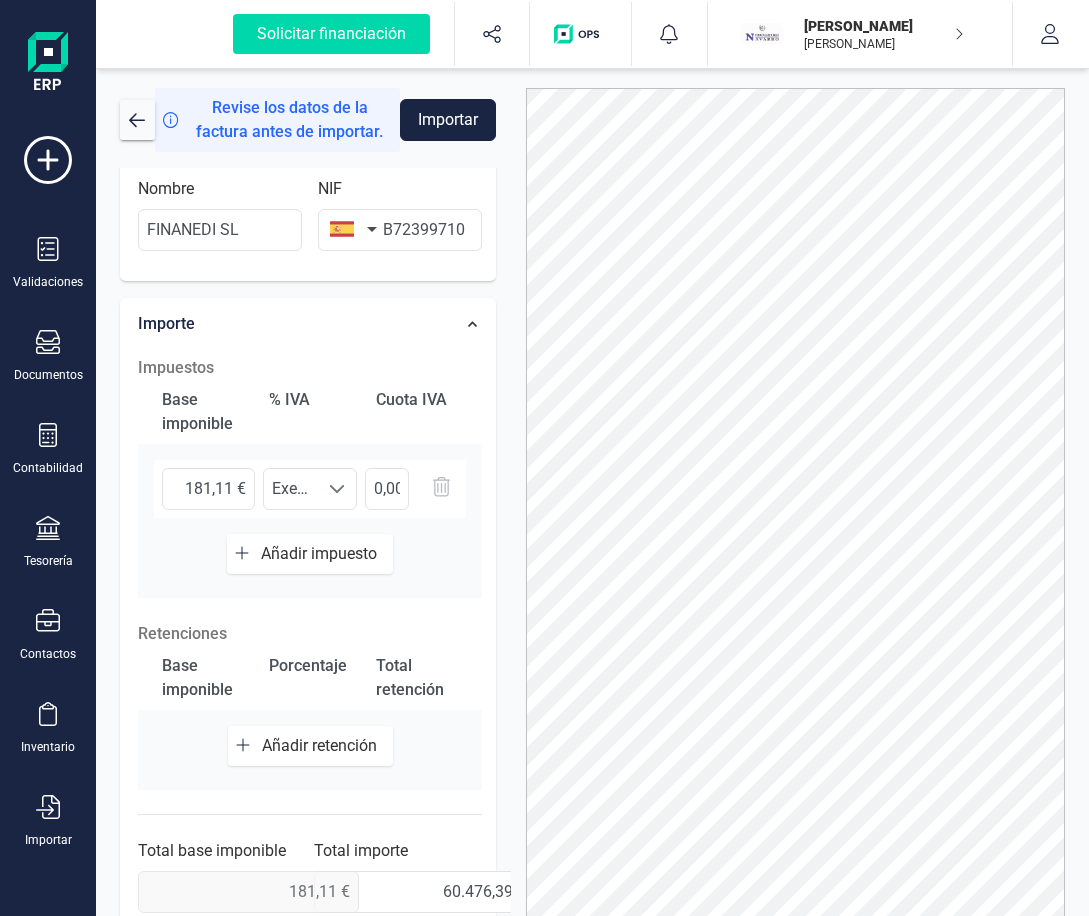 click on "Añadir impuesto" at bounding box center (323, 553) 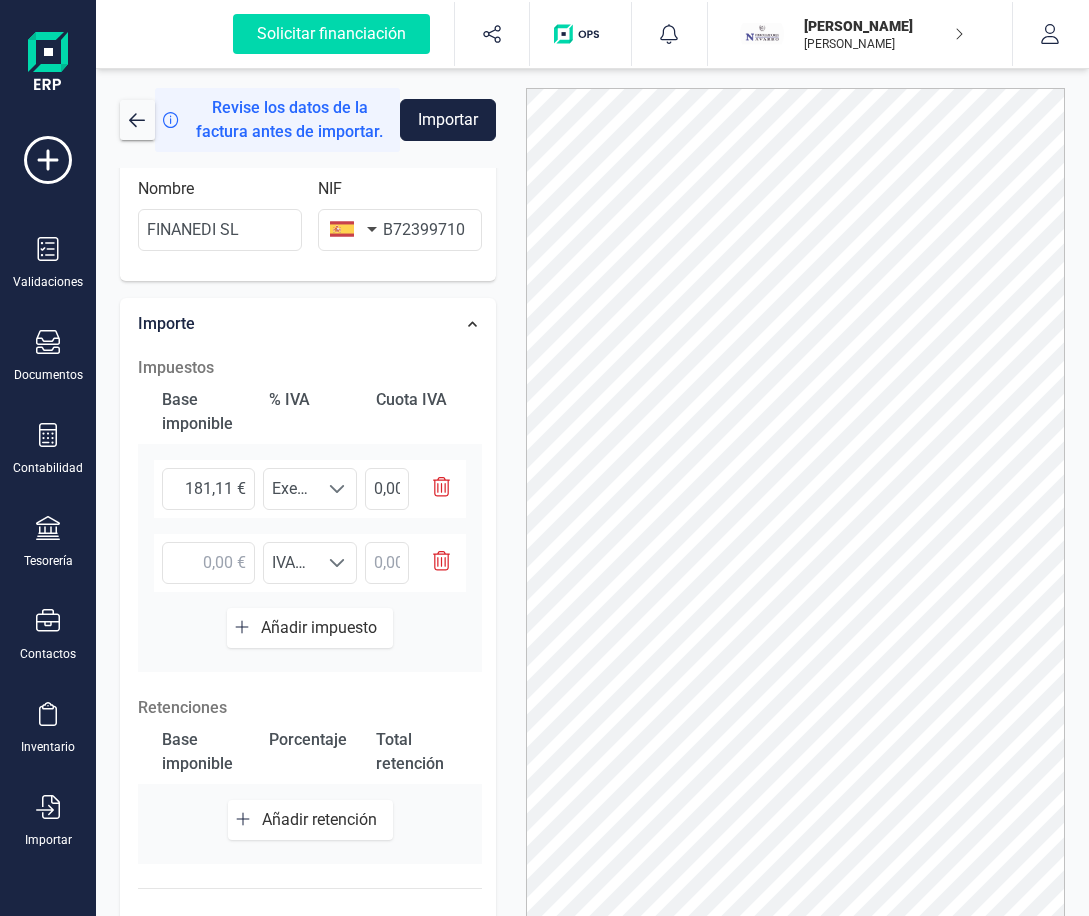 click 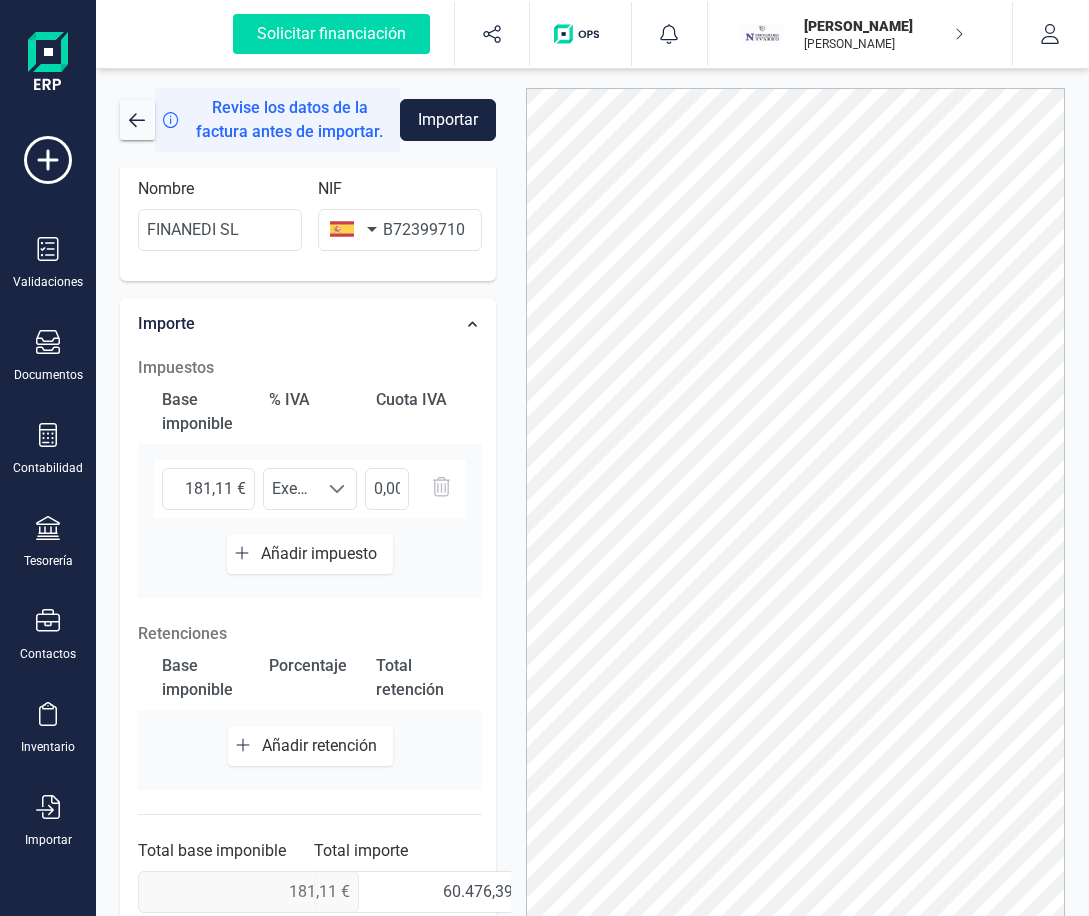 click on "Base imponible Porcentaje Total retención Añadir retención" at bounding box center [310, 718] 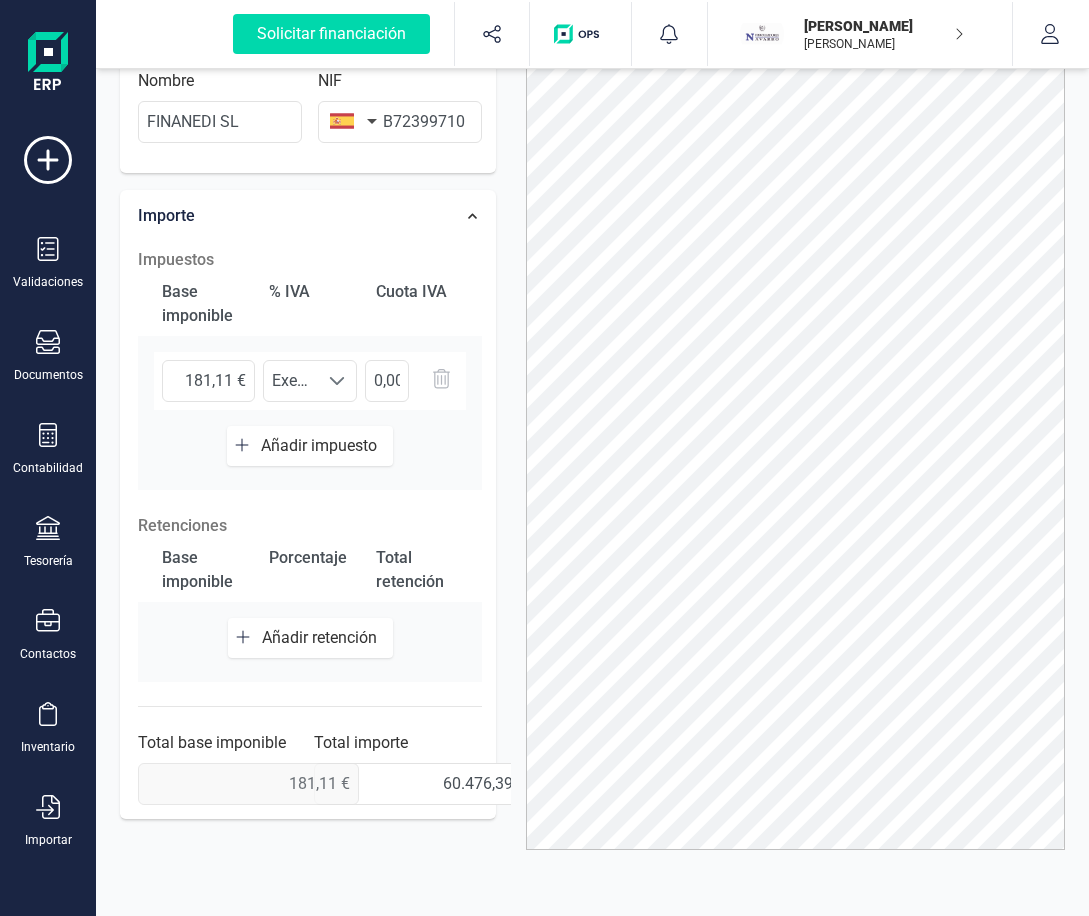scroll, scrollTop: 122, scrollLeft: 0, axis: vertical 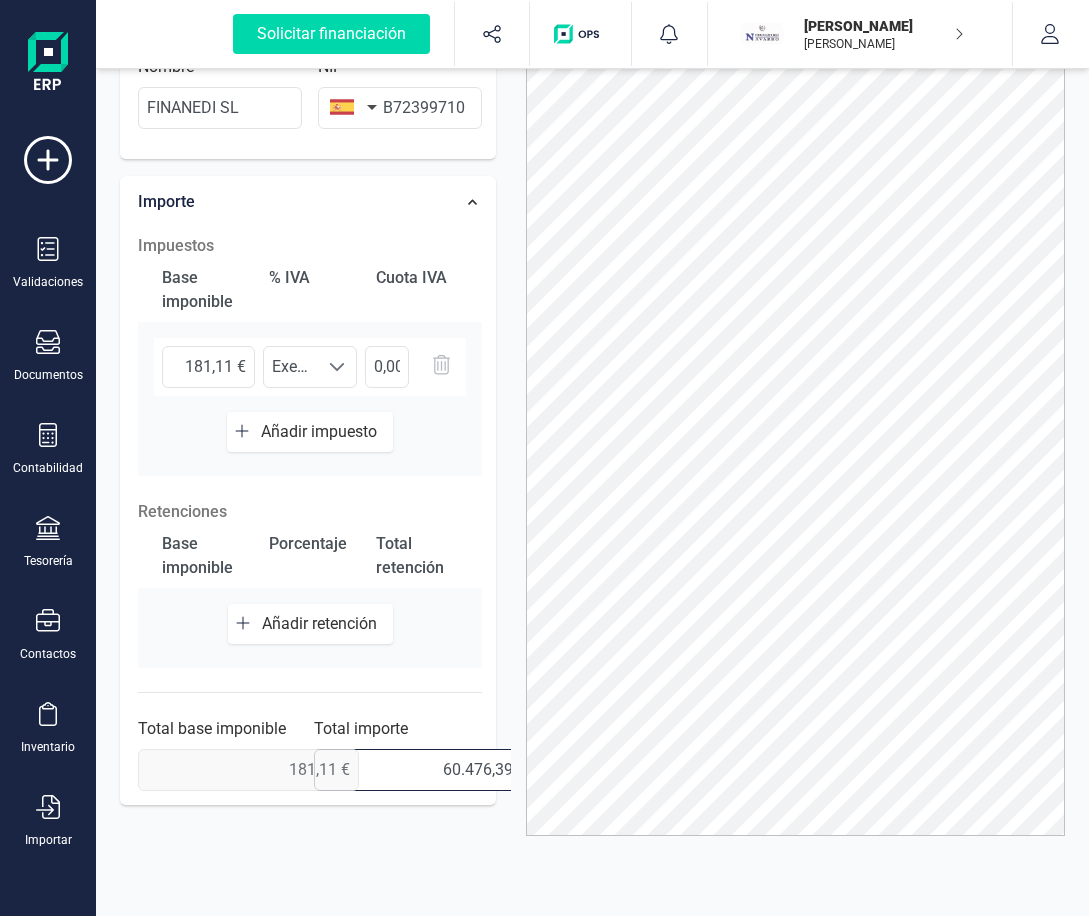 click on "60.476,39 €" at bounding box center (424, 770) 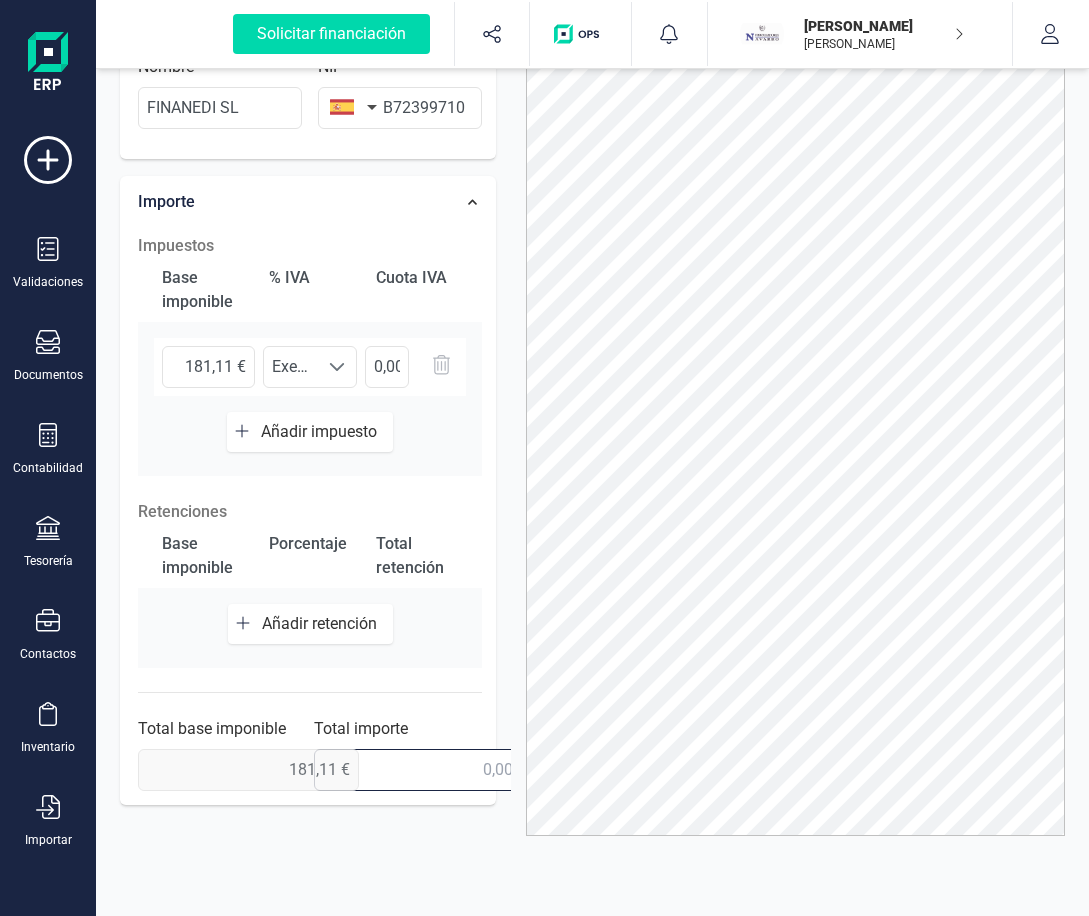 click at bounding box center [424, 770] 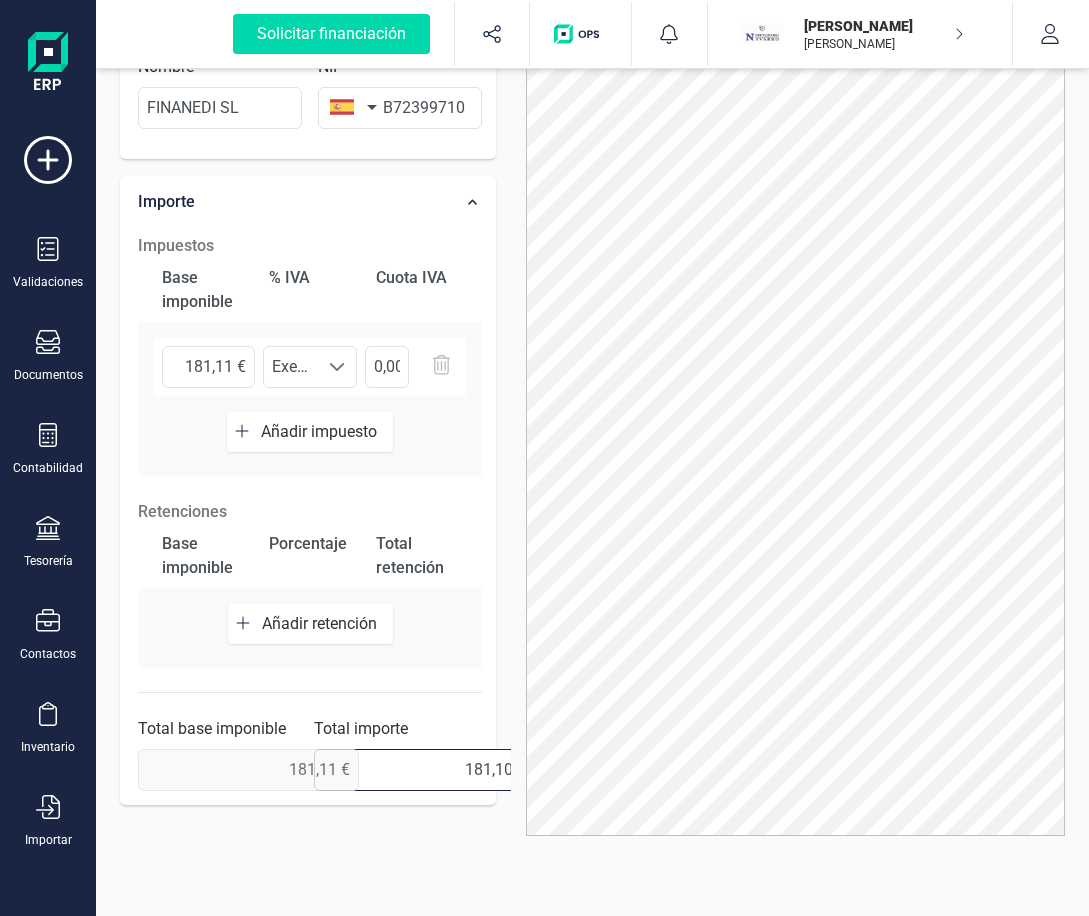 type on "181,11 €" 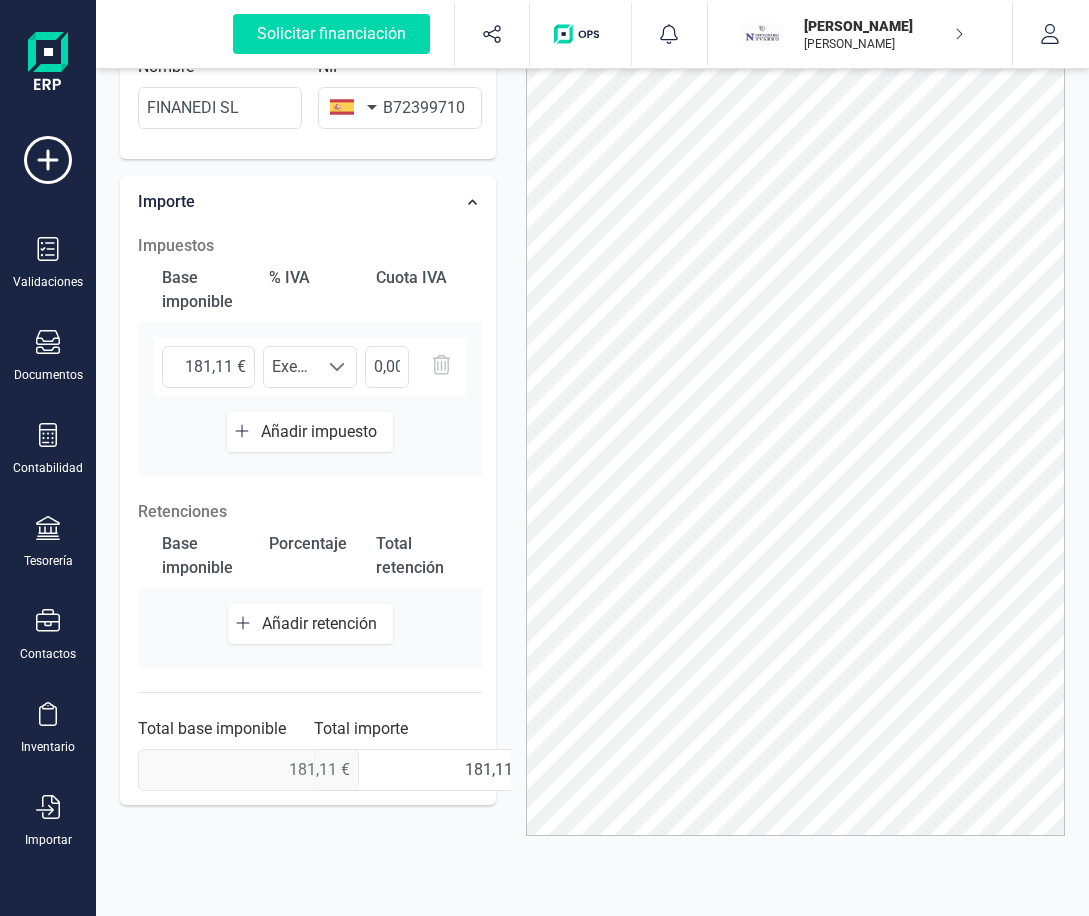 click on "Impuestos Base imponible % IVA Cuota IVA 181,11 € Seleccione un % Exento (0%) Exento (0%) 0,00 € Añadir impuesto Retenciones Base imponible Porcentaje Total retención Añadir retención Total base imponible 181,11 € Total importe 181,11 €" at bounding box center [310, 512] 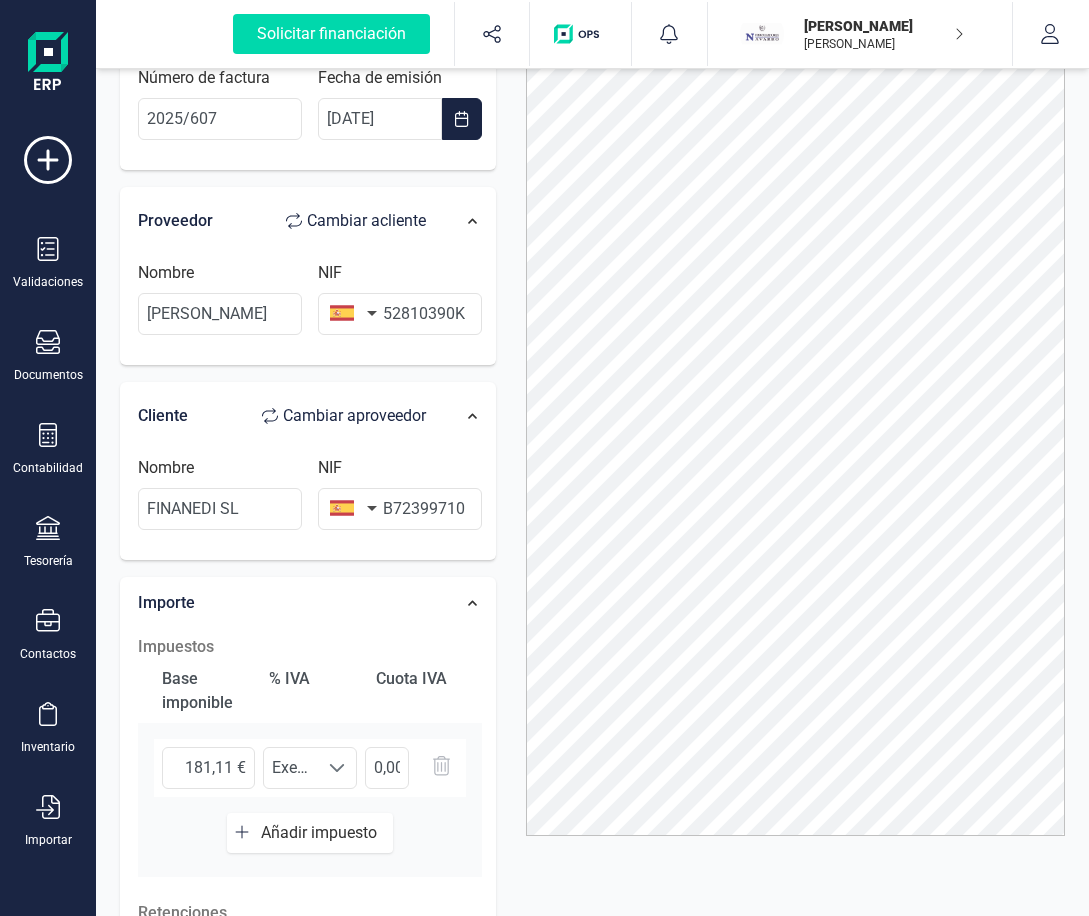 scroll, scrollTop: 0, scrollLeft: 0, axis: both 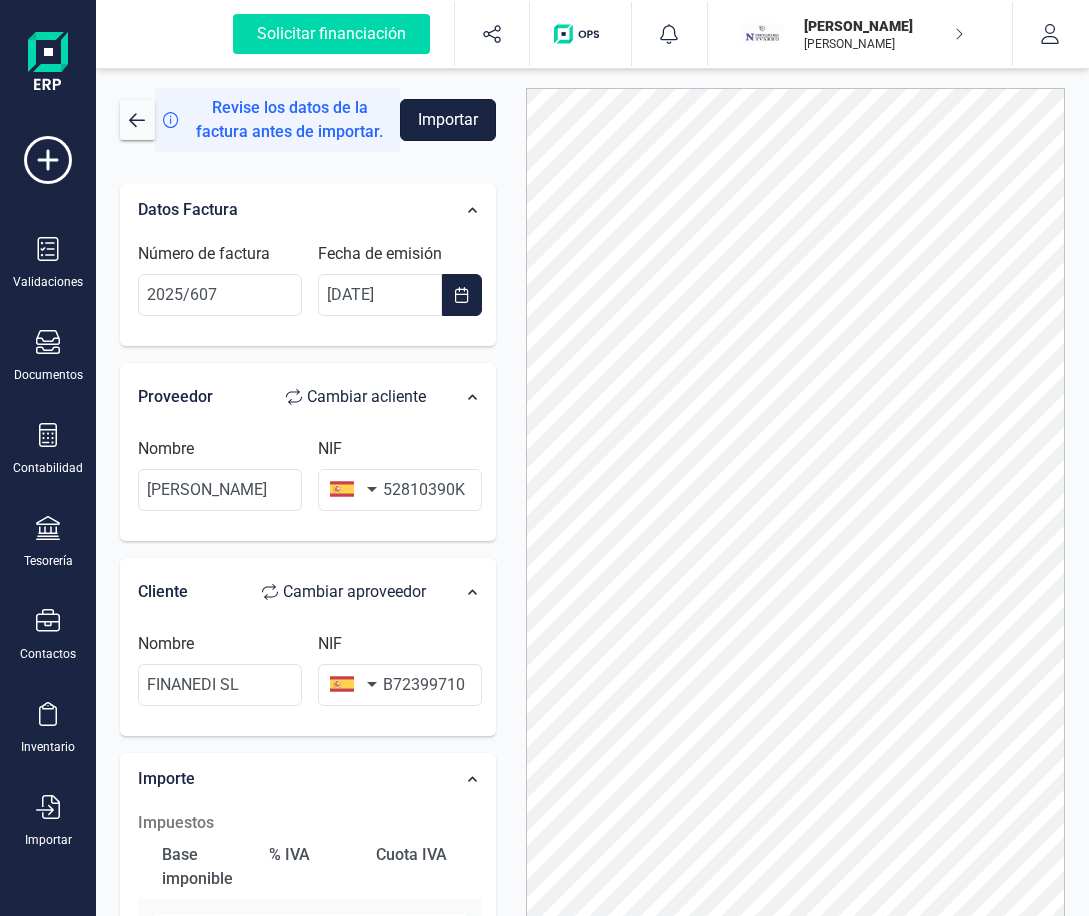 click on "Importar" at bounding box center (448, 120) 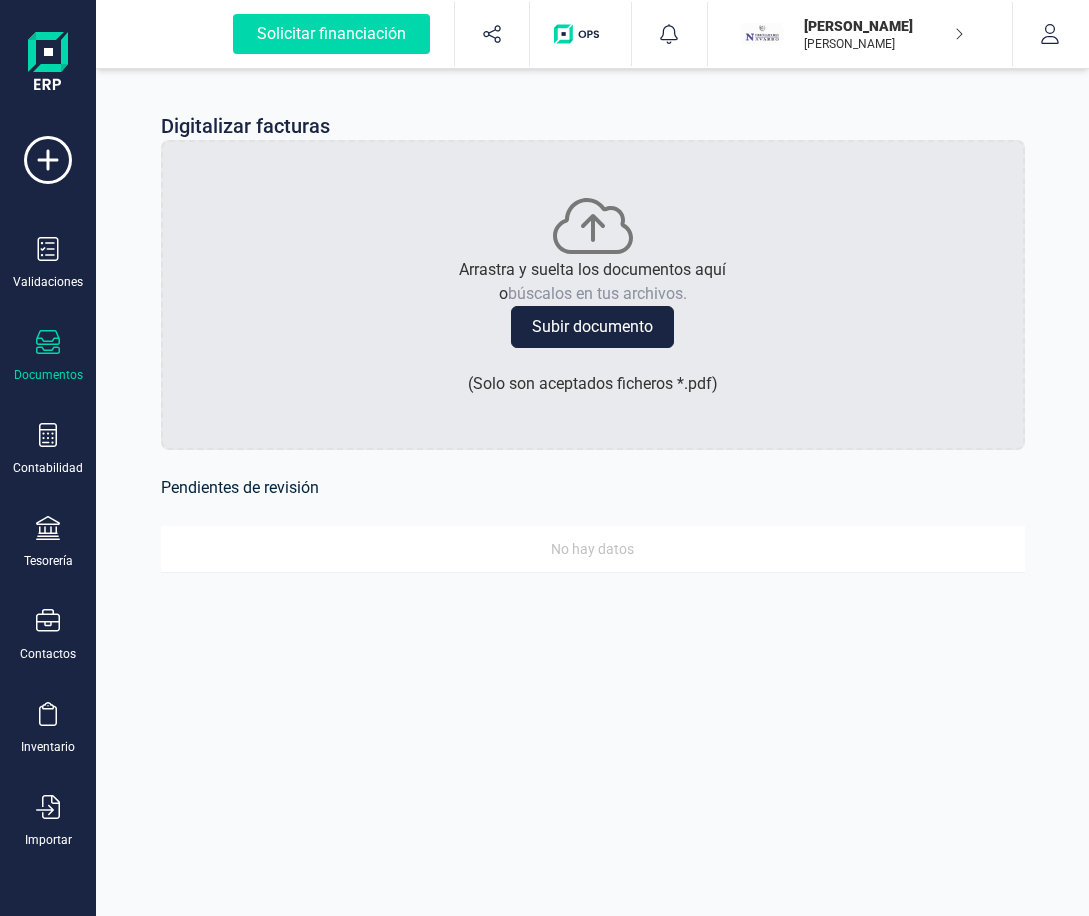 click 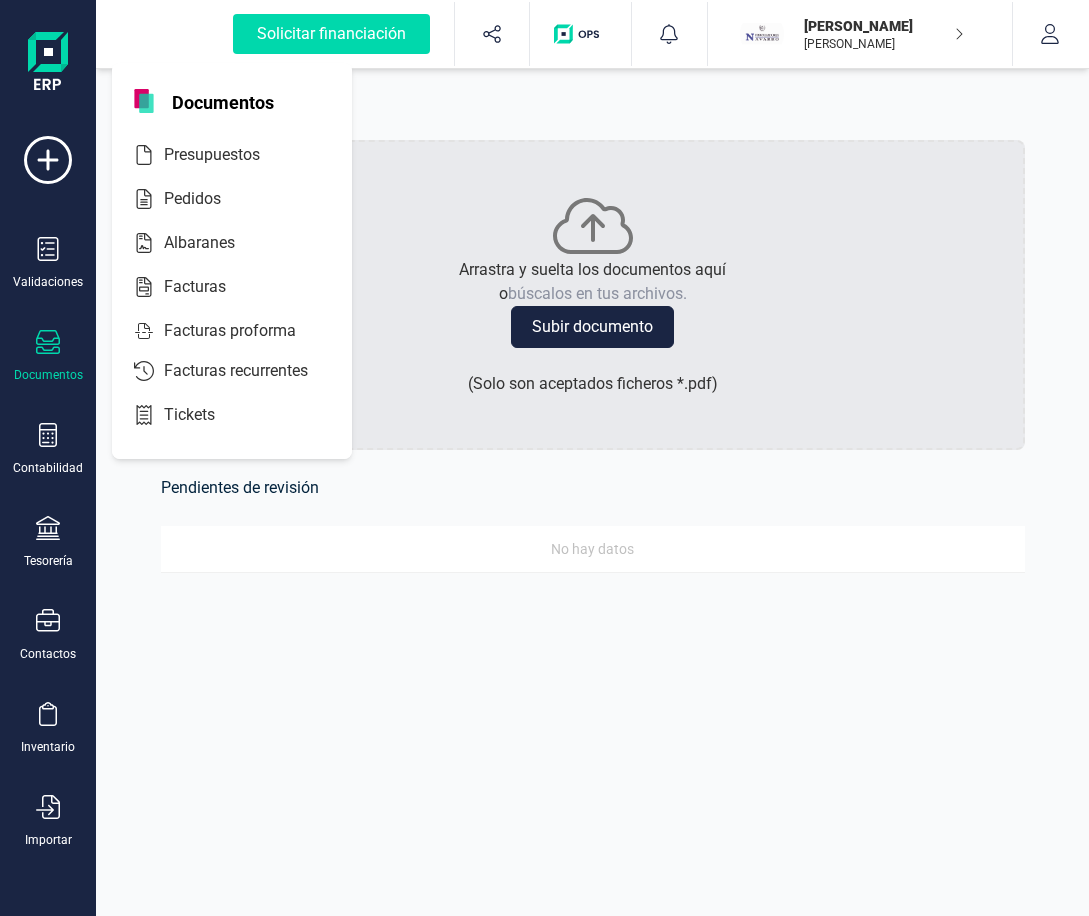 click 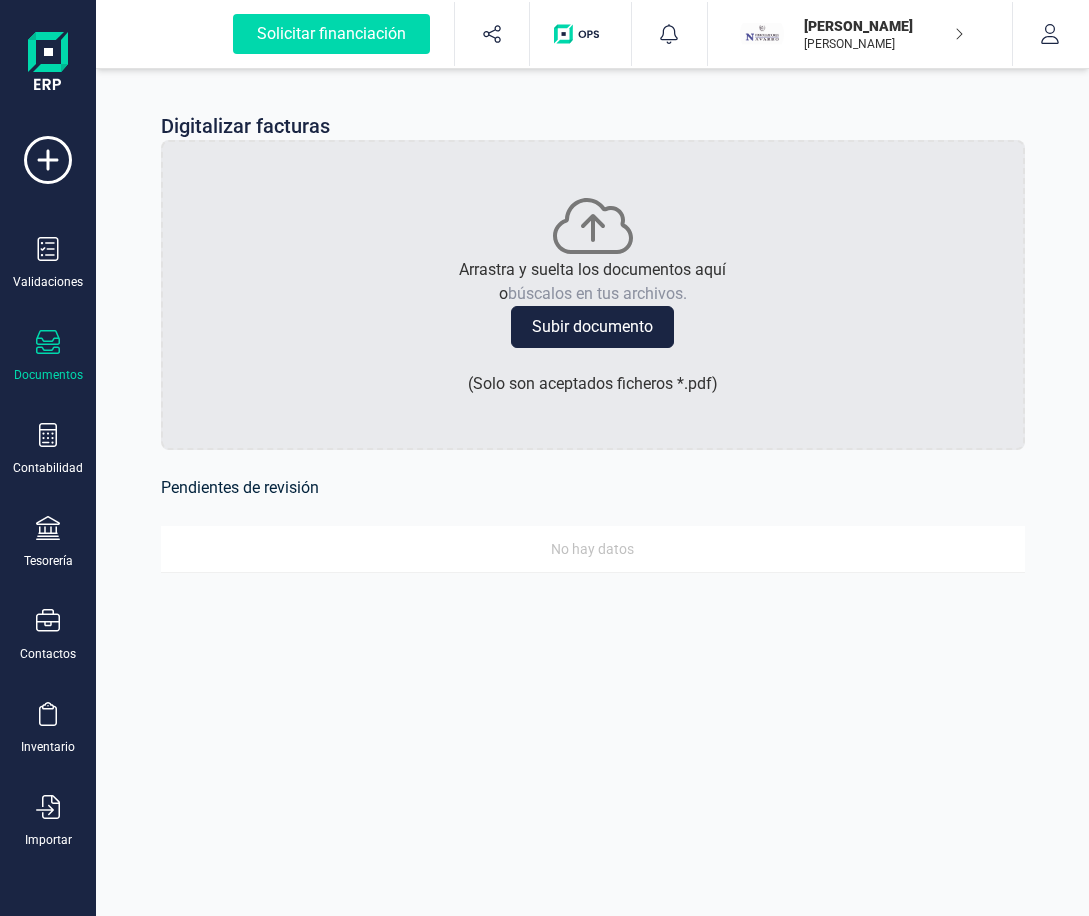 click 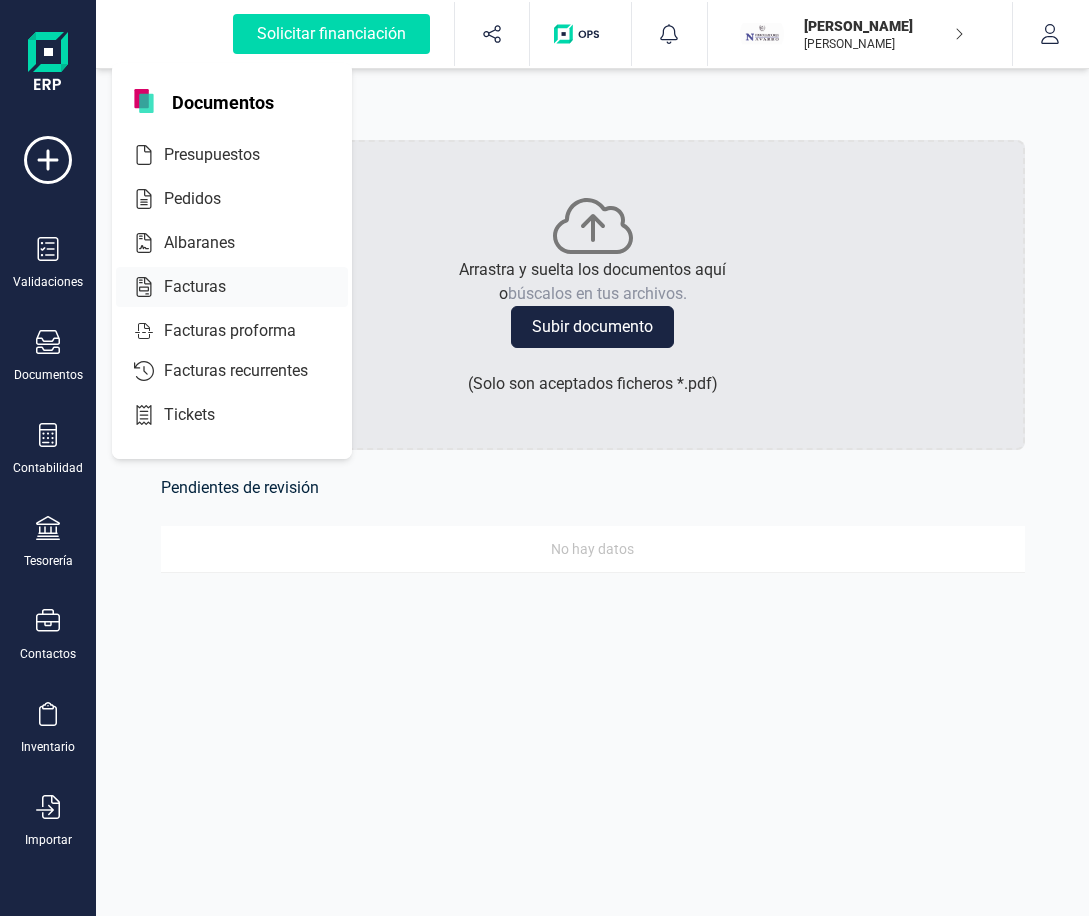 click on "Facturas" at bounding box center (209, 287) 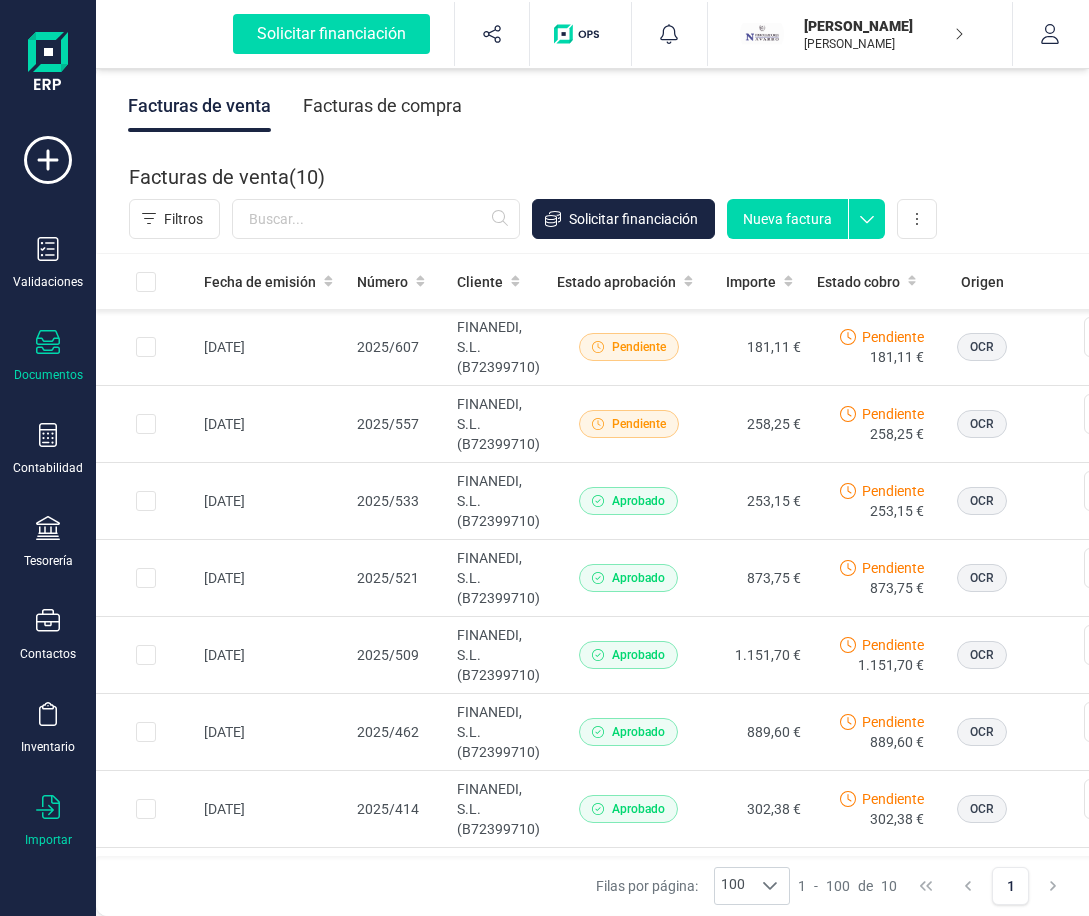 click on "Importar" at bounding box center (48, 840) 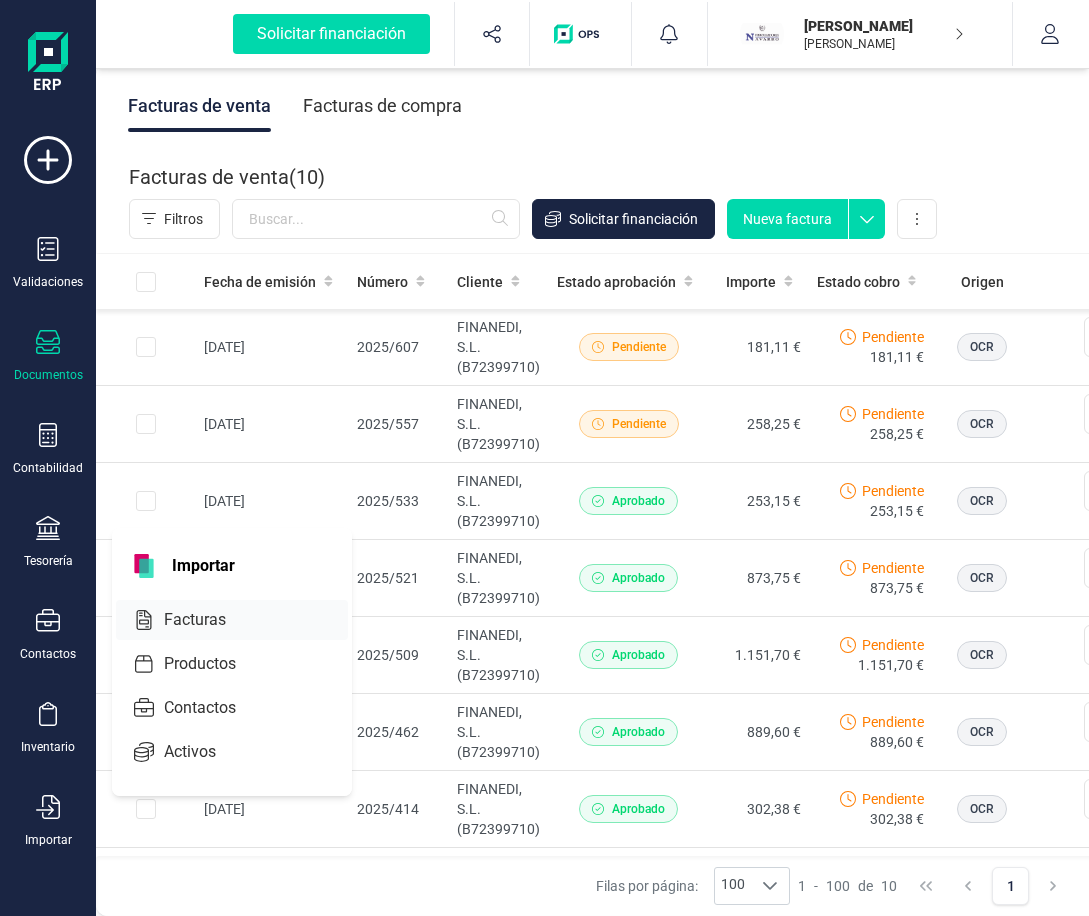 click on "Facturas" at bounding box center [209, 620] 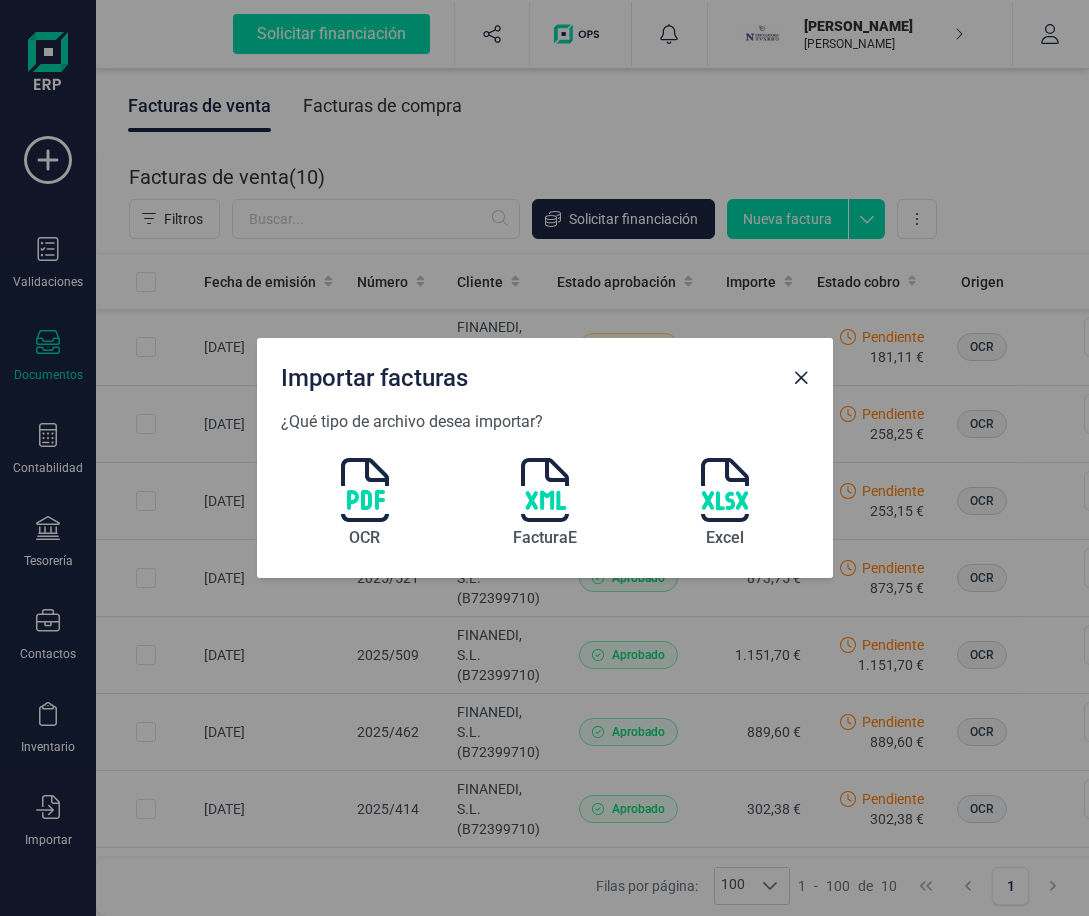 click at bounding box center (365, 490) 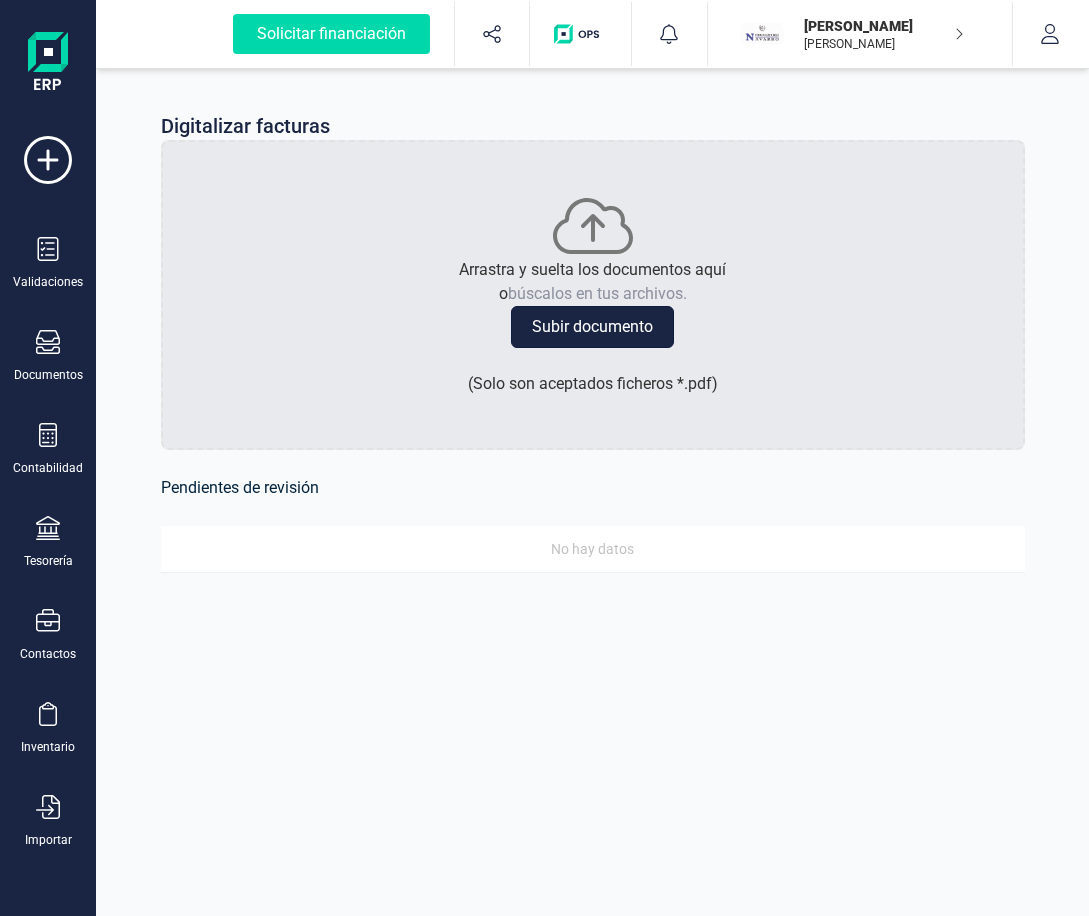 click on "Subir documento" at bounding box center [592, 327] 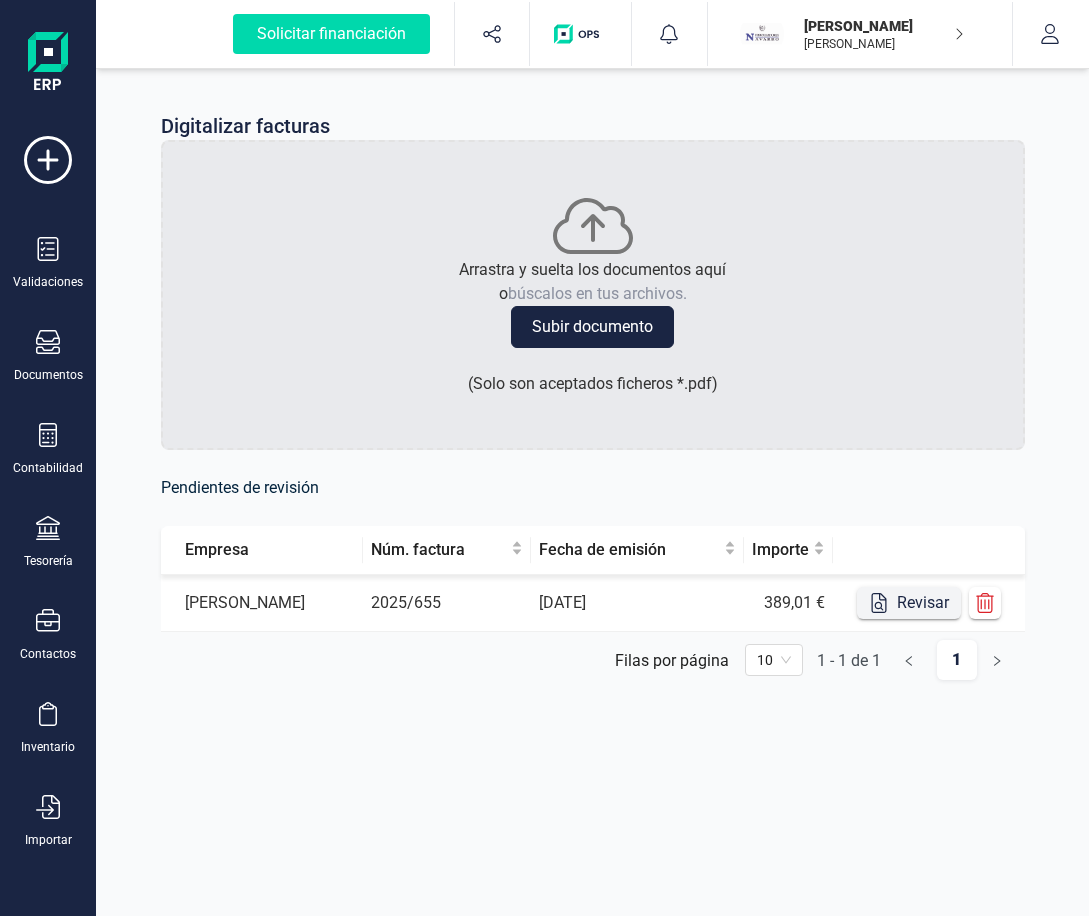 click on "Revisar" at bounding box center (909, 603) 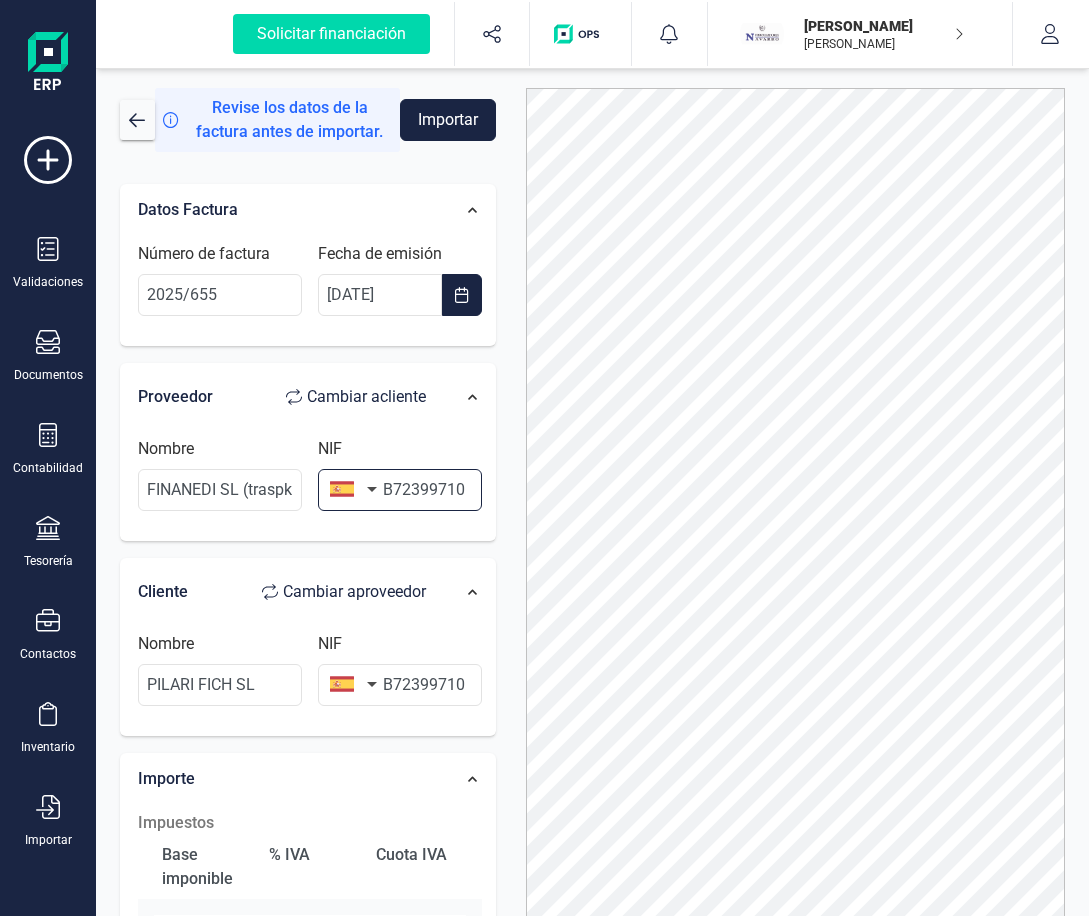 click on "B72399710" at bounding box center [400, 490] 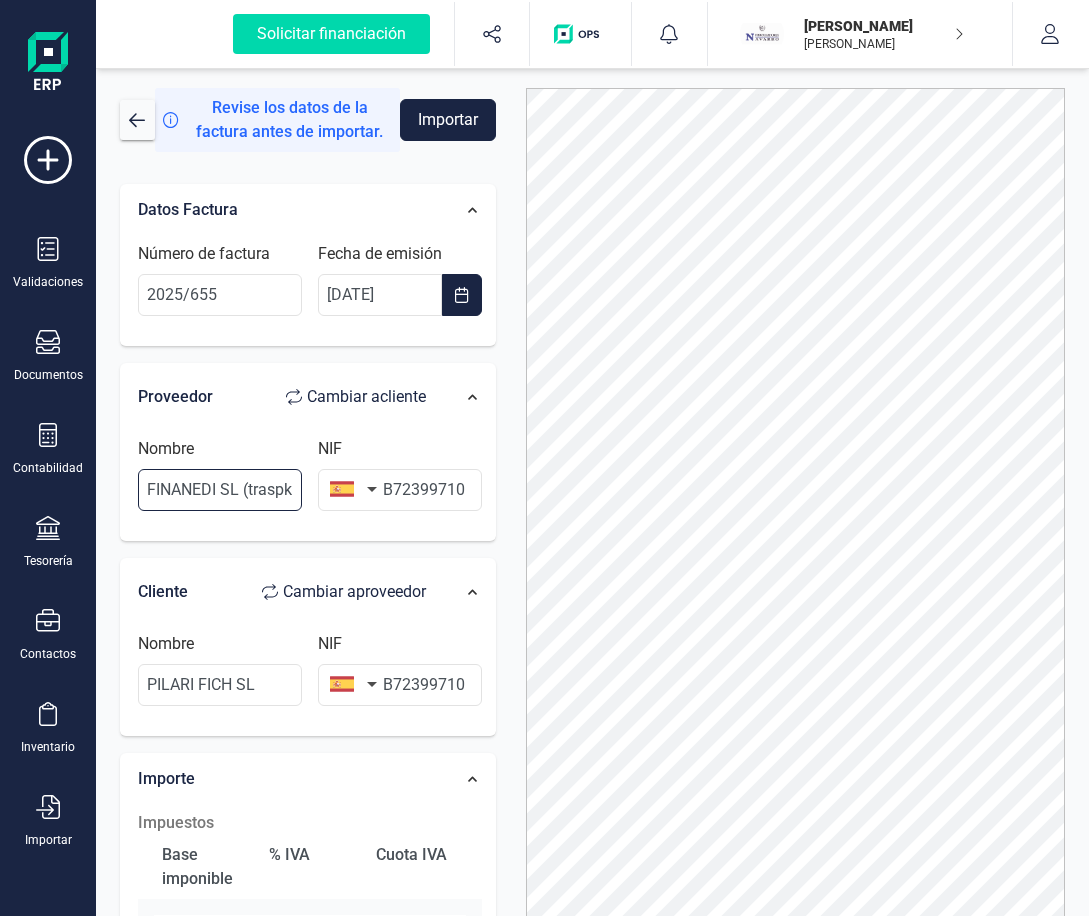 click on "FINANEDI SL (traspk inmotech sl)" at bounding box center (220, 490) 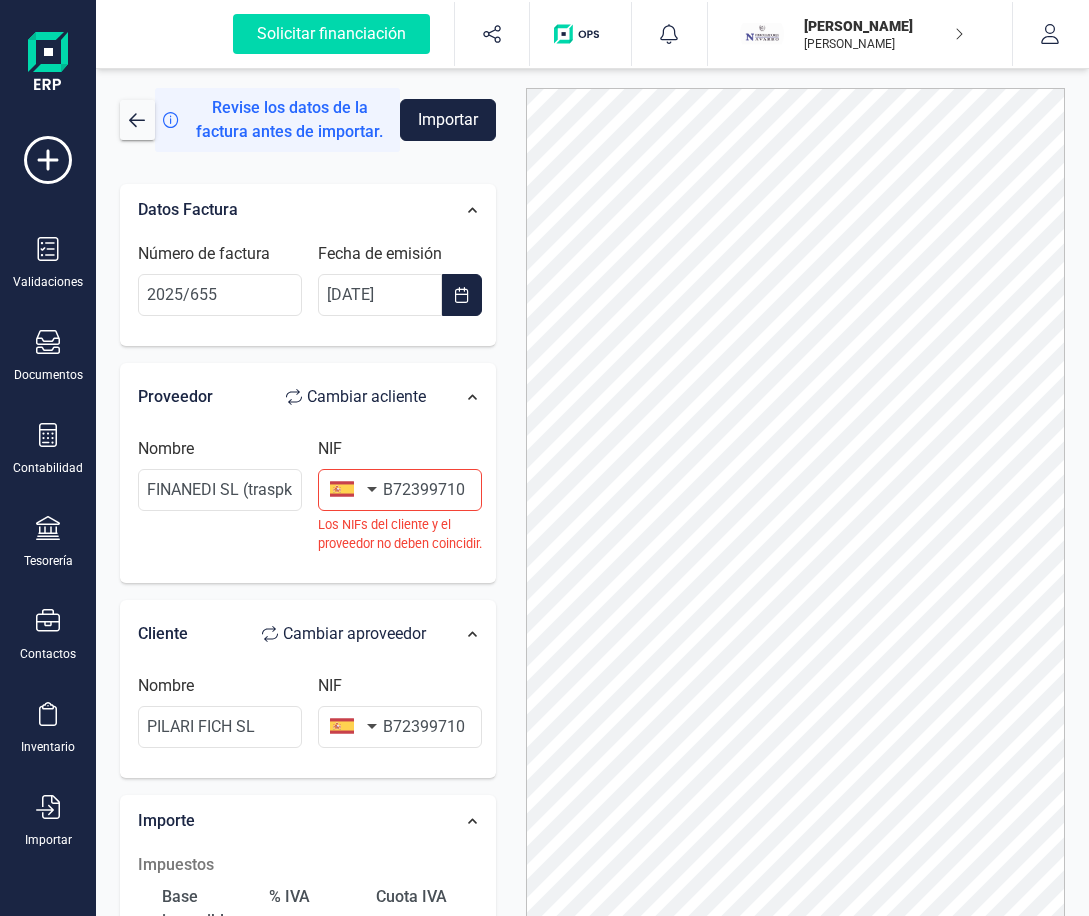 click on "Cambiar a   cliente" at bounding box center [366, 397] 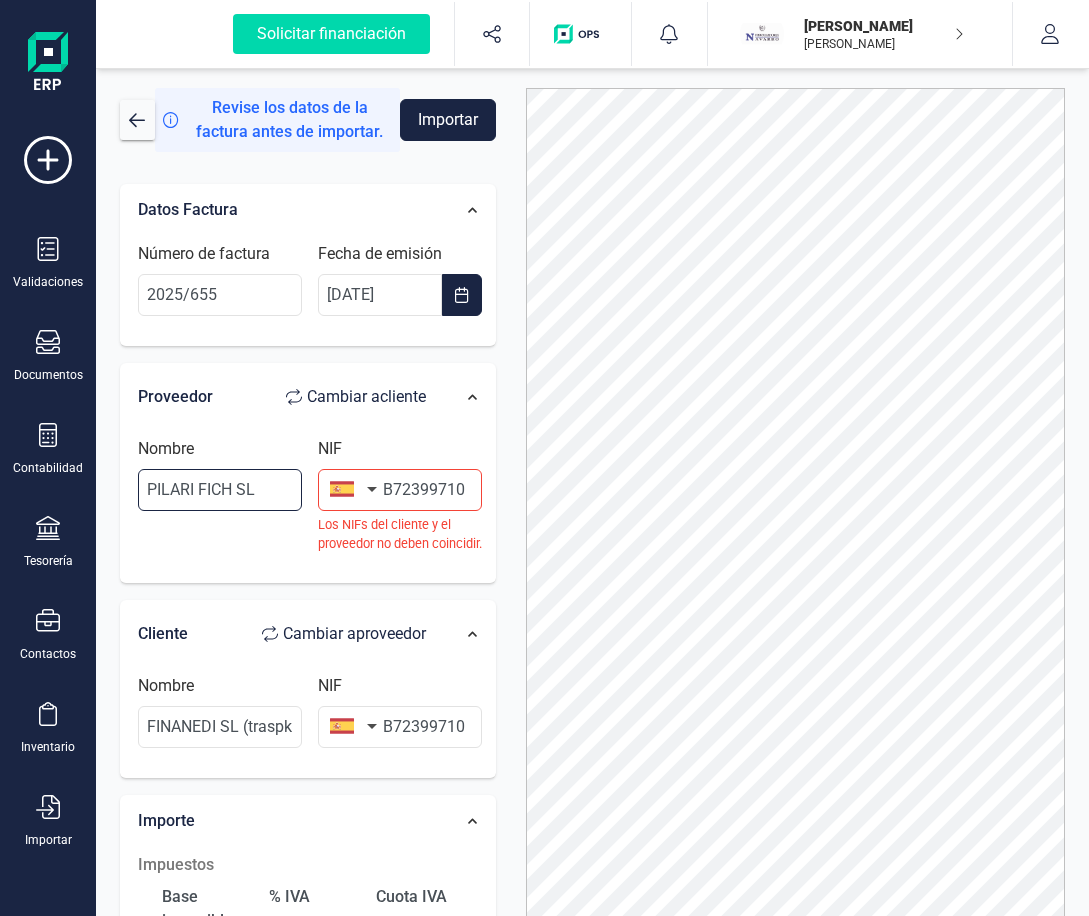 click on "PILARI FICH SL" at bounding box center [220, 490] 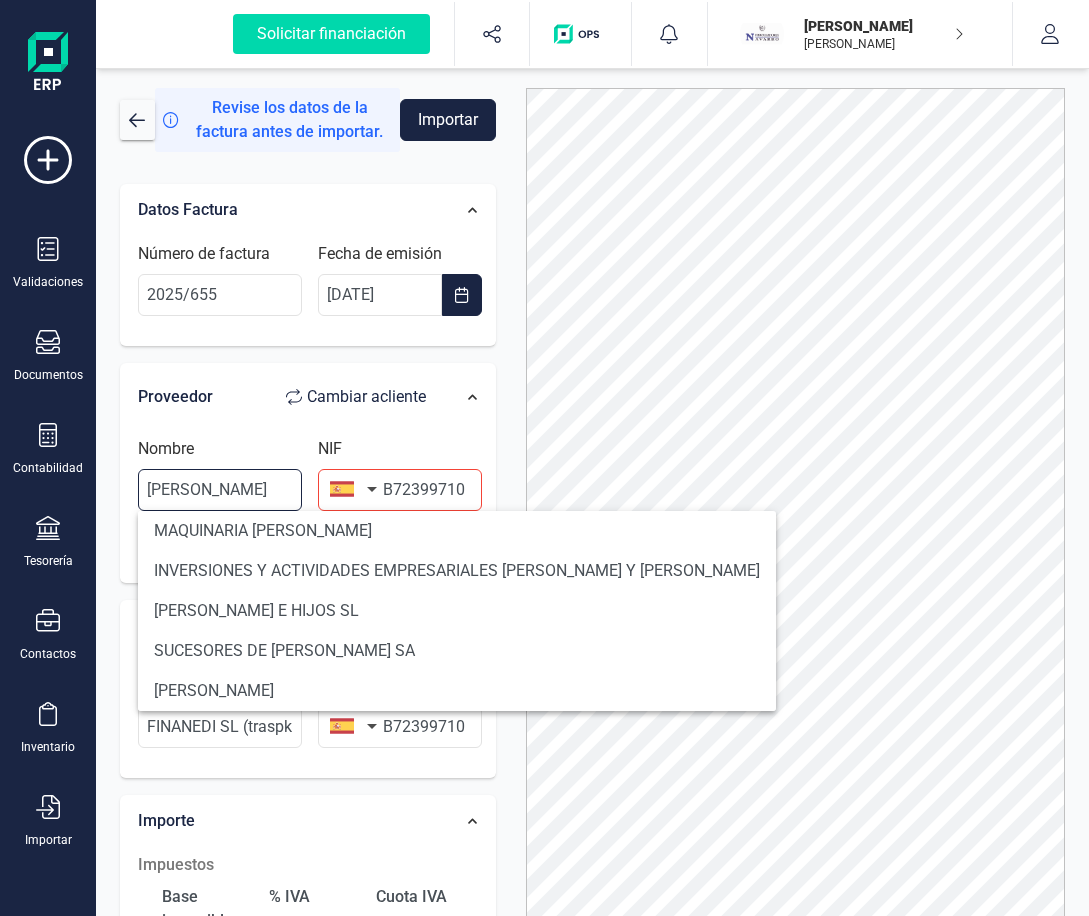 scroll, scrollTop: 8, scrollLeft: 0, axis: vertical 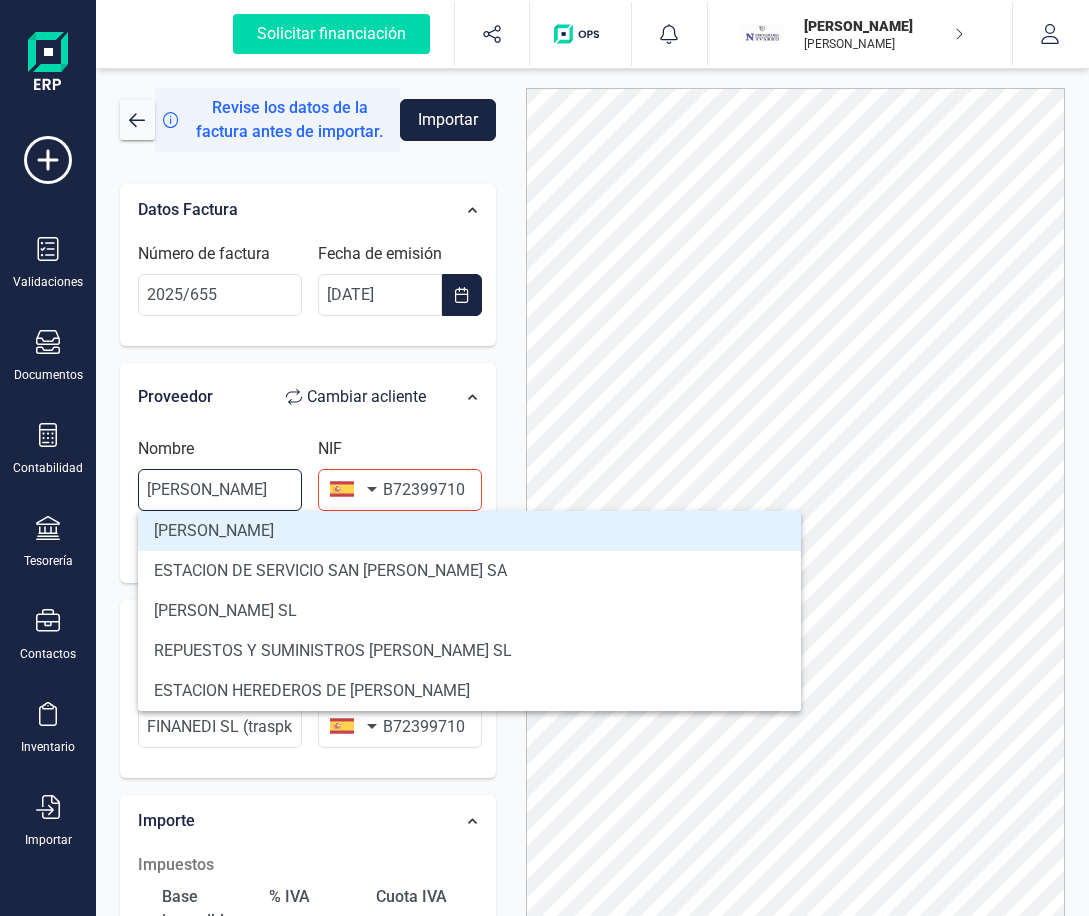 type on "JULIAN-SILVIANO ESTEBAN SAN JUAN SL" 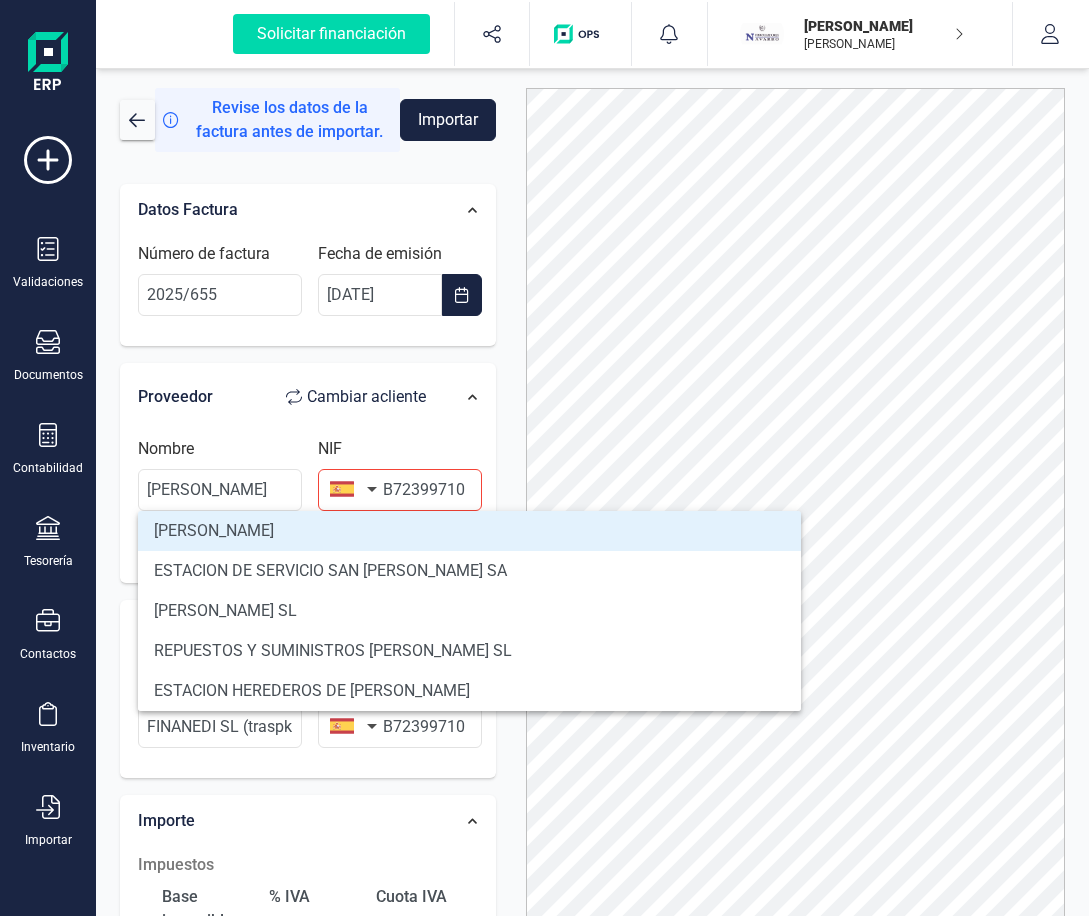type on "B45467180" 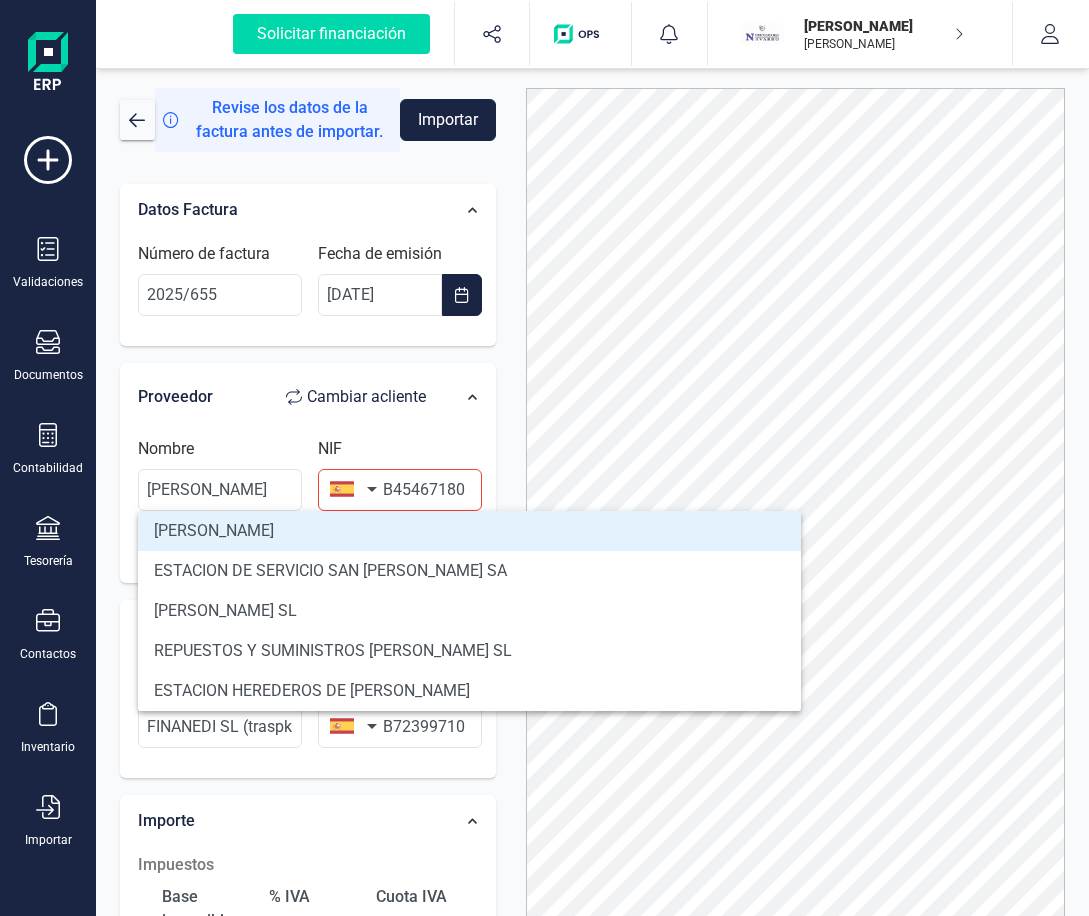 scroll, scrollTop: 0, scrollLeft: 0, axis: both 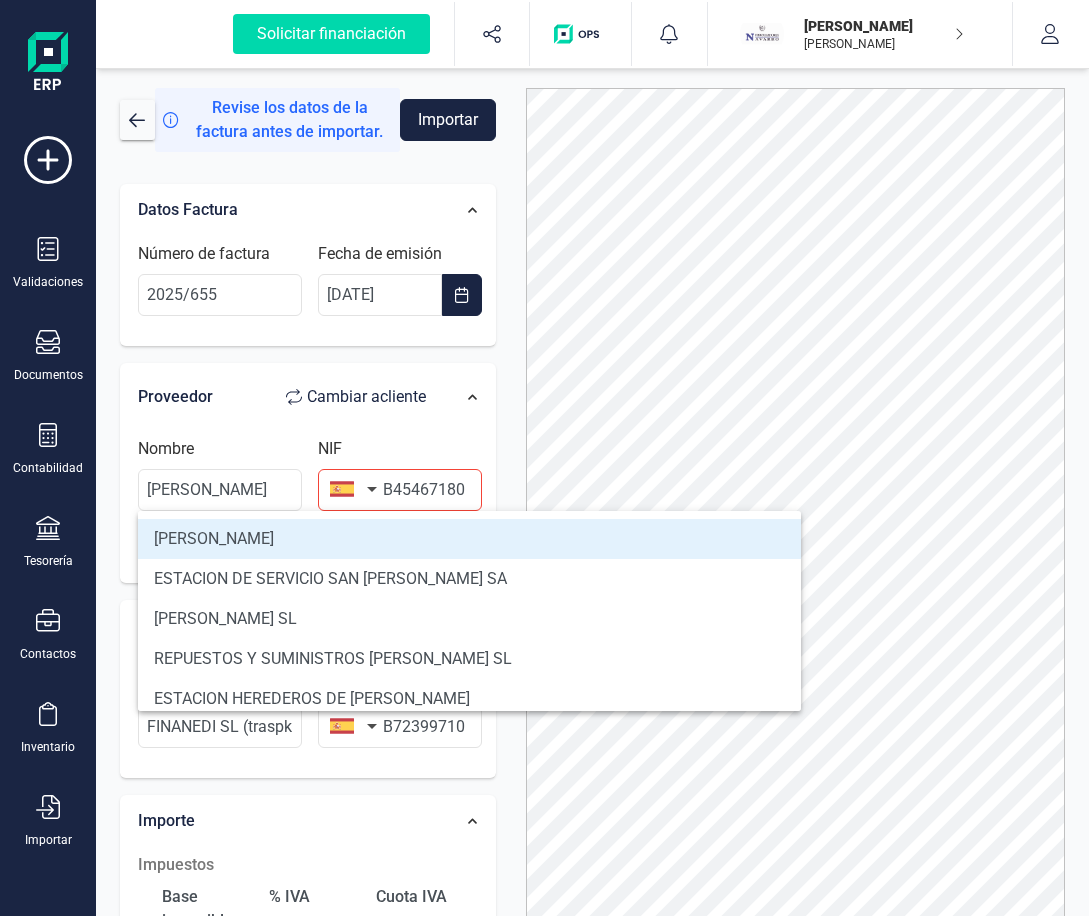 type 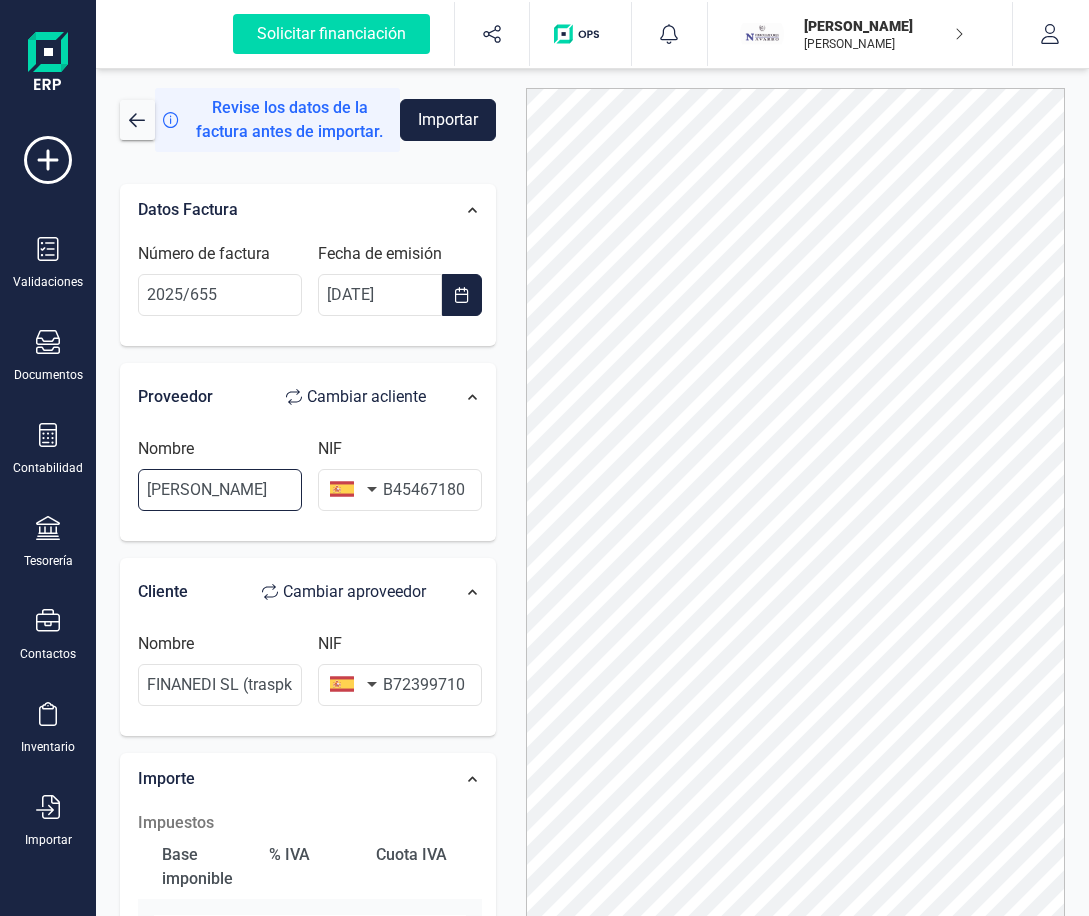 click on "JULIAN-SILVIANO ESTEBAN SAN JUAN SL" at bounding box center (220, 490) 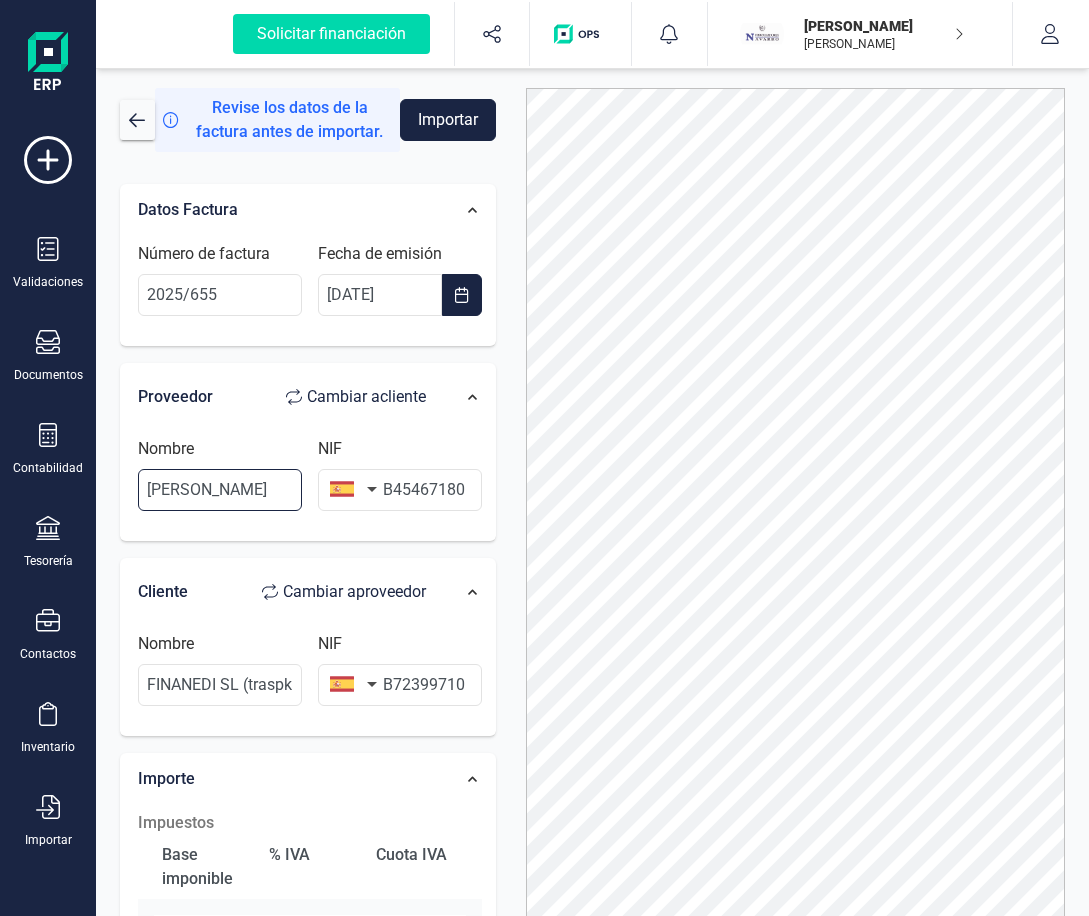 scroll, scrollTop: 0, scrollLeft: 118, axis: horizontal 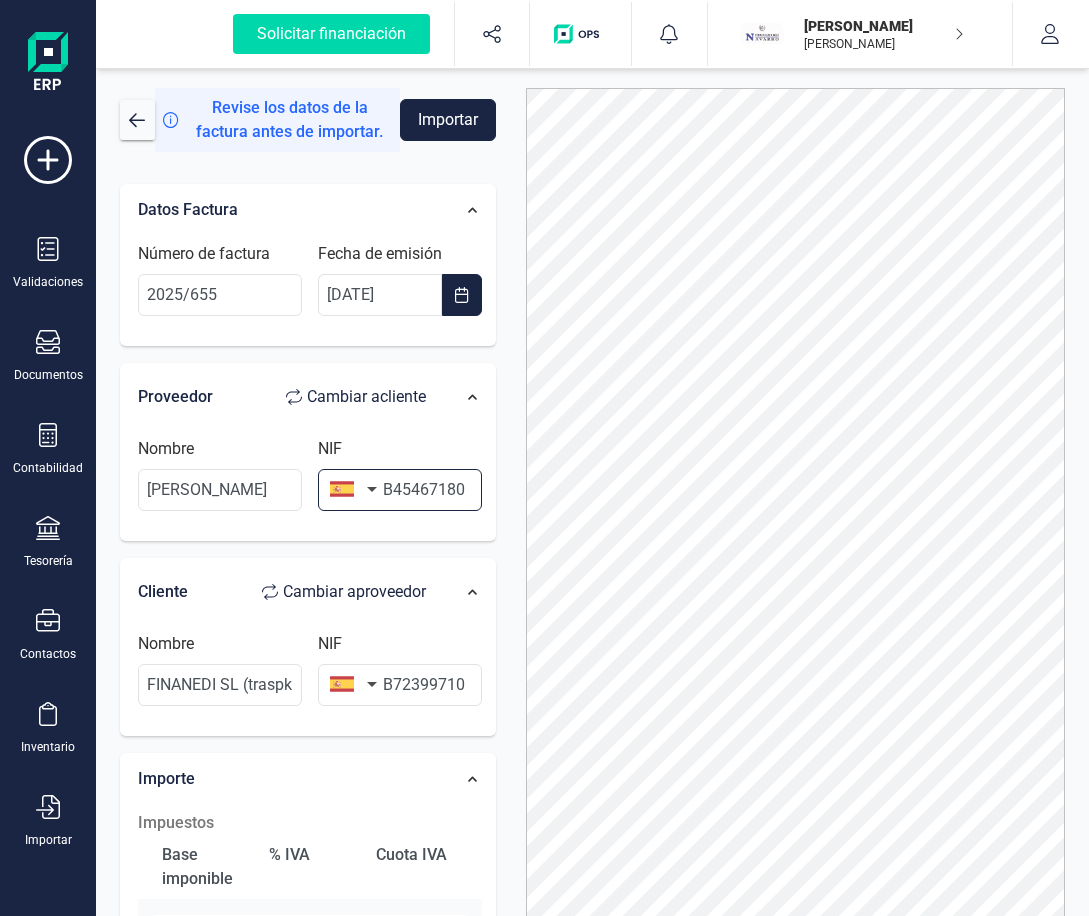click on "B45467180" at bounding box center [400, 490] 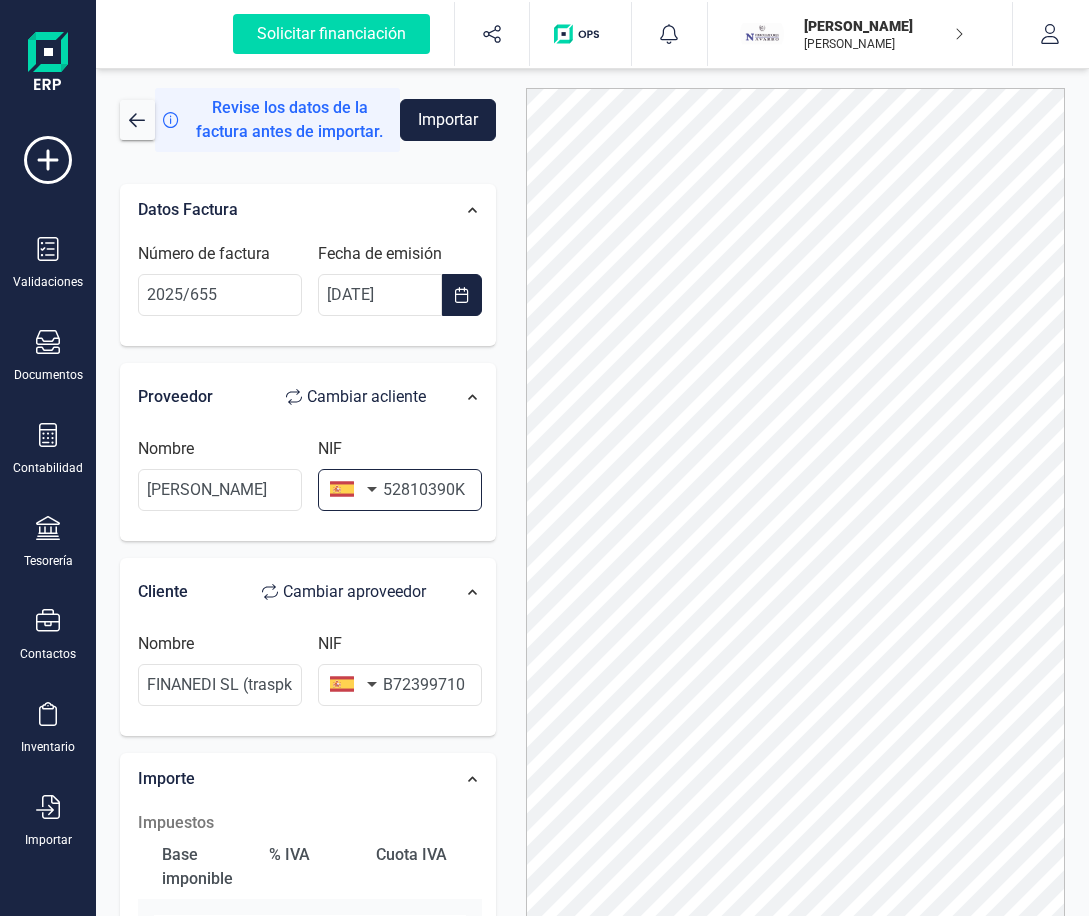 type on "52810390K" 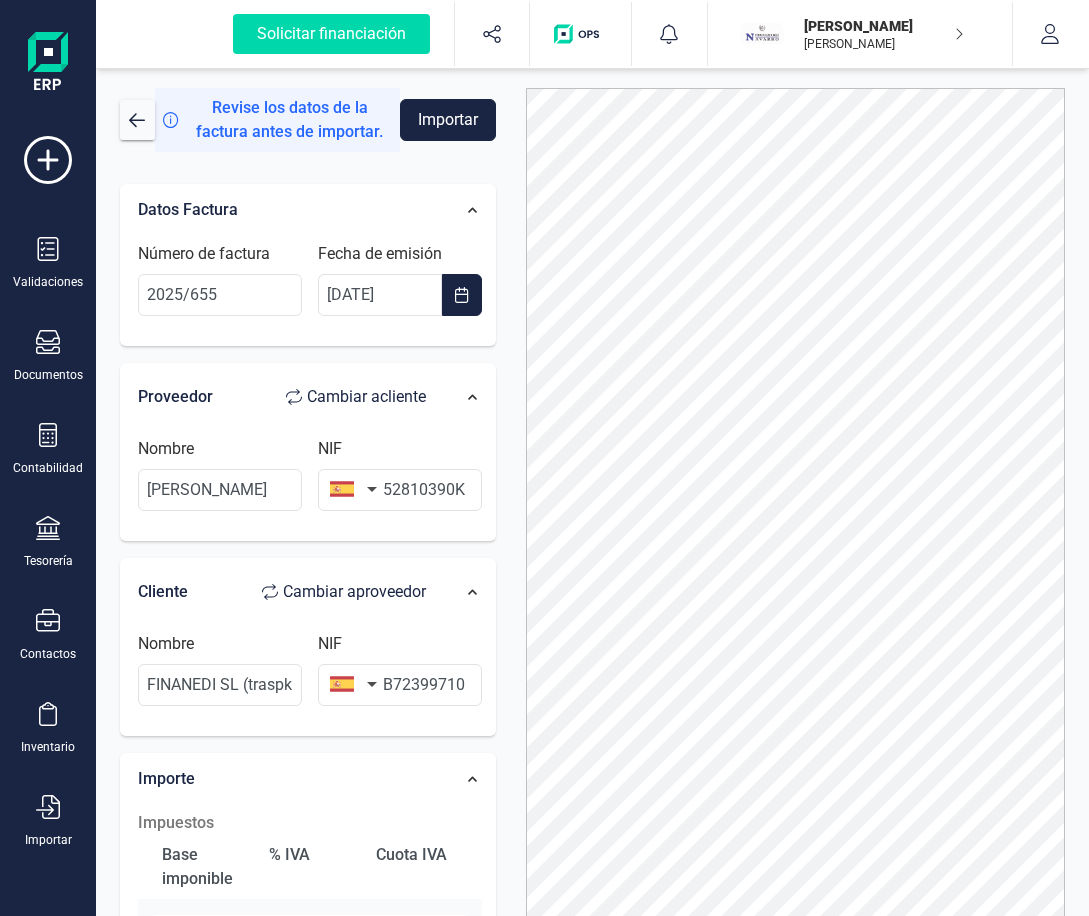 type 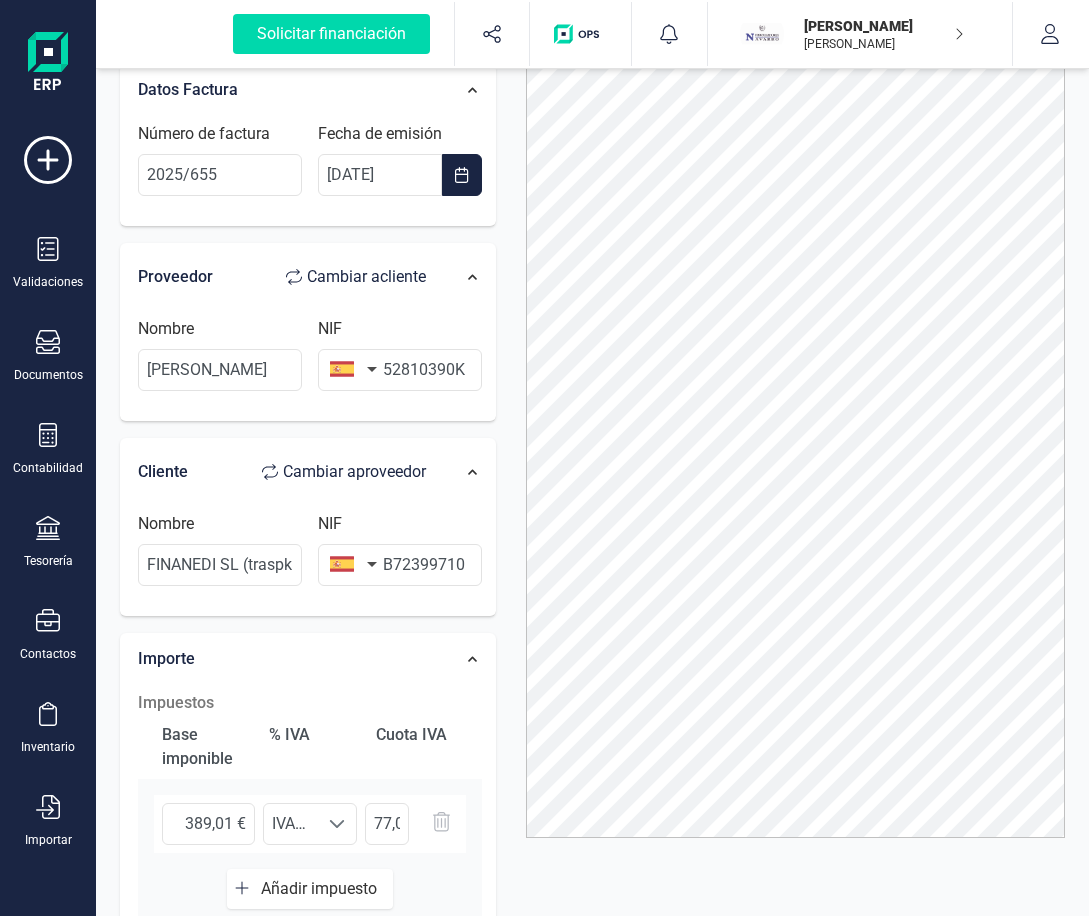 scroll, scrollTop: 122, scrollLeft: 0, axis: vertical 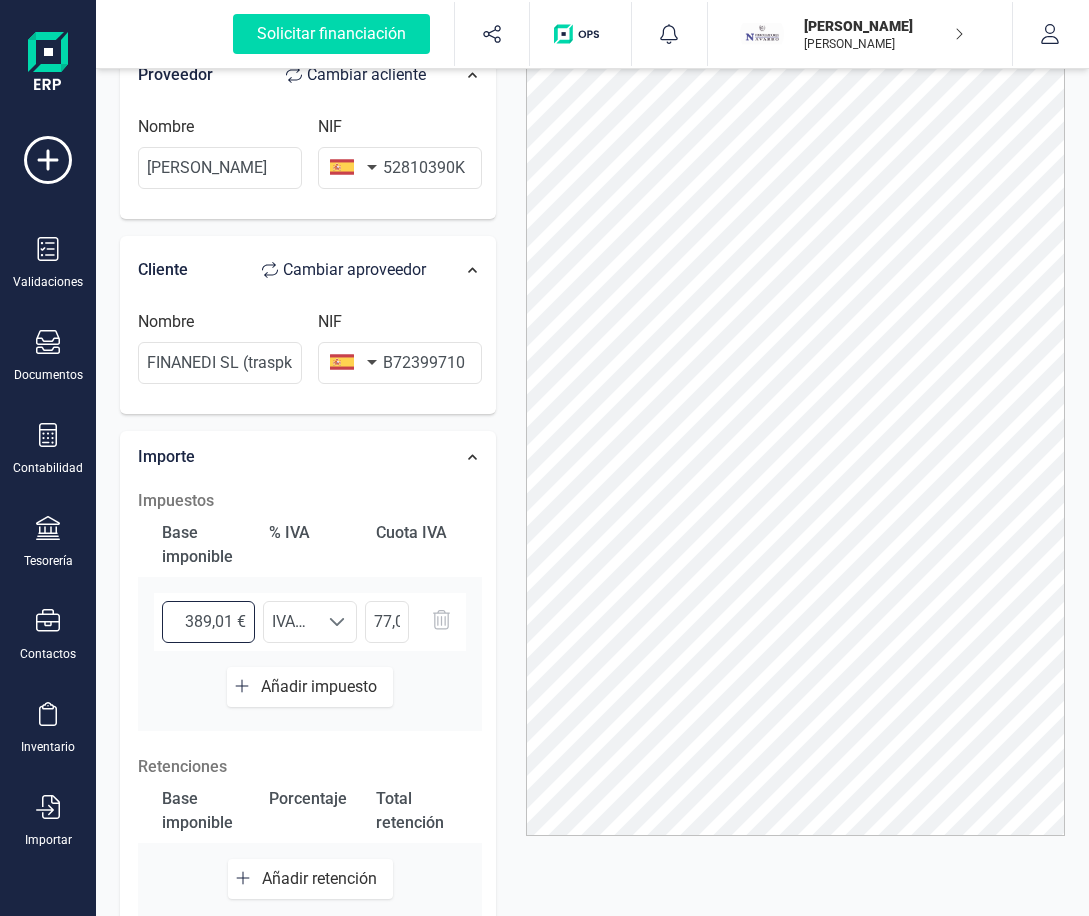 click on "389,01 €" at bounding box center [208, 622] 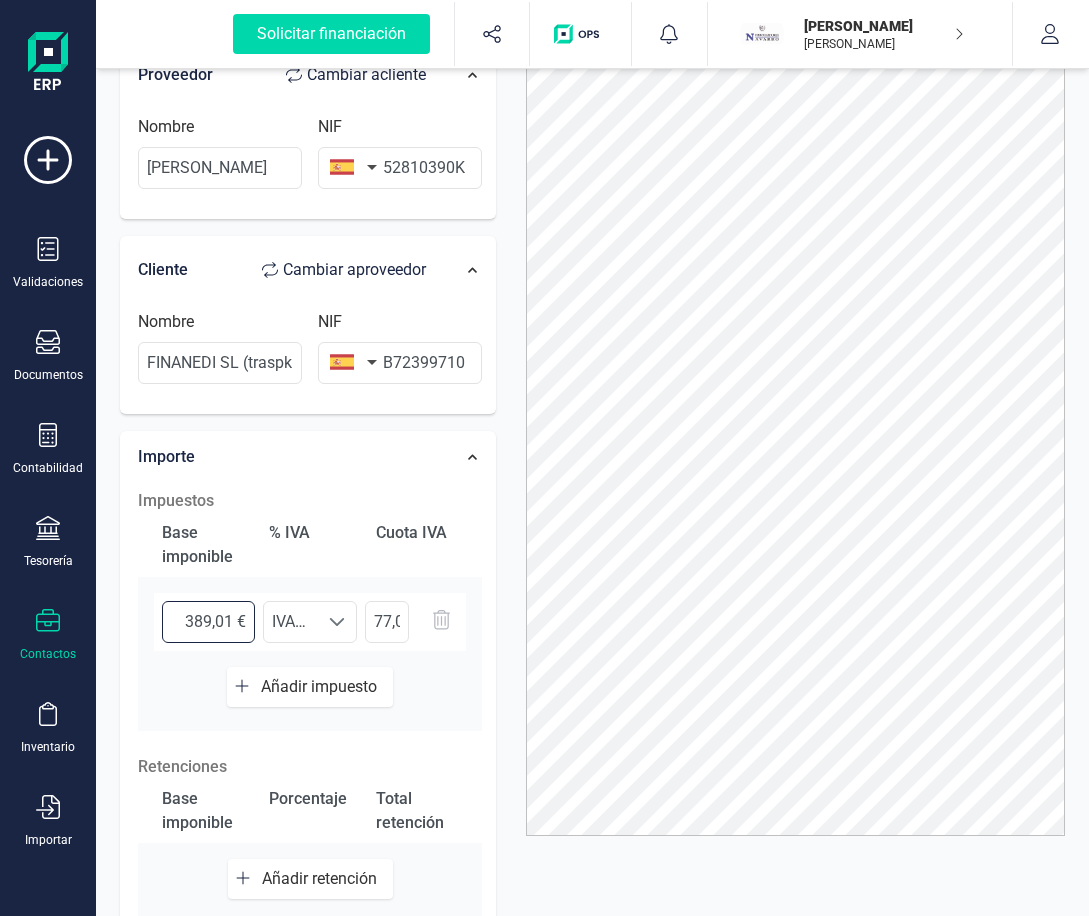 drag, startPoint x: 232, startPoint y: 627, endPoint x: 40, endPoint y: 626, distance: 192.00261 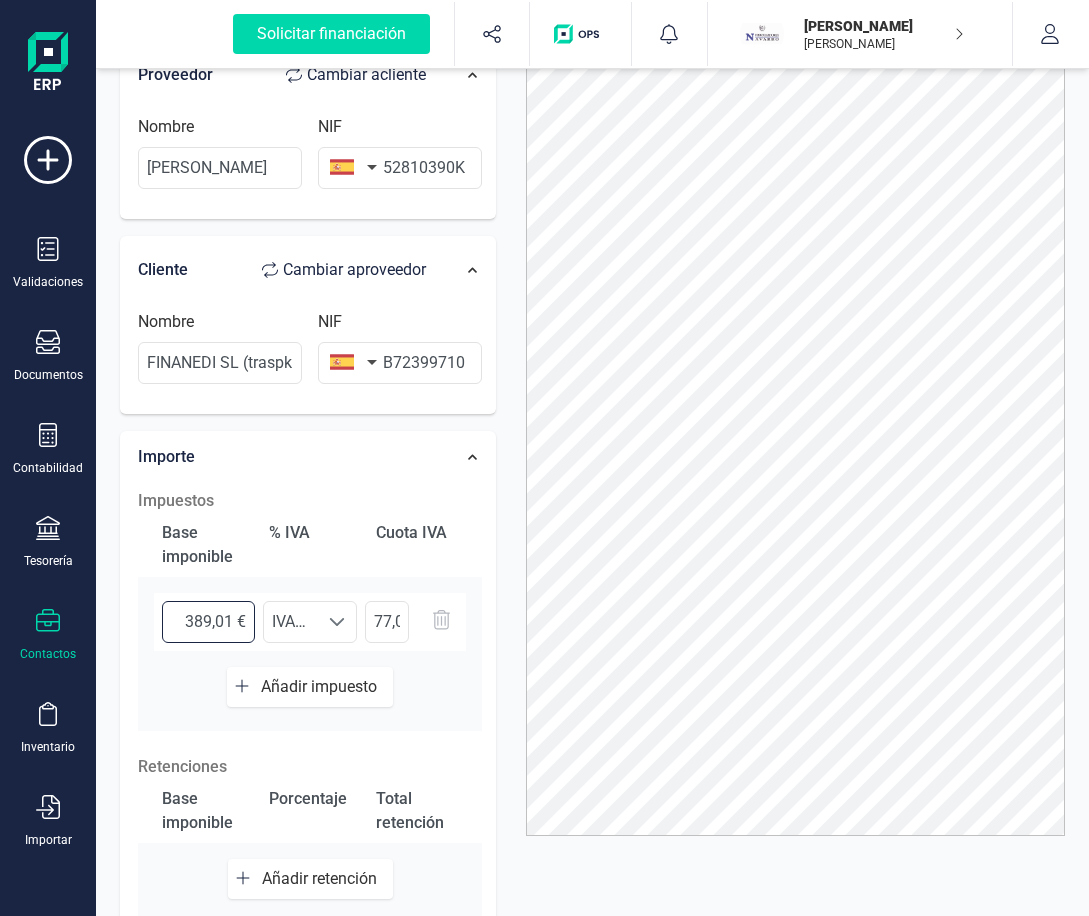 type on "3,00 €" 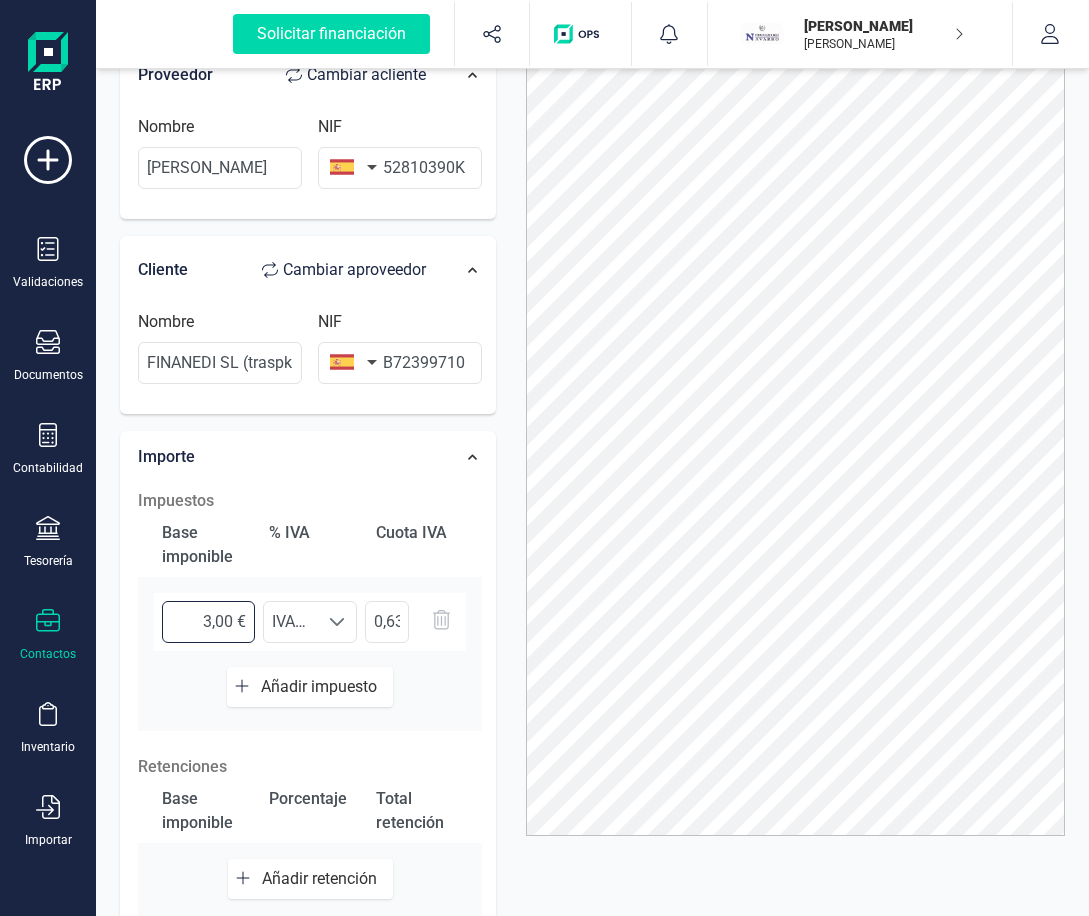 type on "36,00 €" 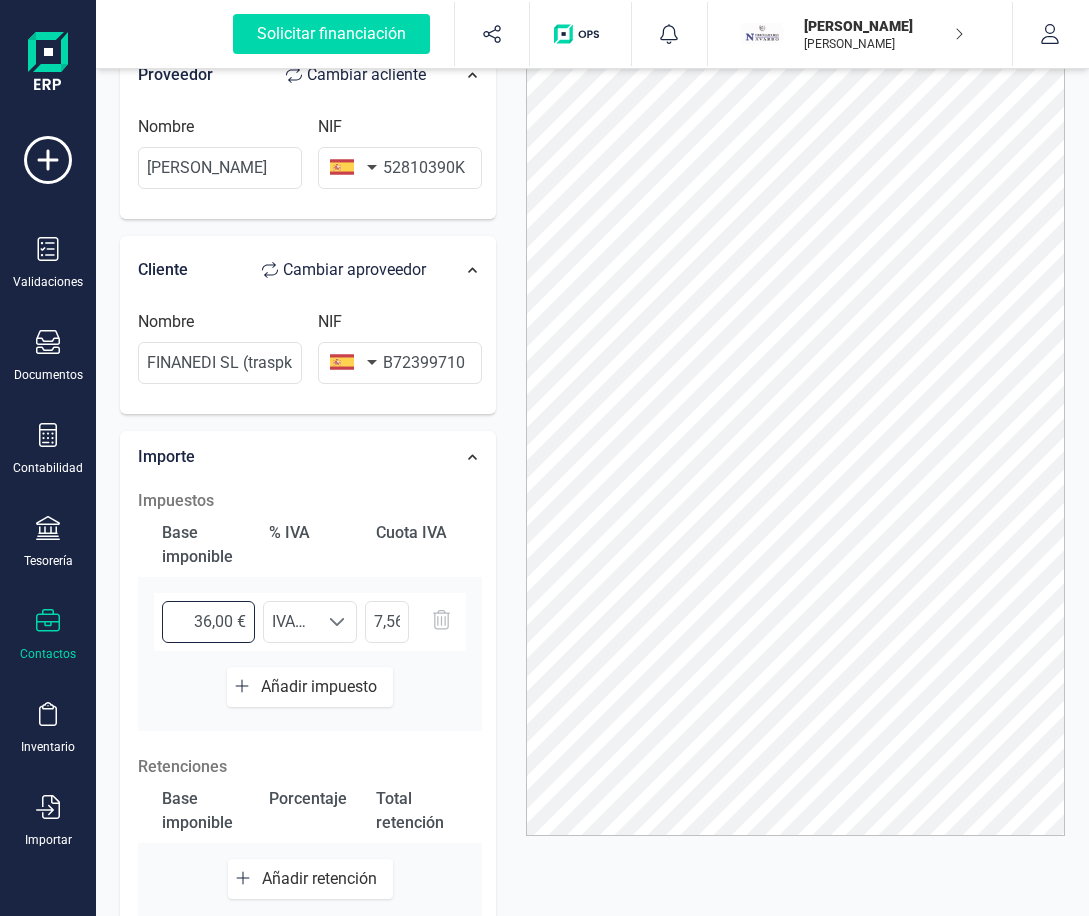 type on "366,00 €" 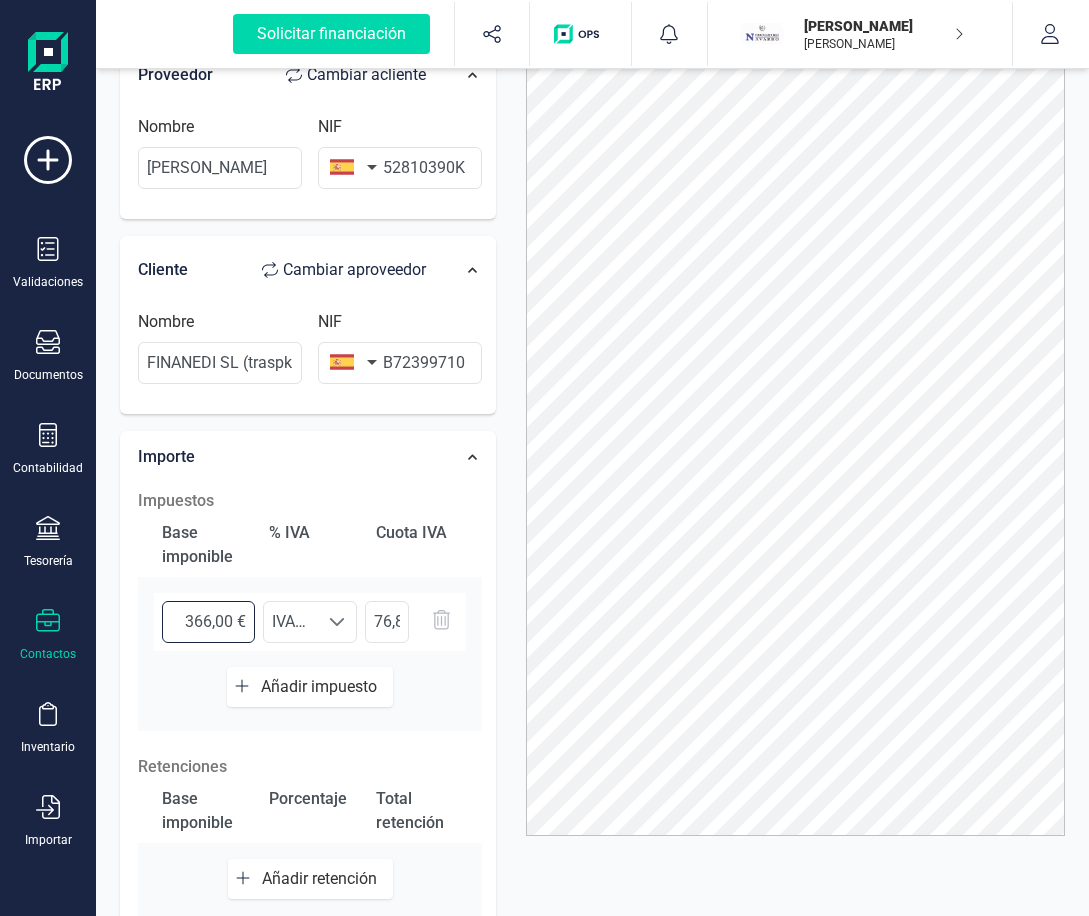 type on "3.669,00 €" 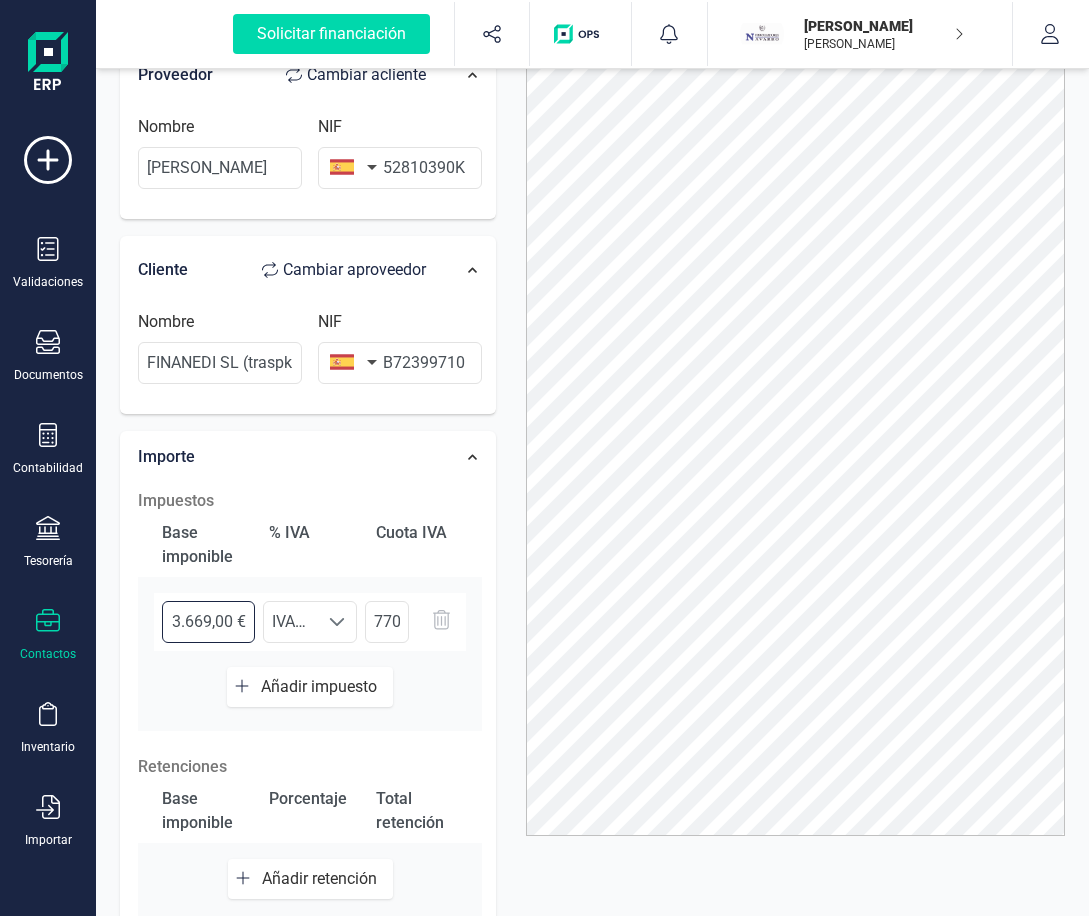 type on "36.699,00 €" 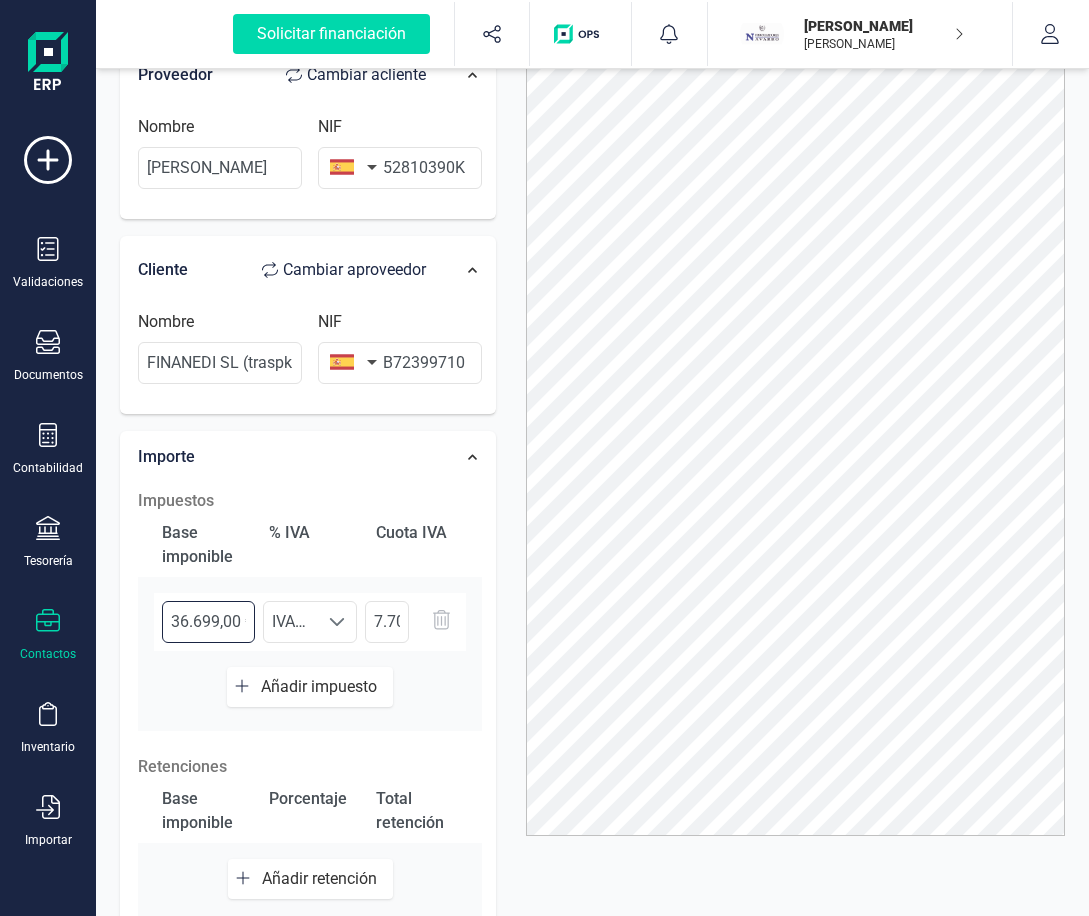 type on "3.669,00 €" 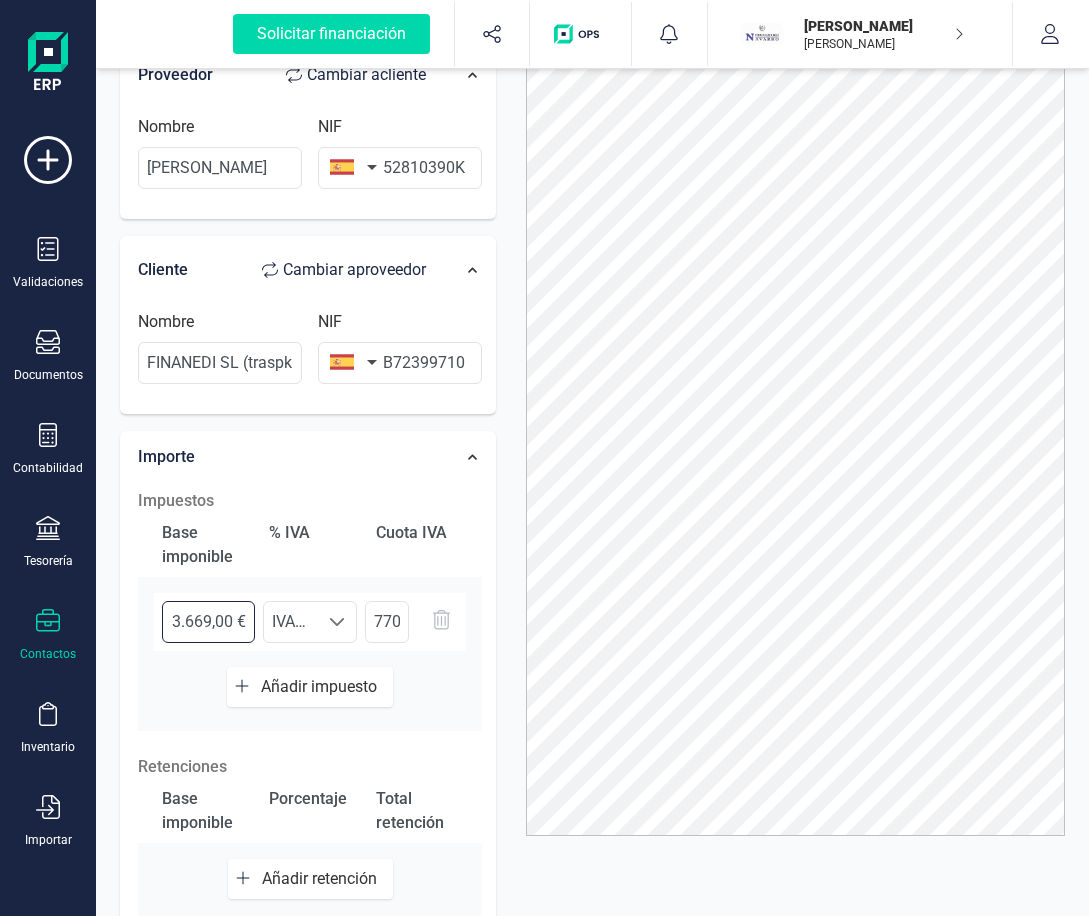 type on "366,00 €" 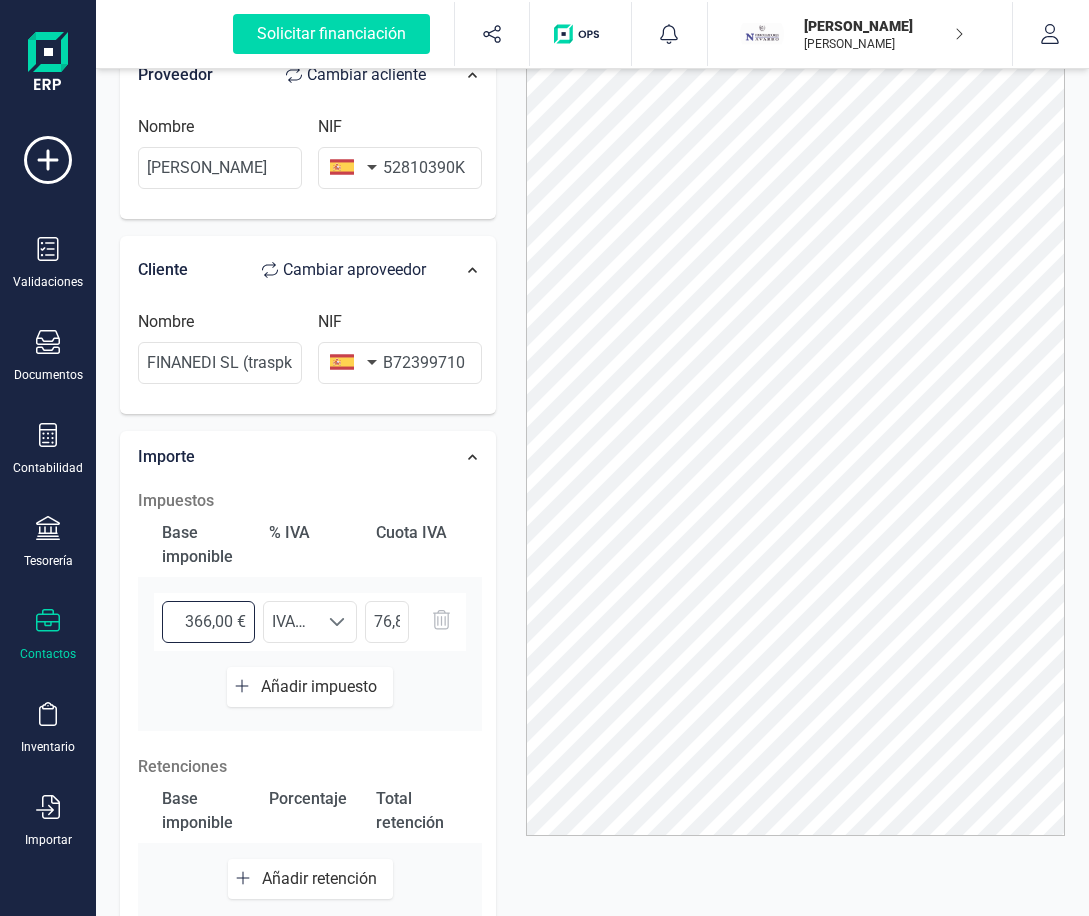 type on "366,90 €" 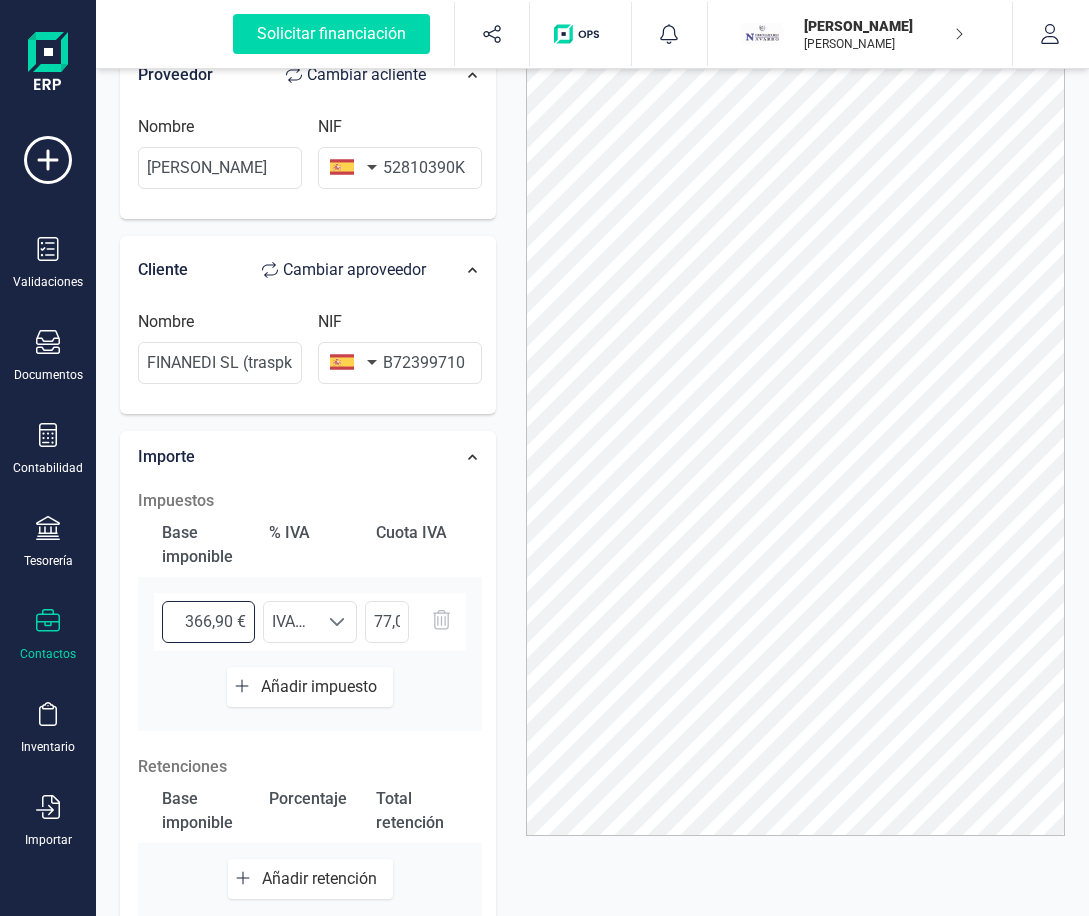type on "366,99 €" 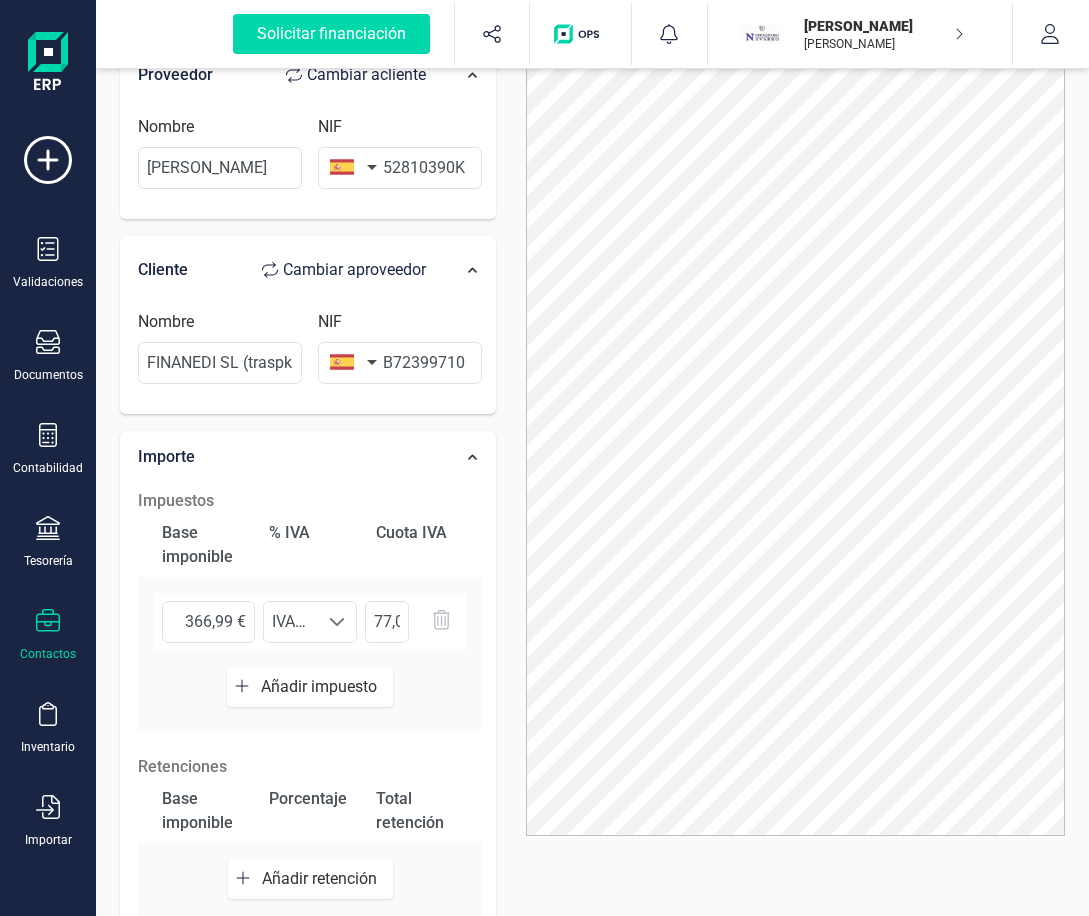 scroll, scrollTop: 12, scrollLeft: 88, axis: both 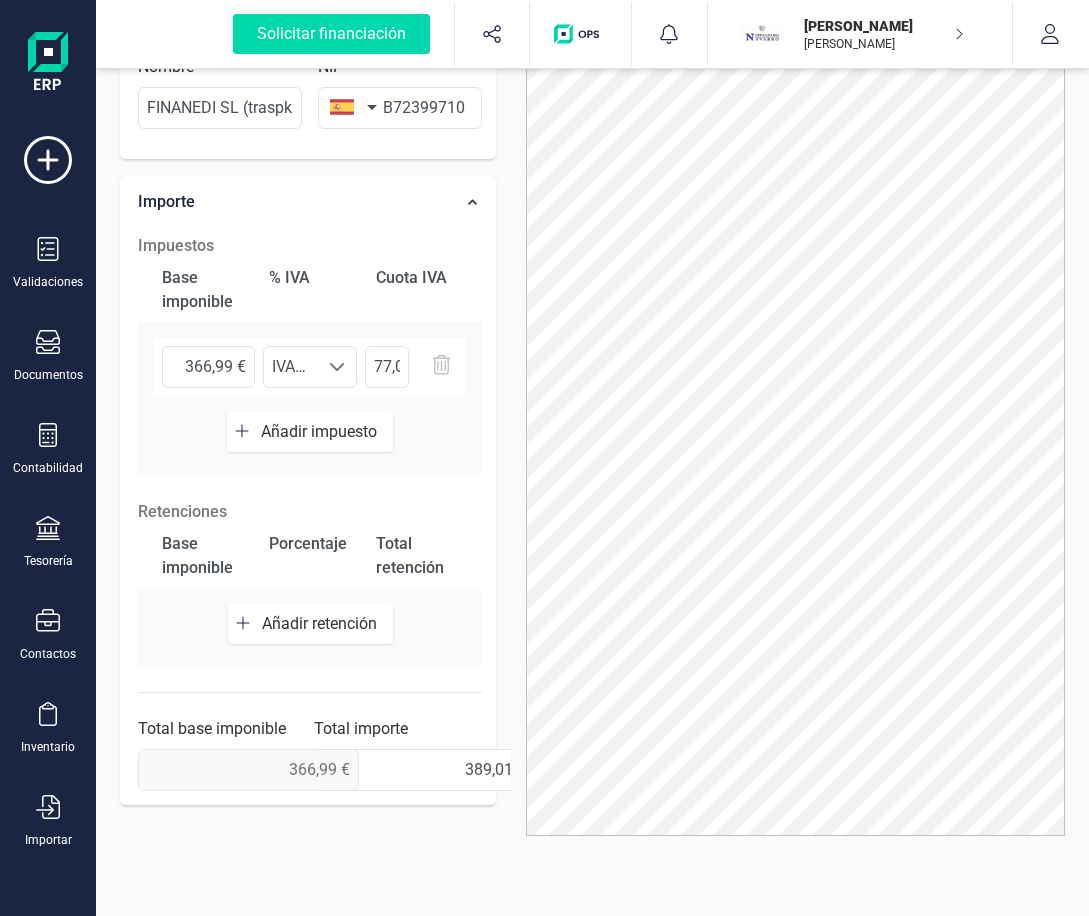 click on "Añadir retención" at bounding box center (310, 624) 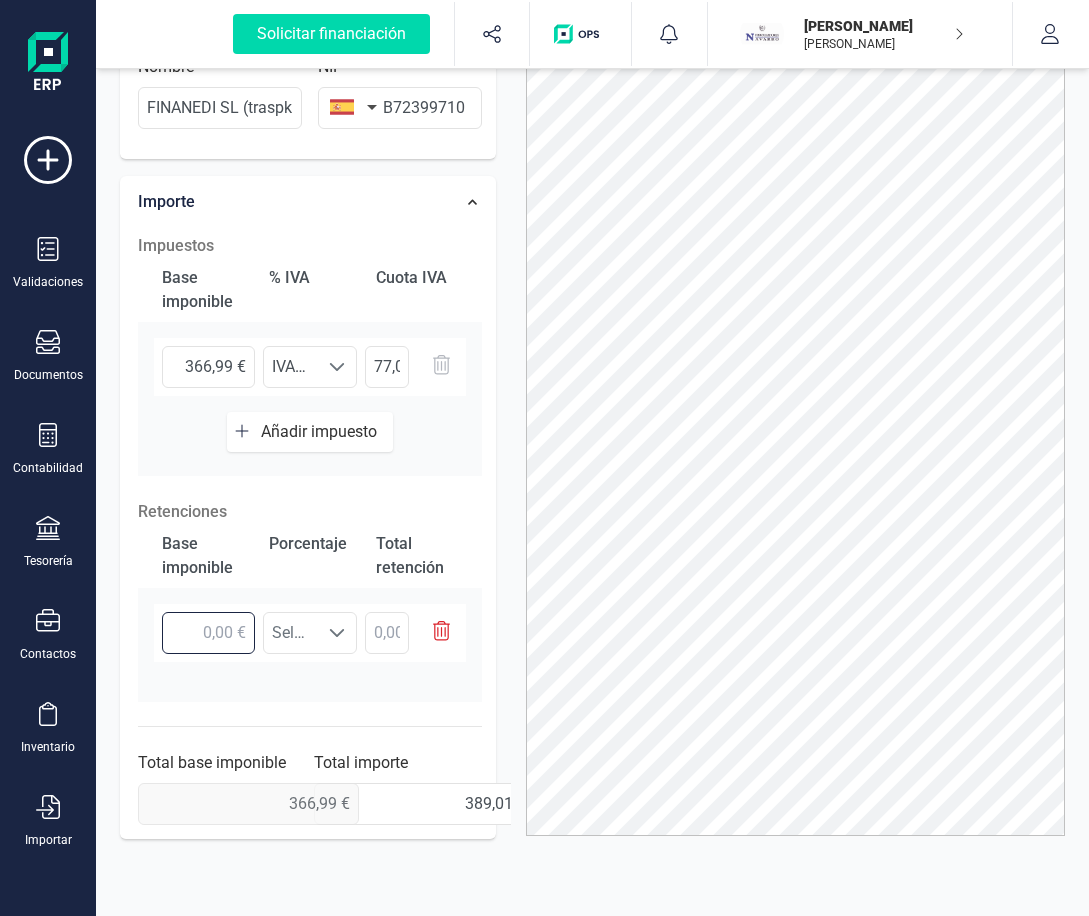 click at bounding box center [208, 633] 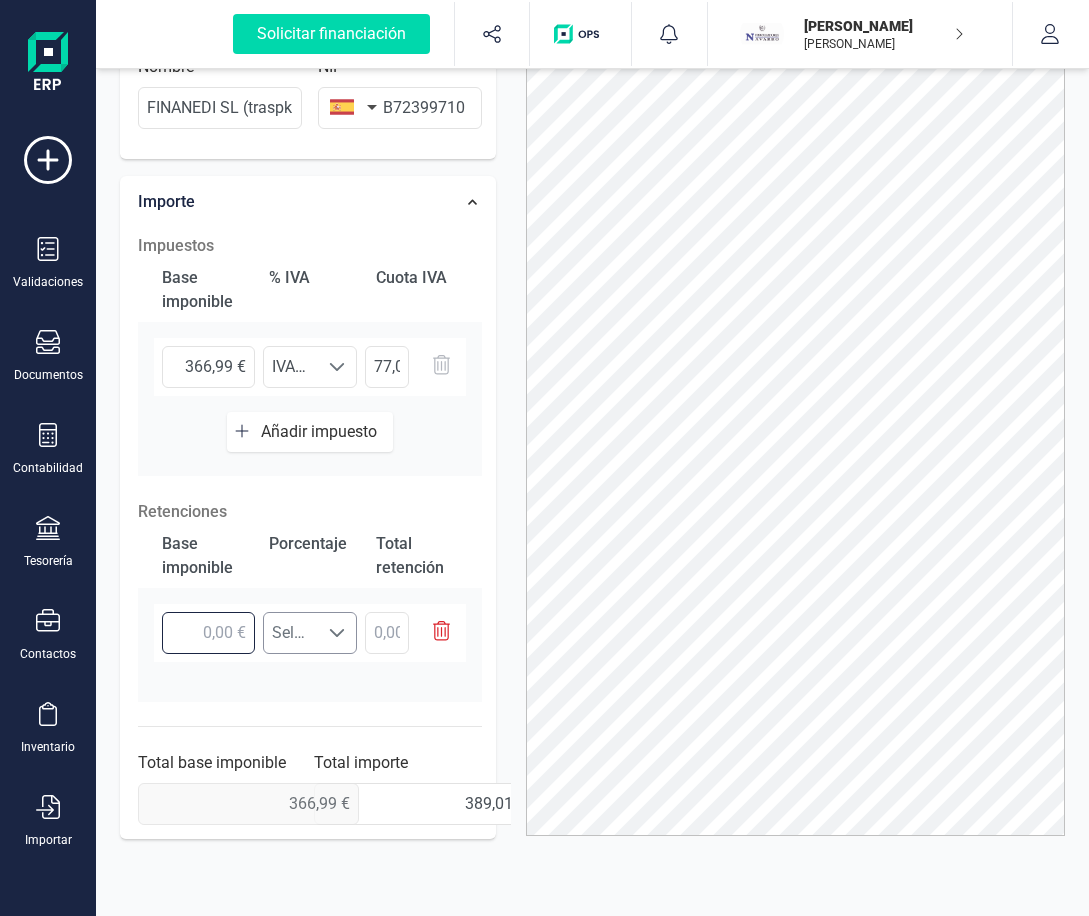 drag, startPoint x: 187, startPoint y: 630, endPoint x: 283, endPoint y: 640, distance: 96.519424 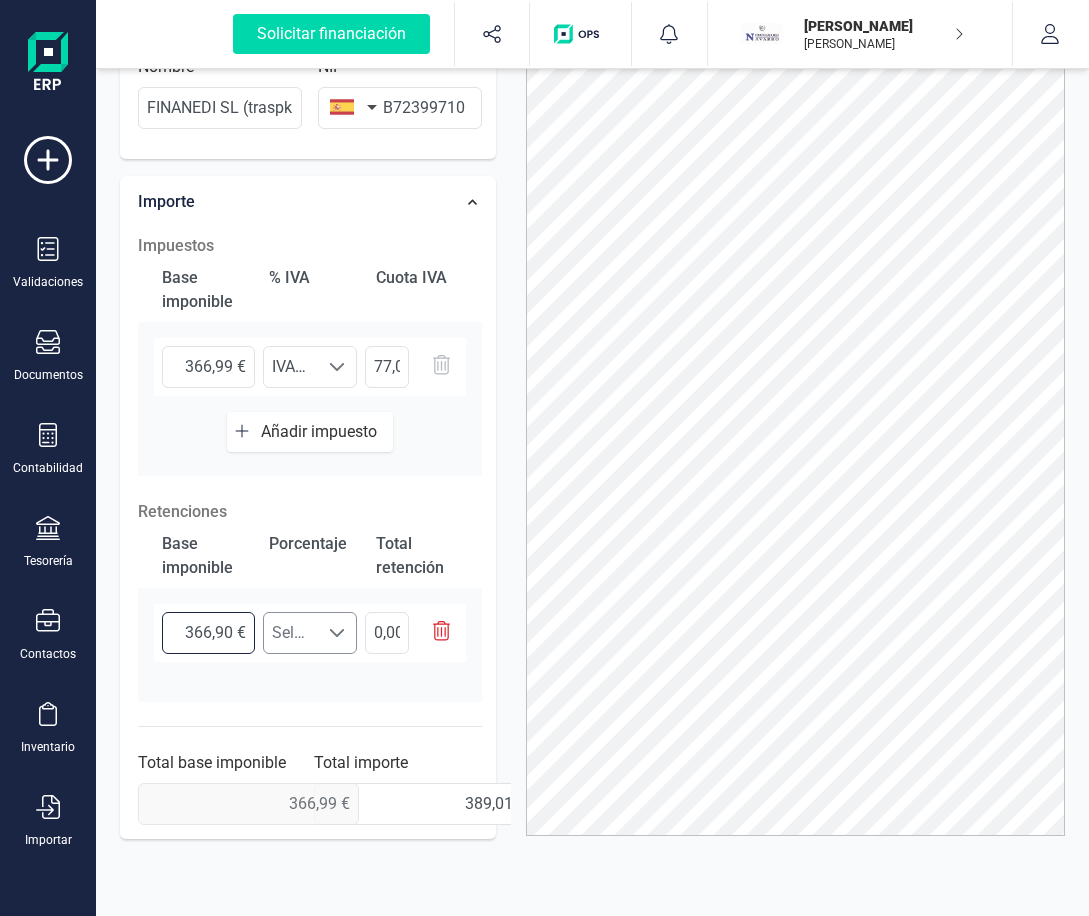 type on "366,99 €" 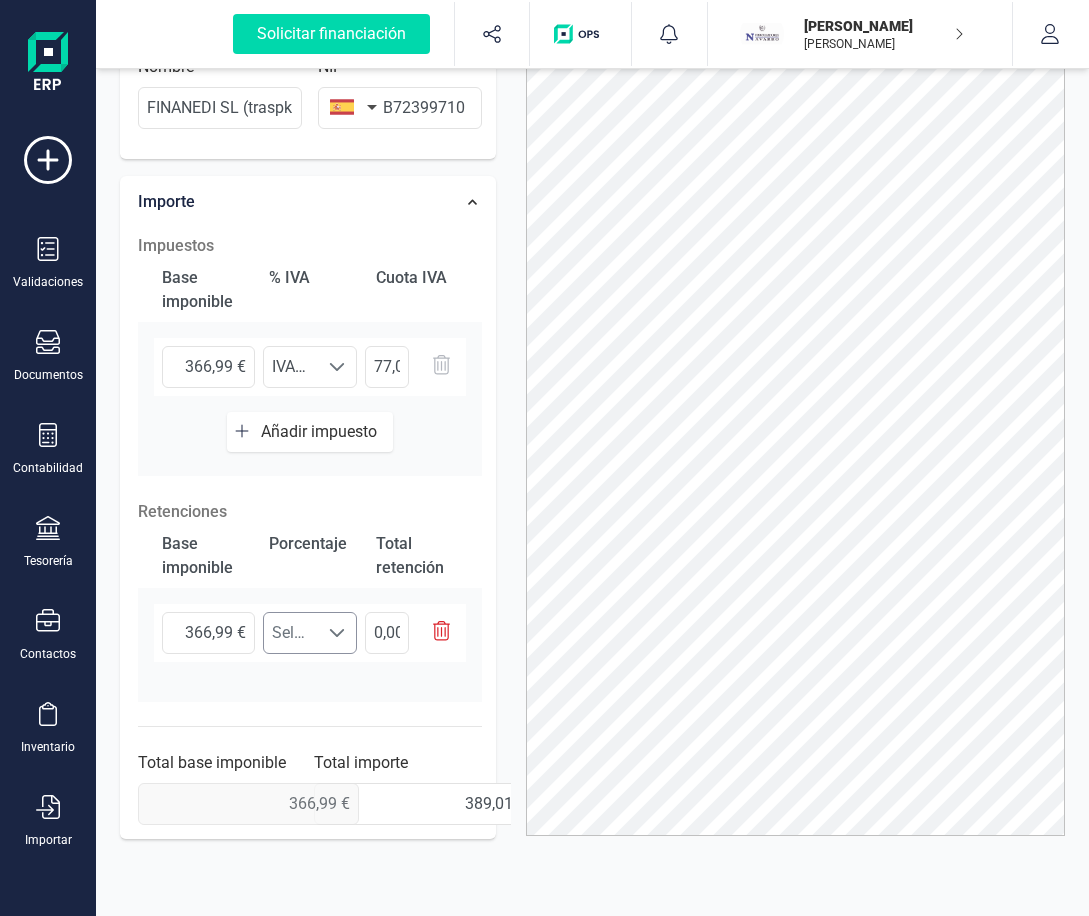 click on "Seleccione un %" at bounding box center (291, 633) 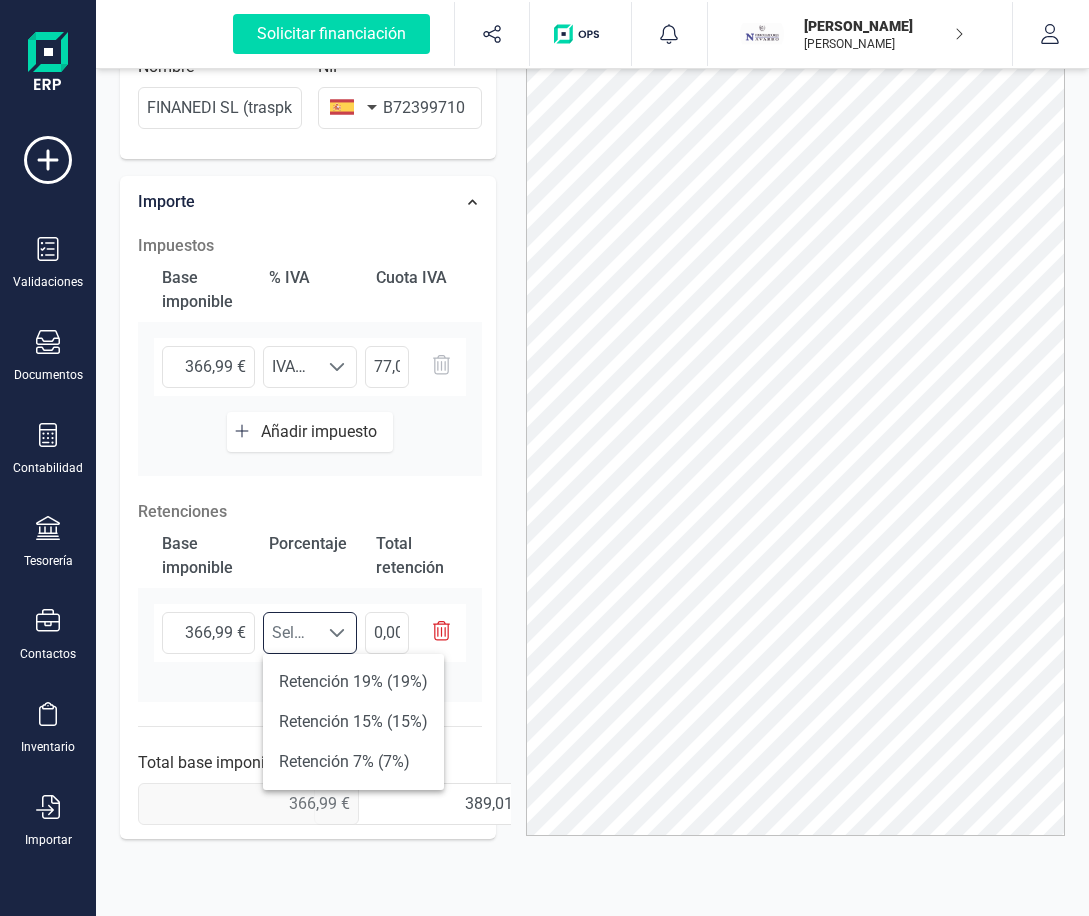 scroll, scrollTop: 12, scrollLeft: 88, axis: both 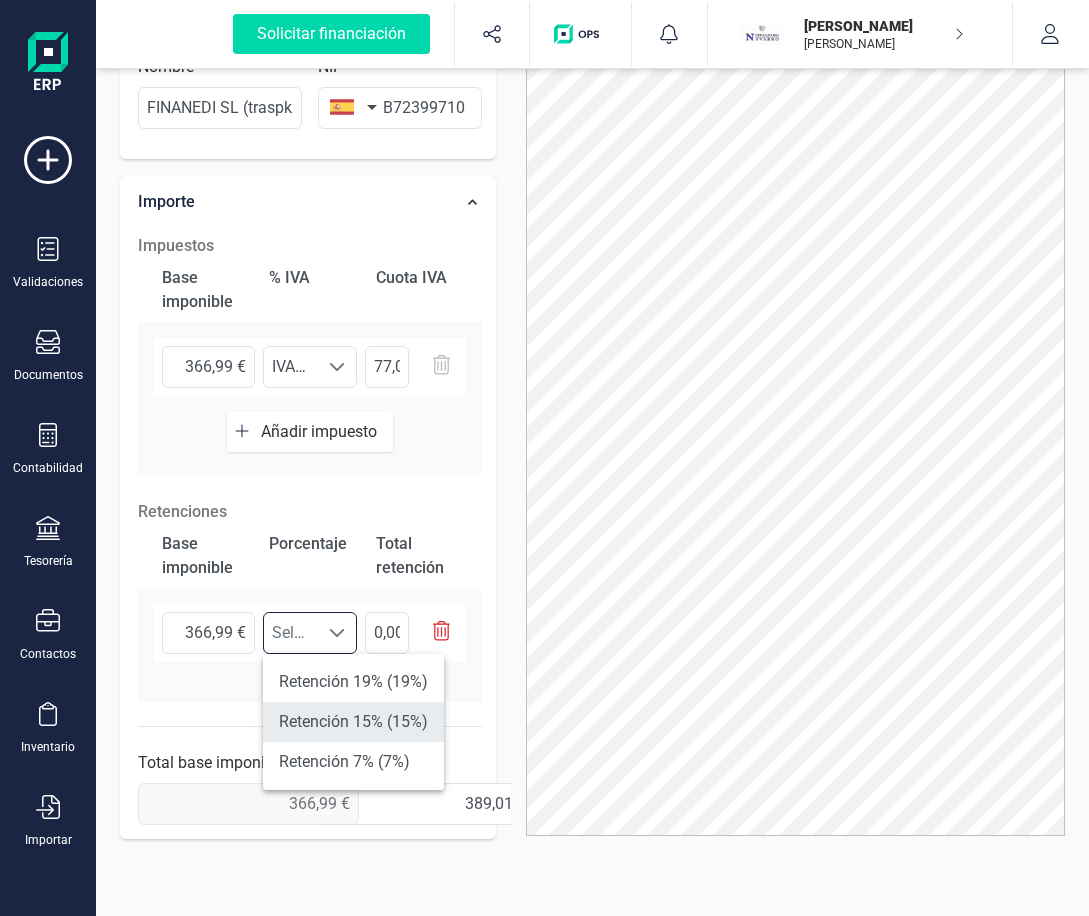 click on "Retención 15% (15%)" at bounding box center [353, 722] 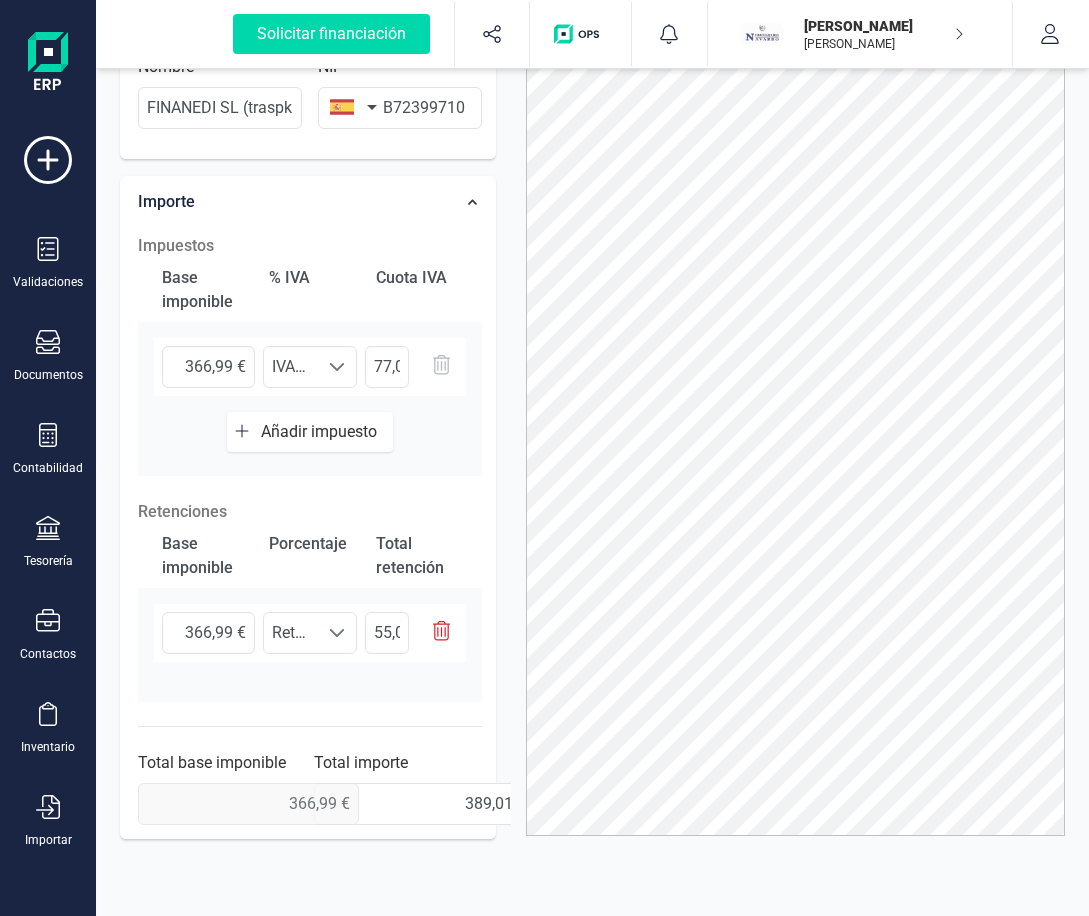 click on "389,01 €" at bounding box center [222, 804] 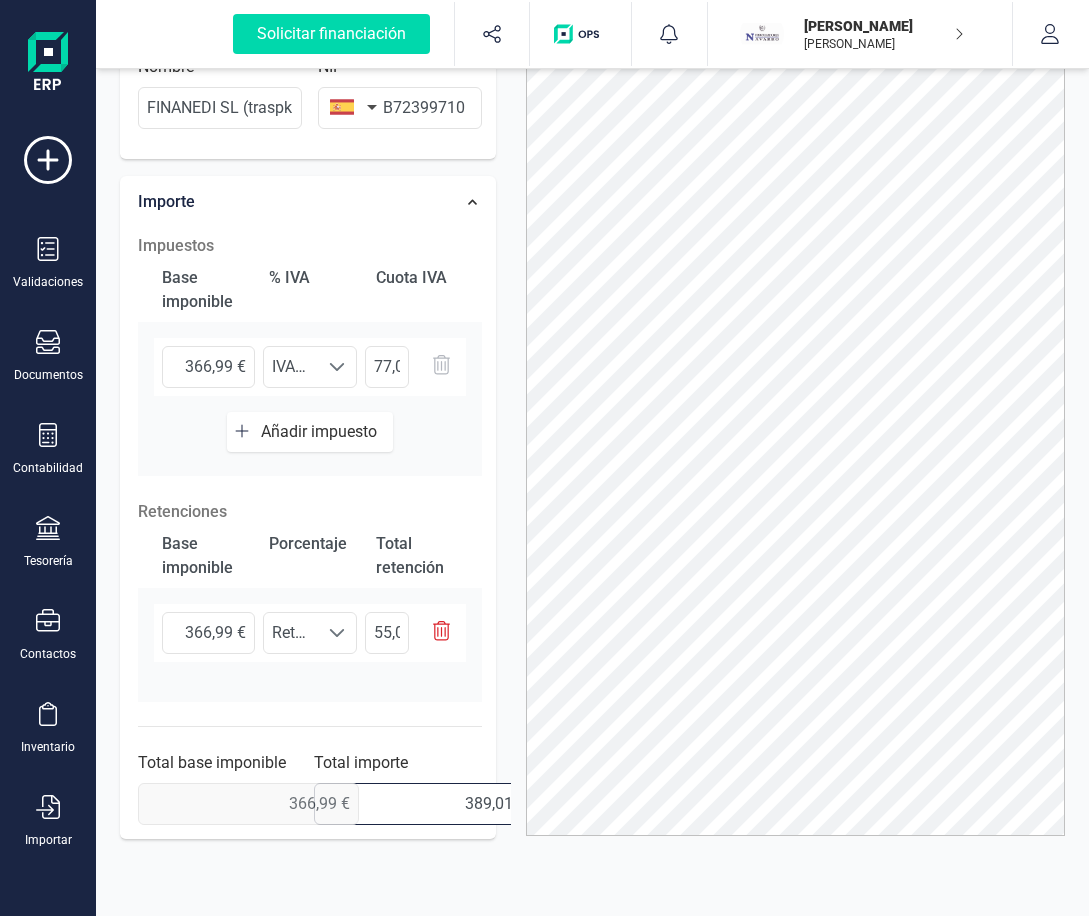 click on "389,01 €" at bounding box center (424, 804) 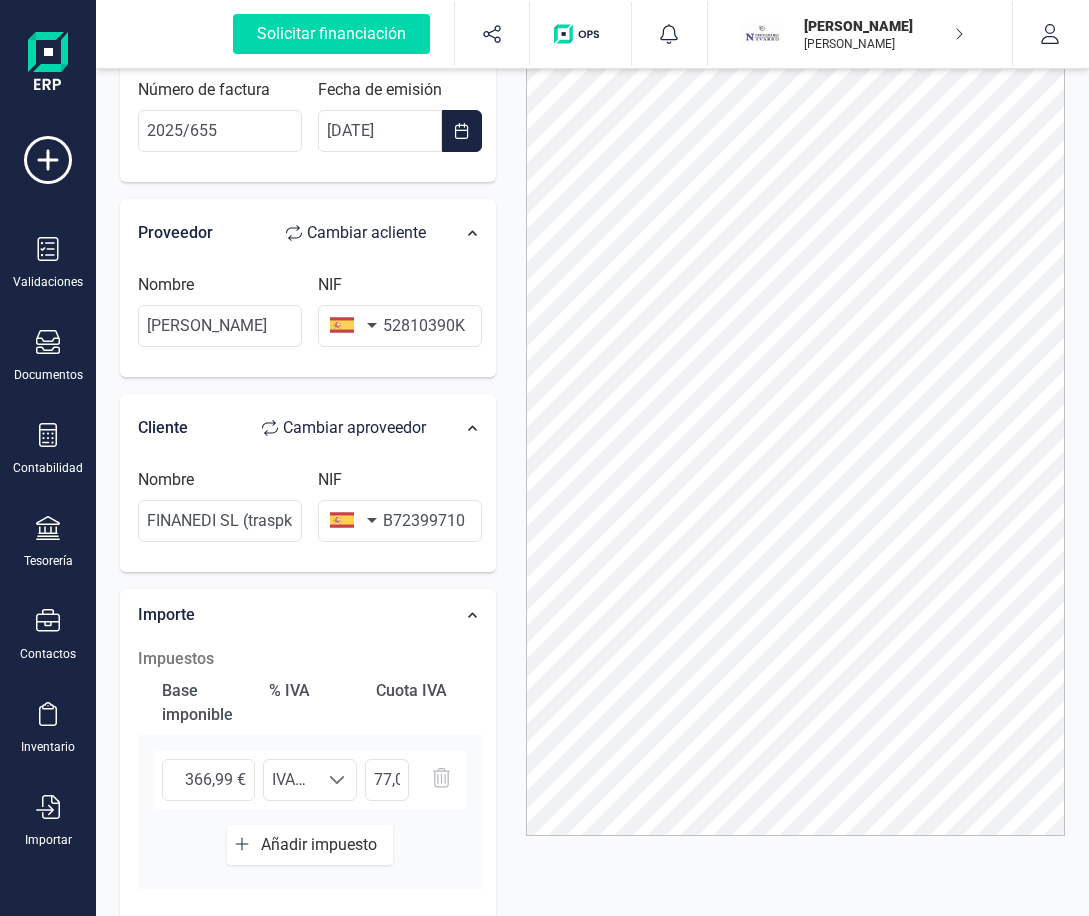 scroll, scrollTop: 0, scrollLeft: 0, axis: both 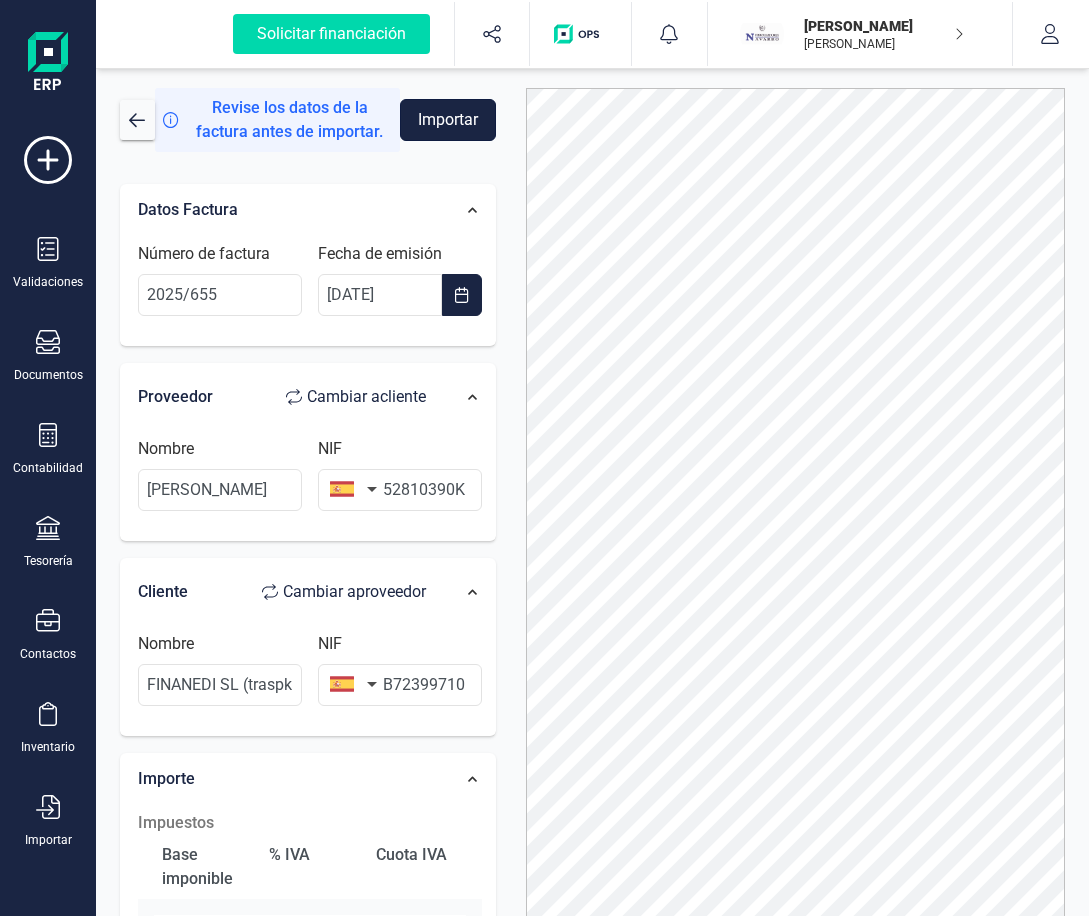 click on "Importar" at bounding box center [448, 120] 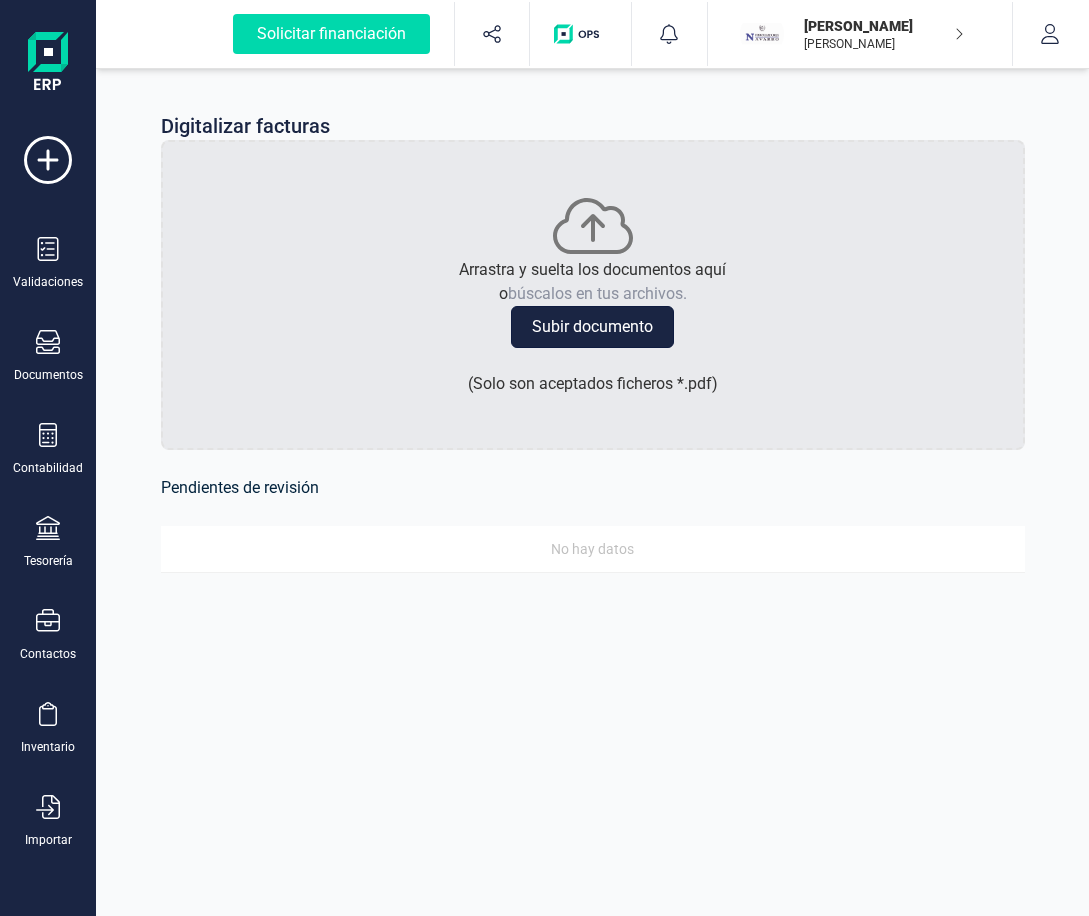 click on "Subir documento" at bounding box center [592, 327] 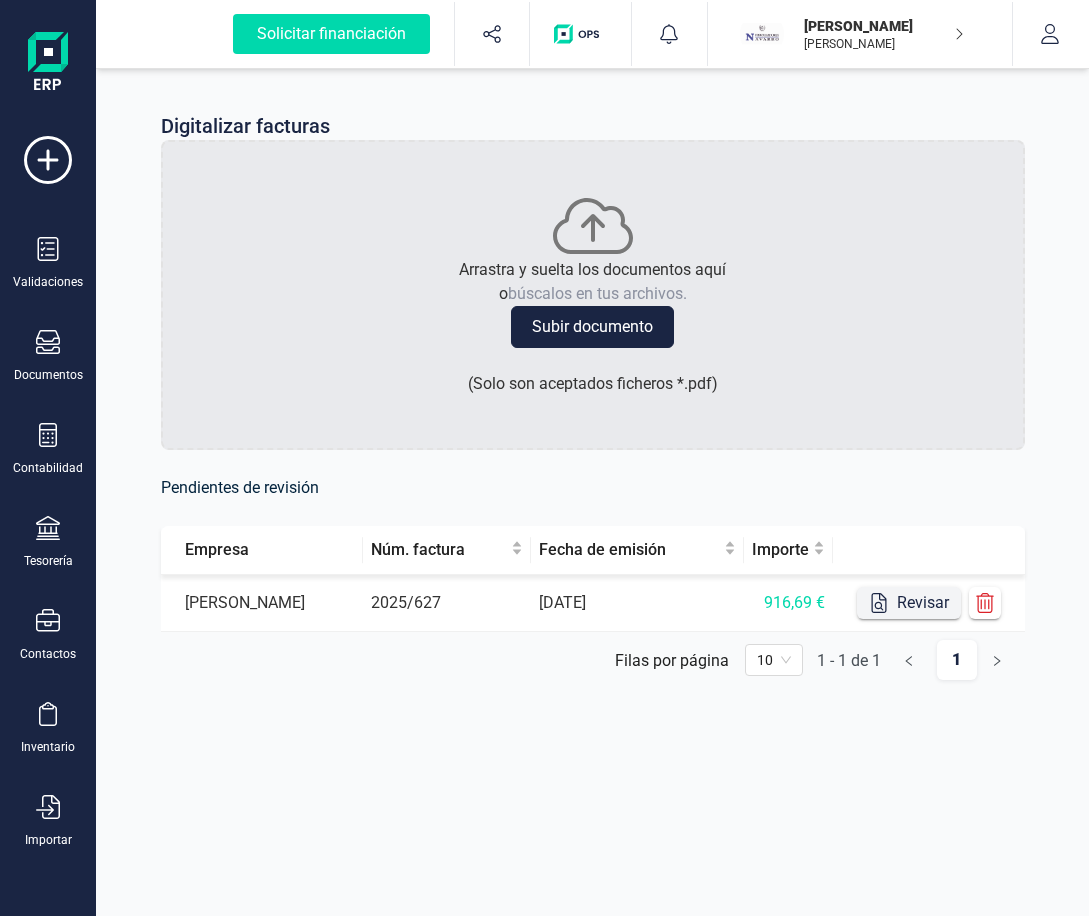 click on "Revisar" at bounding box center (909, 603) 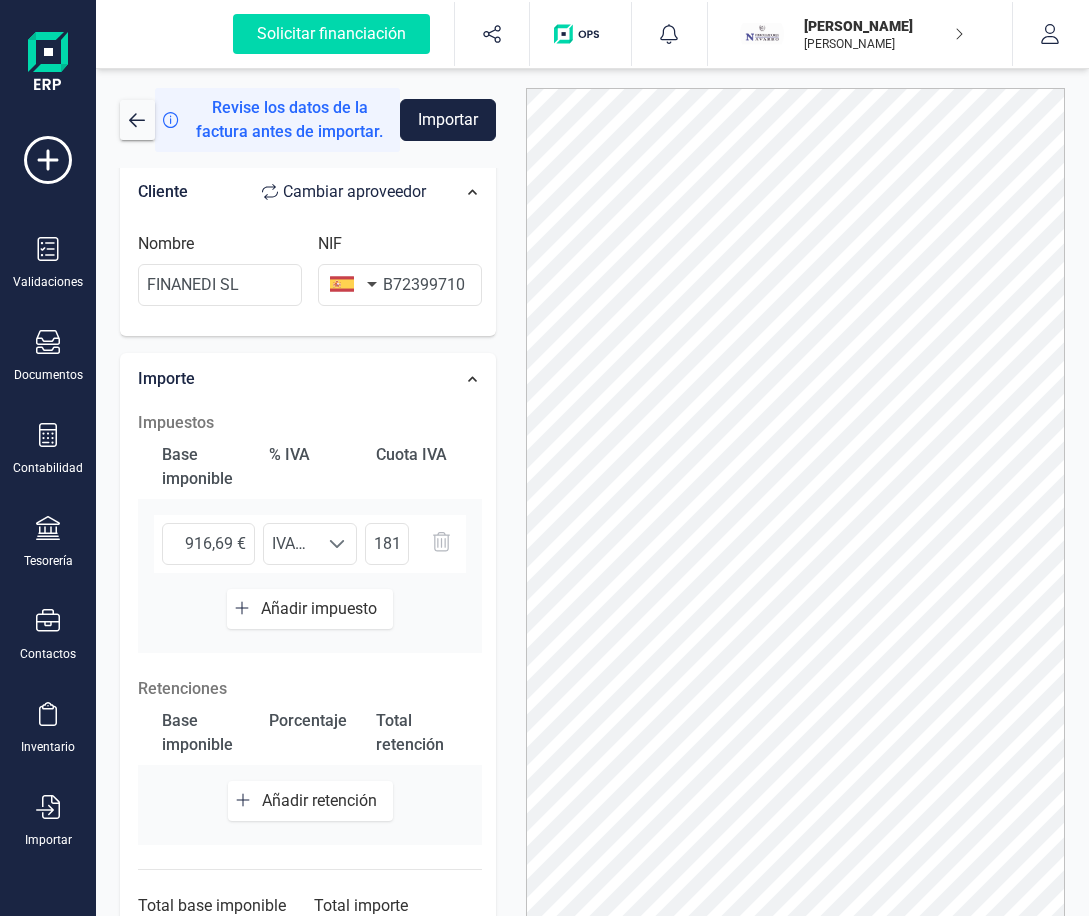 scroll, scrollTop: 435, scrollLeft: 0, axis: vertical 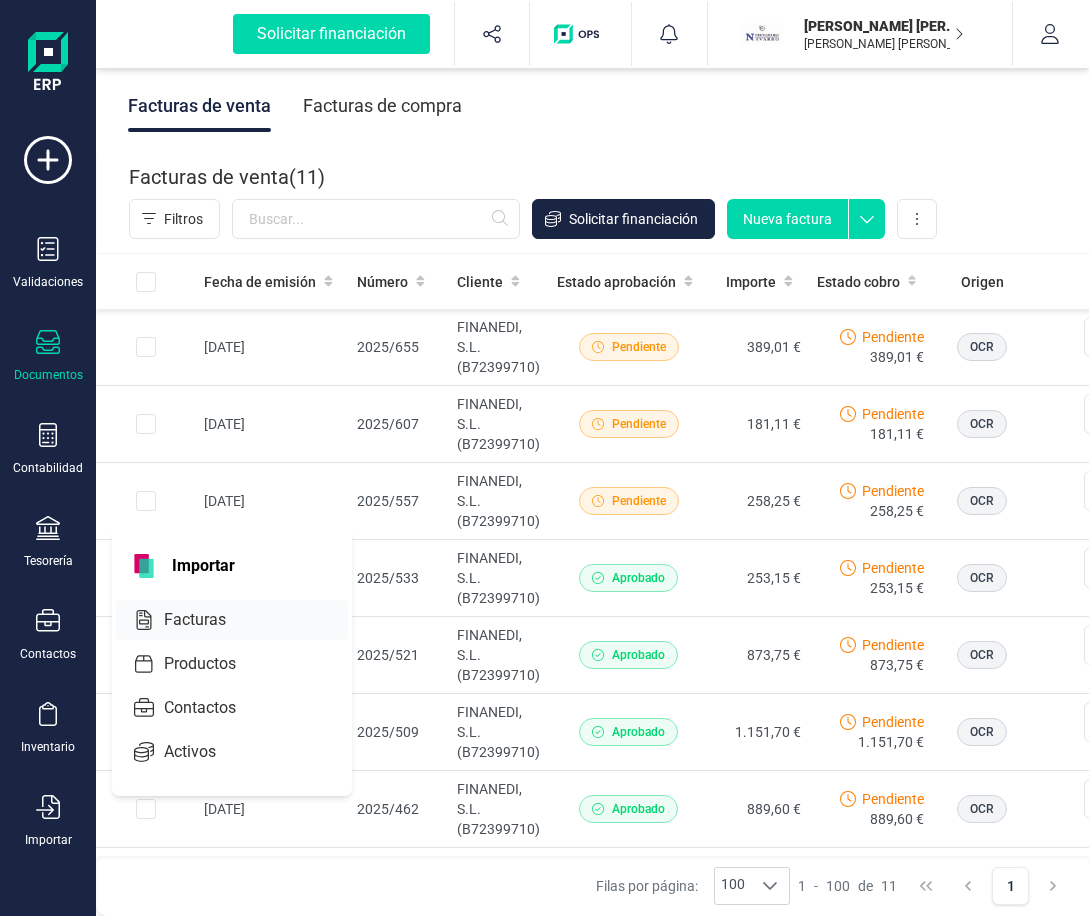 click at bounding box center [244, 620] 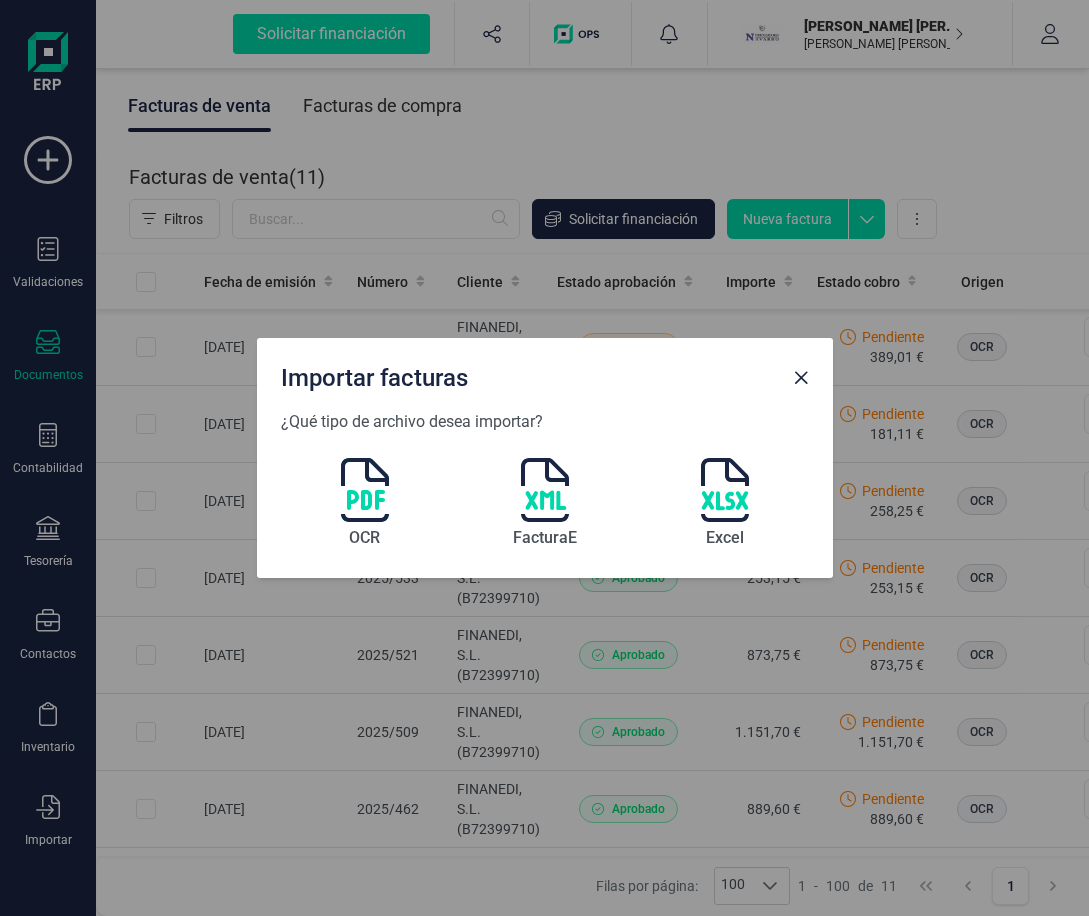 click at bounding box center [365, 490] 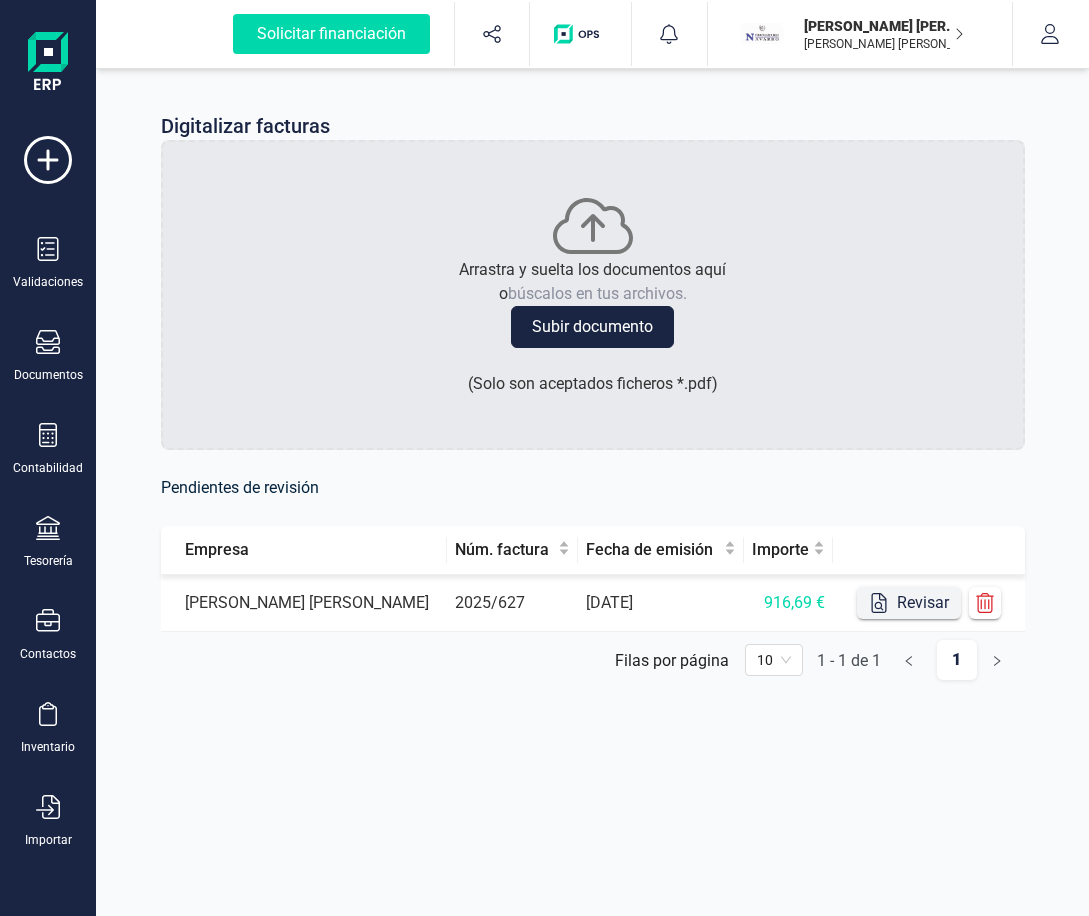 click on "Revisar" at bounding box center (909, 603) 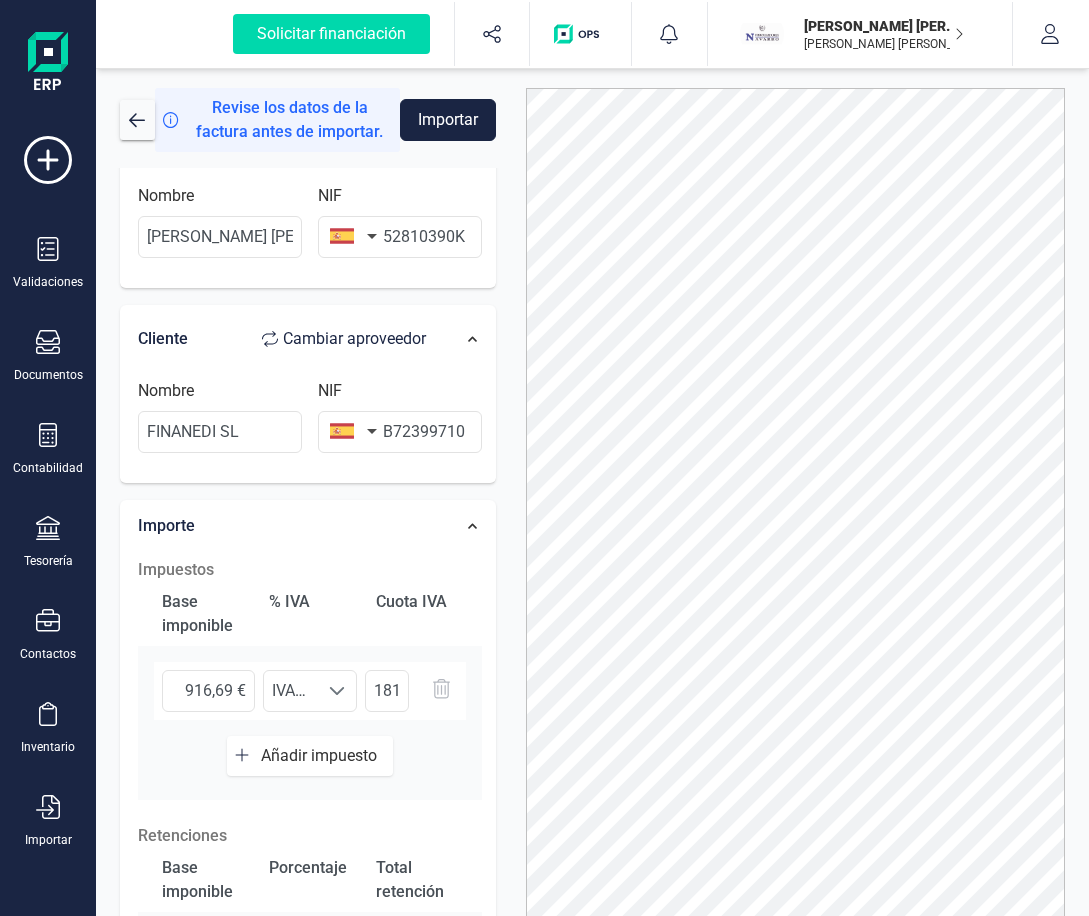 scroll, scrollTop: 300, scrollLeft: 0, axis: vertical 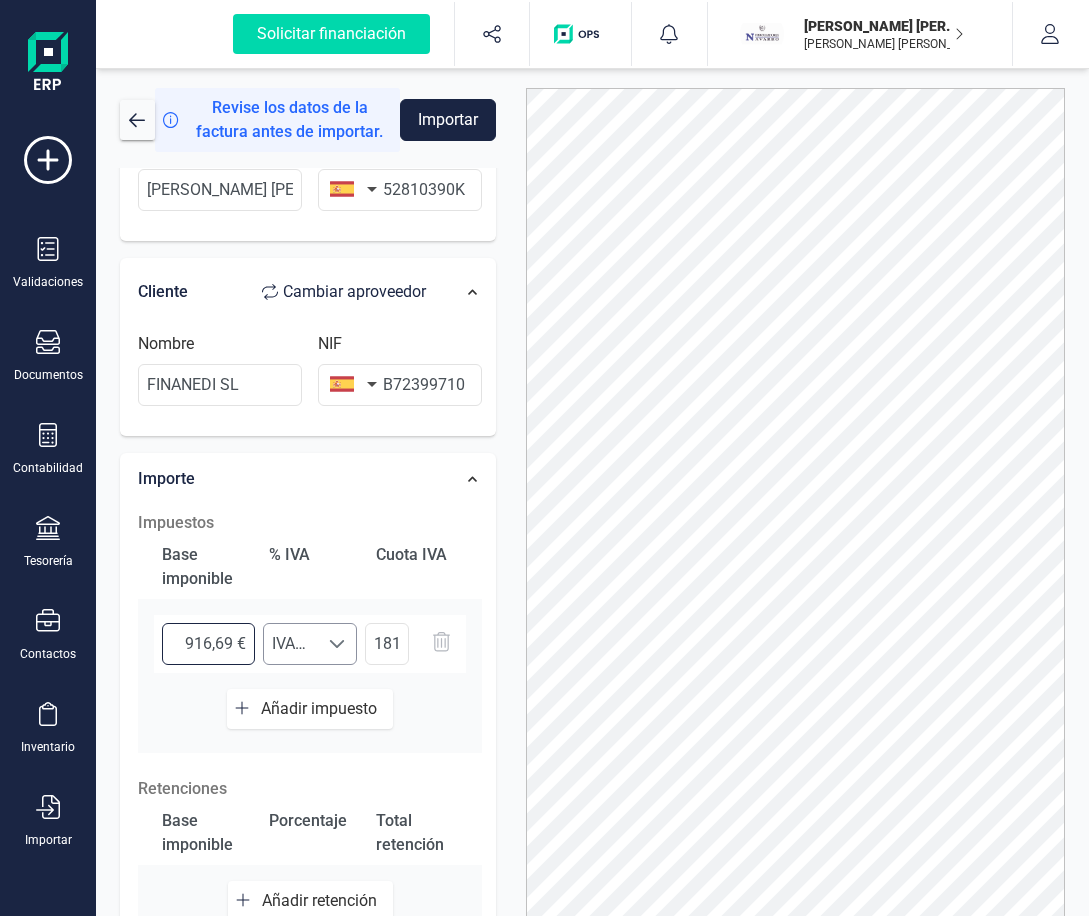 drag, startPoint x: 178, startPoint y: 646, endPoint x: 304, endPoint y: 626, distance: 127.57743 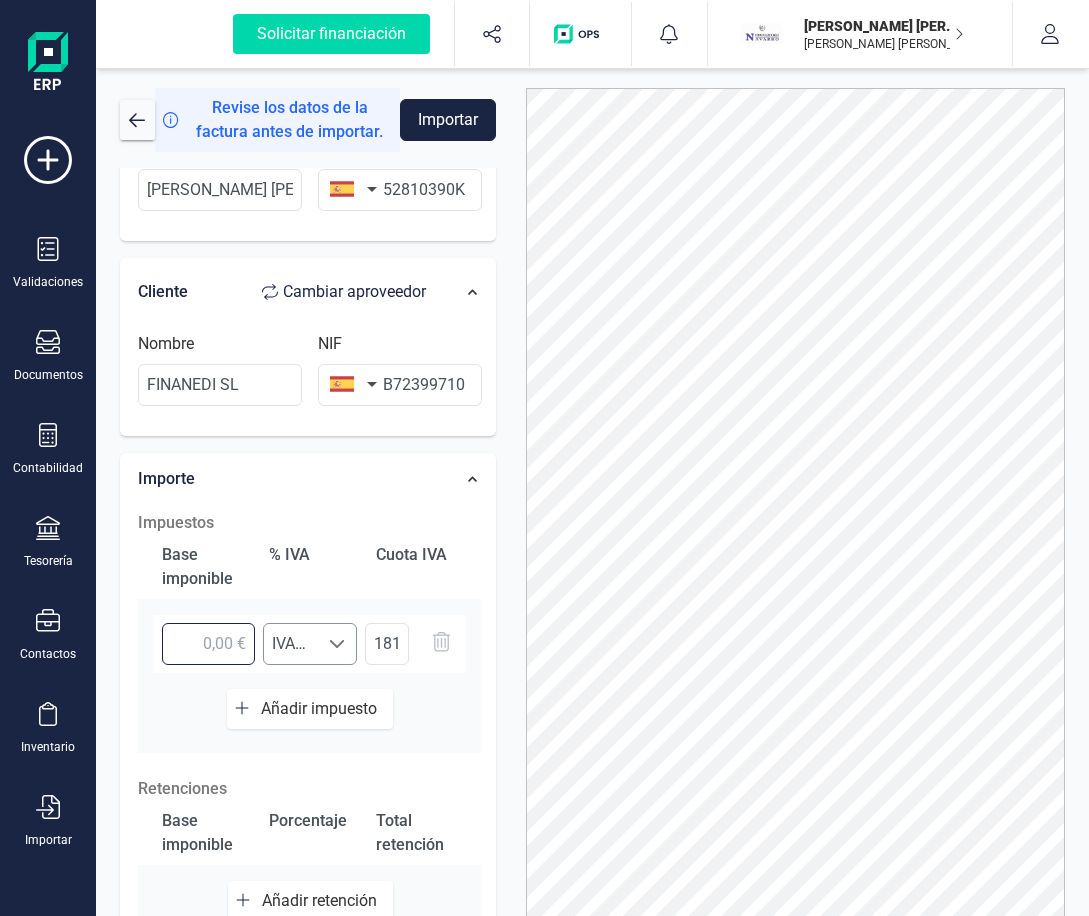 type on "8,00 €" 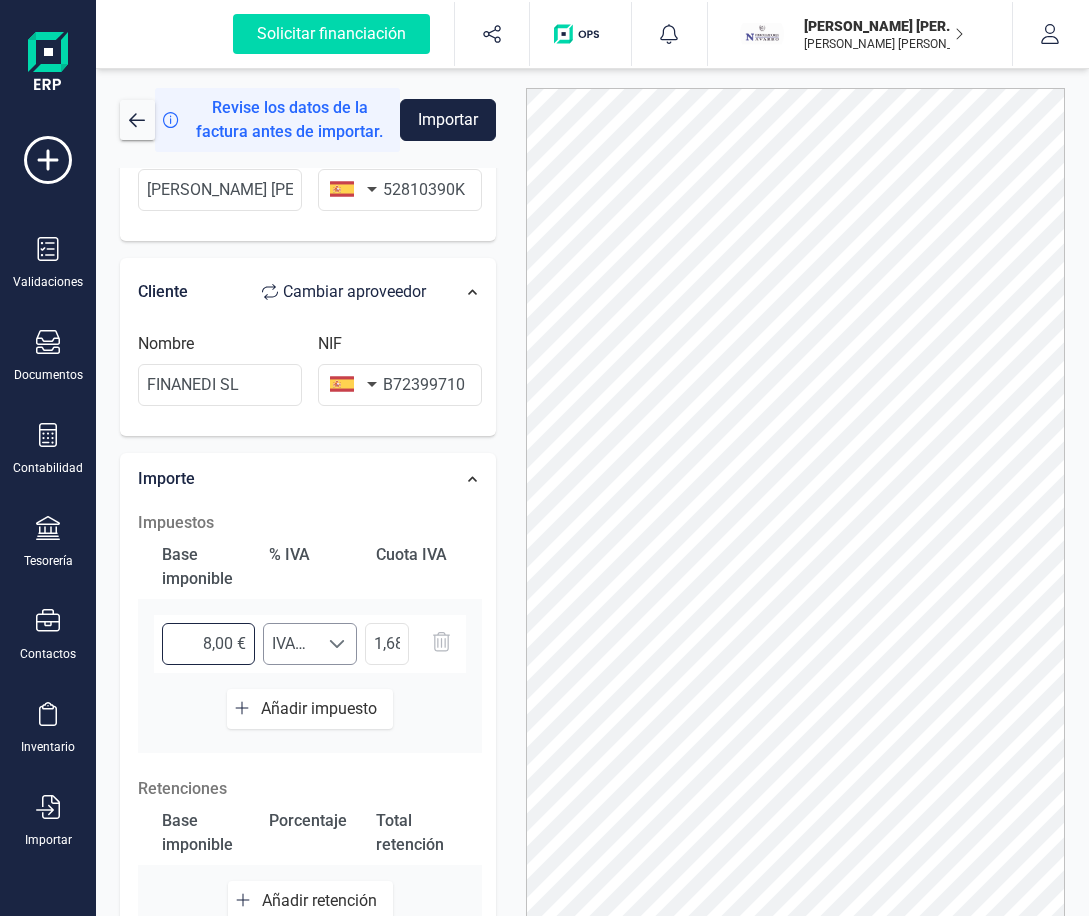 type on "86,00 €" 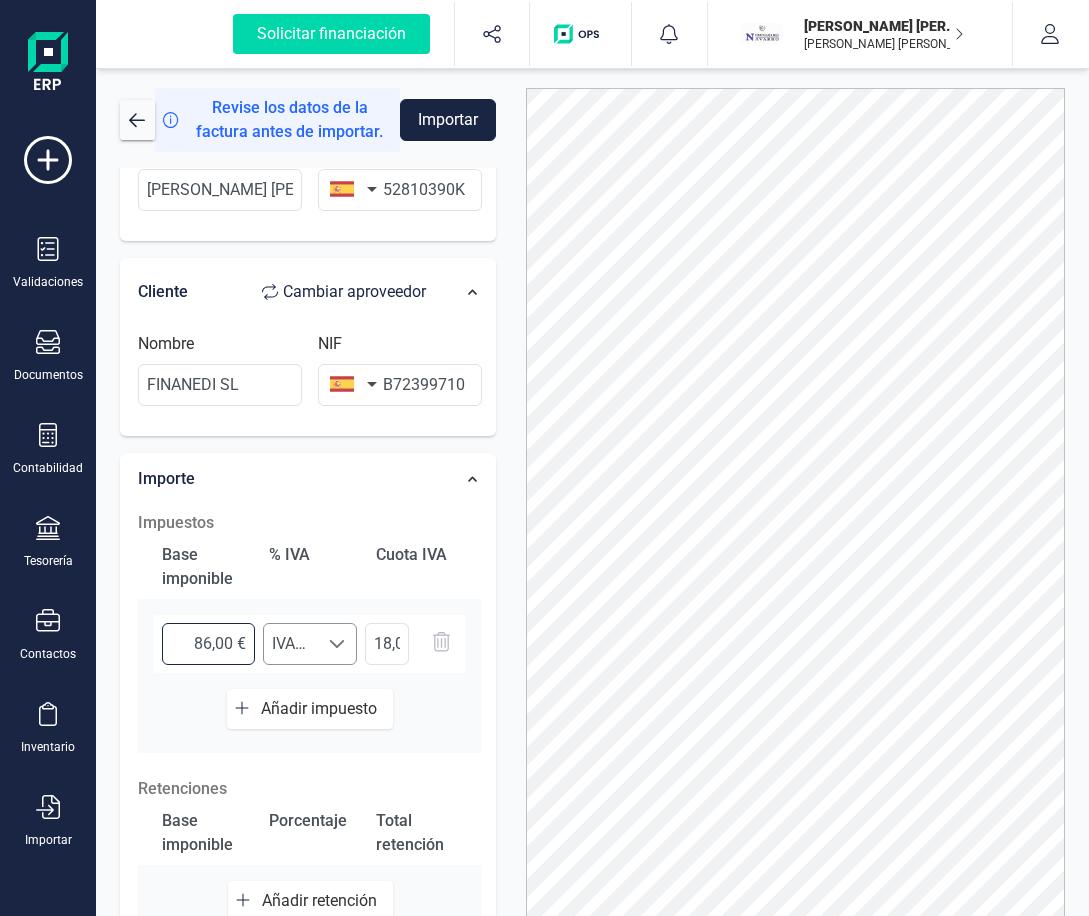 type on "864,00 €" 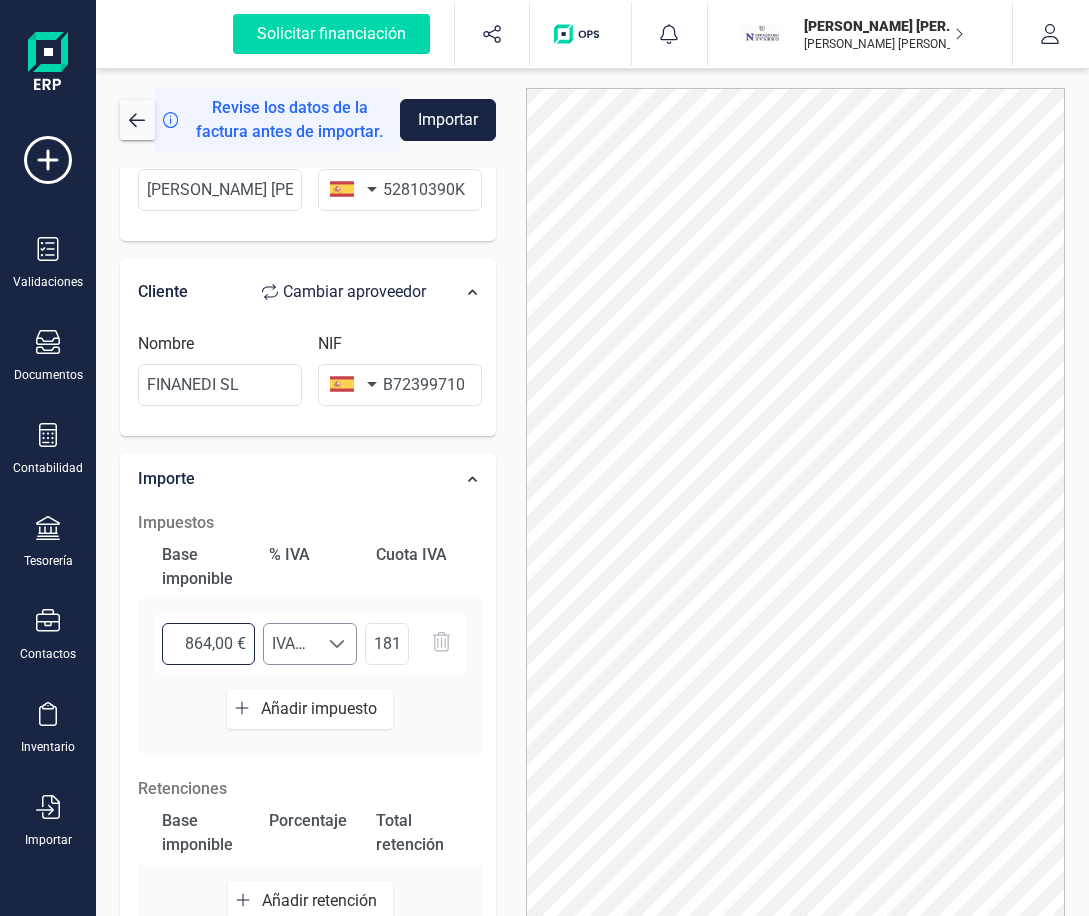 type on "864,80 €" 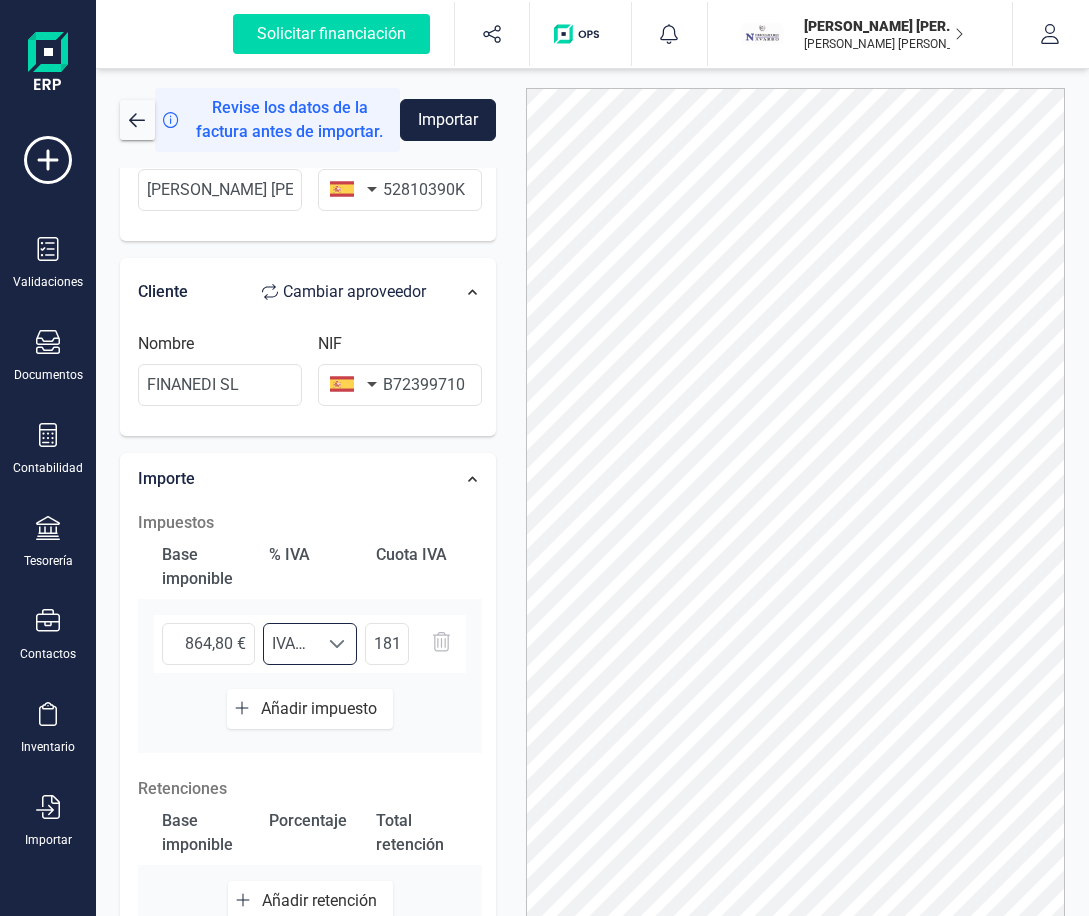 scroll, scrollTop: 12, scrollLeft: 88, axis: both 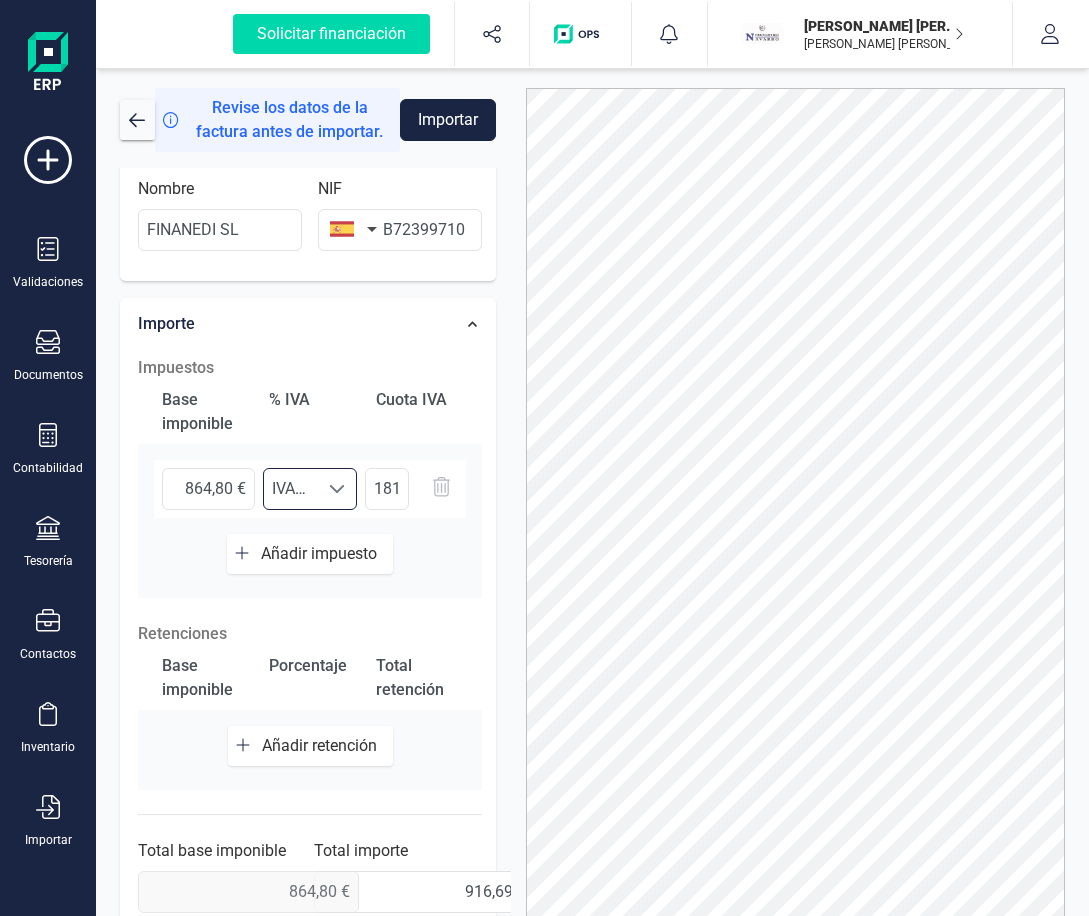 click on "Añadir retención" at bounding box center (323, 745) 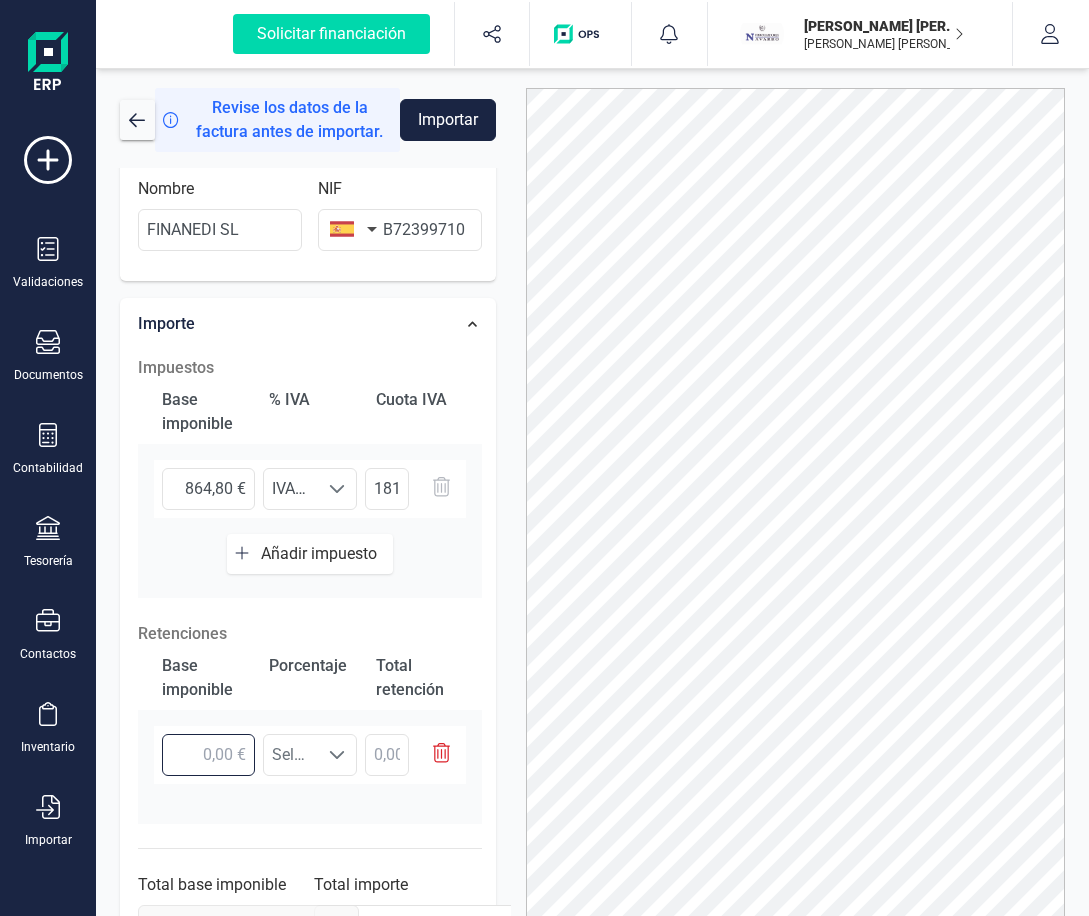 click at bounding box center [208, 755] 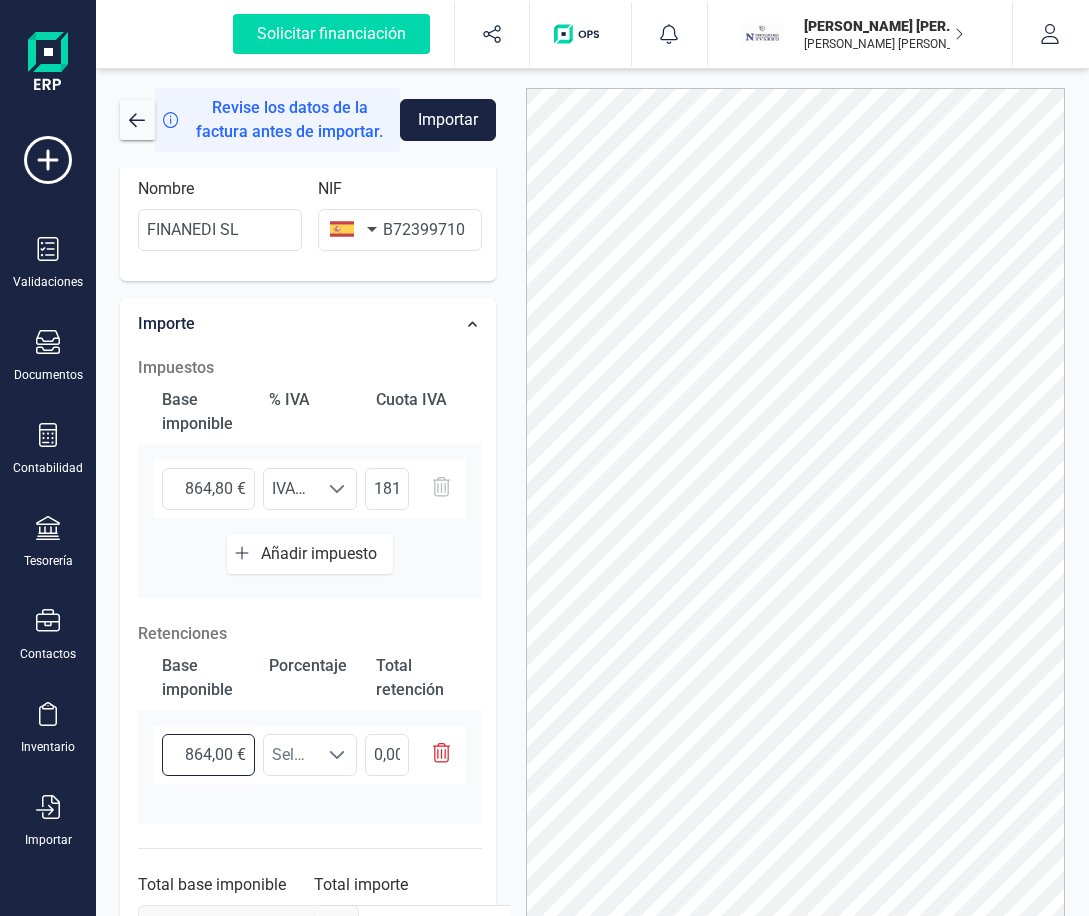 type on "864,80 €" 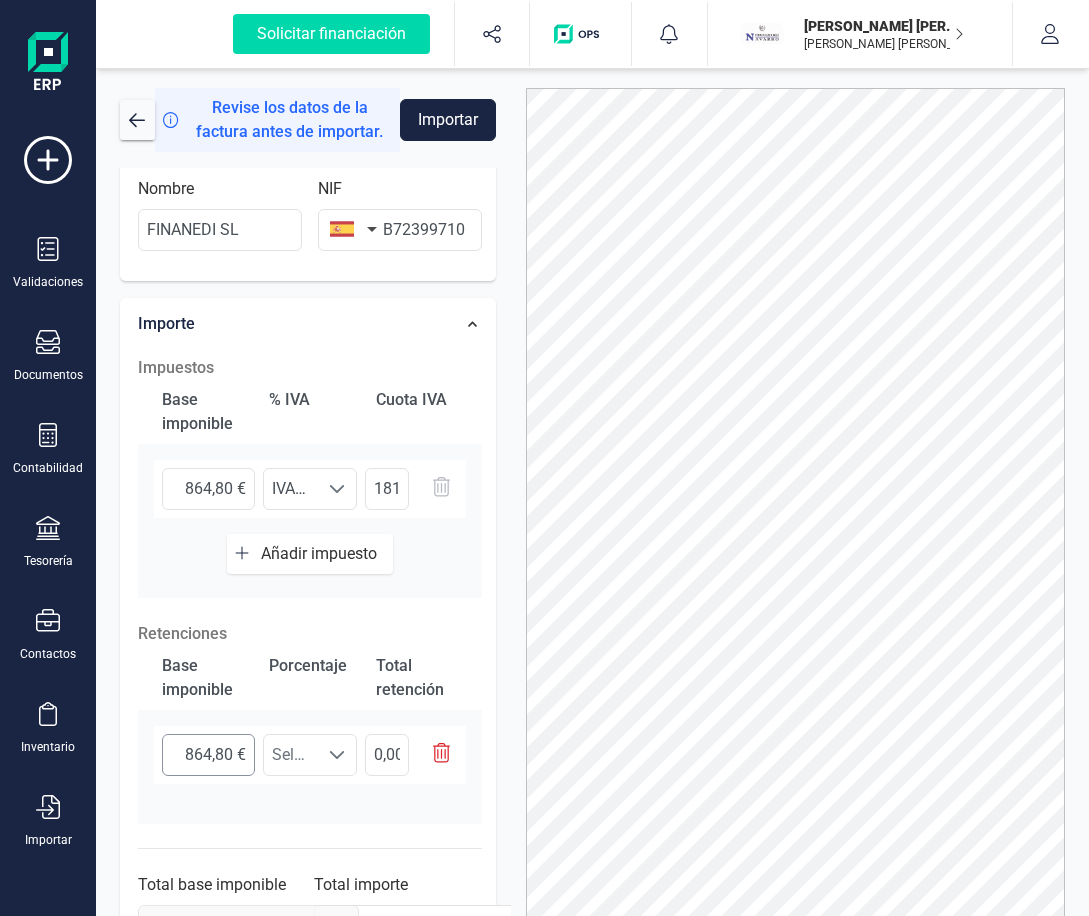 scroll, scrollTop: 12, scrollLeft: 88, axis: both 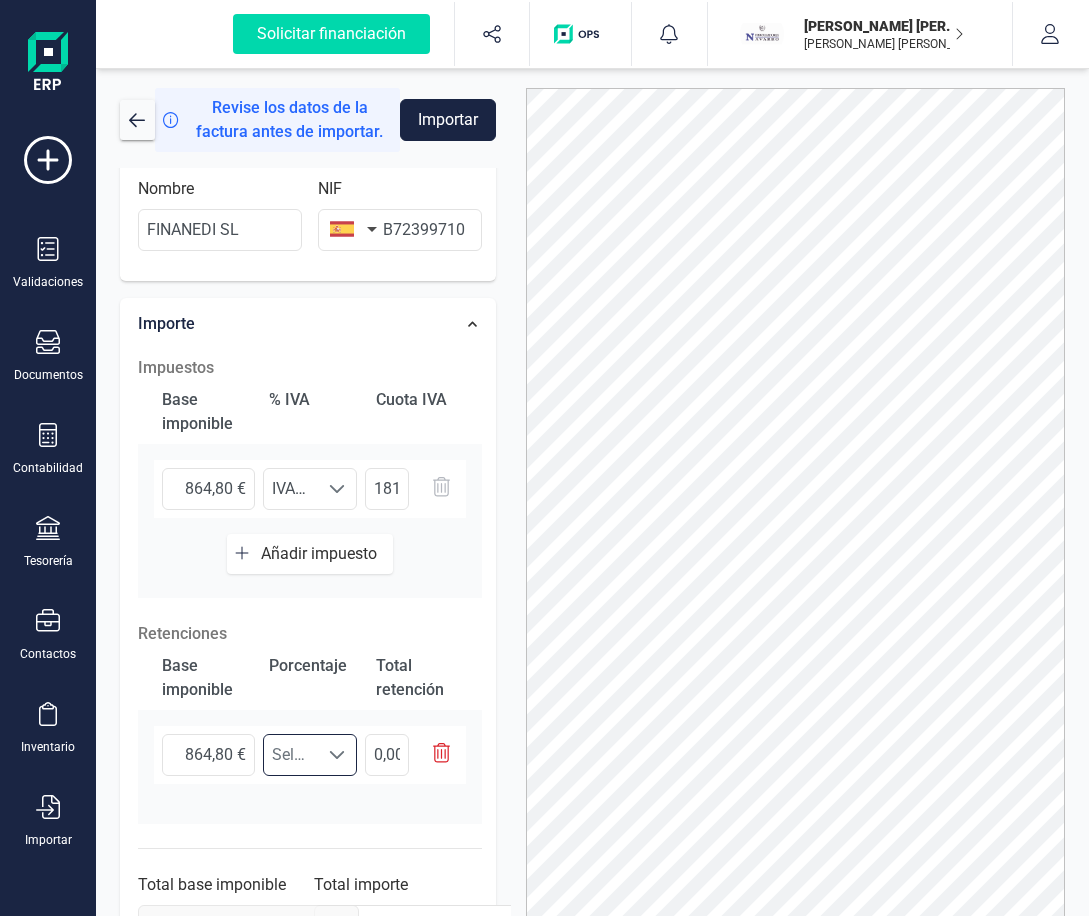 click on "Seleccione un %" at bounding box center (291, 755) 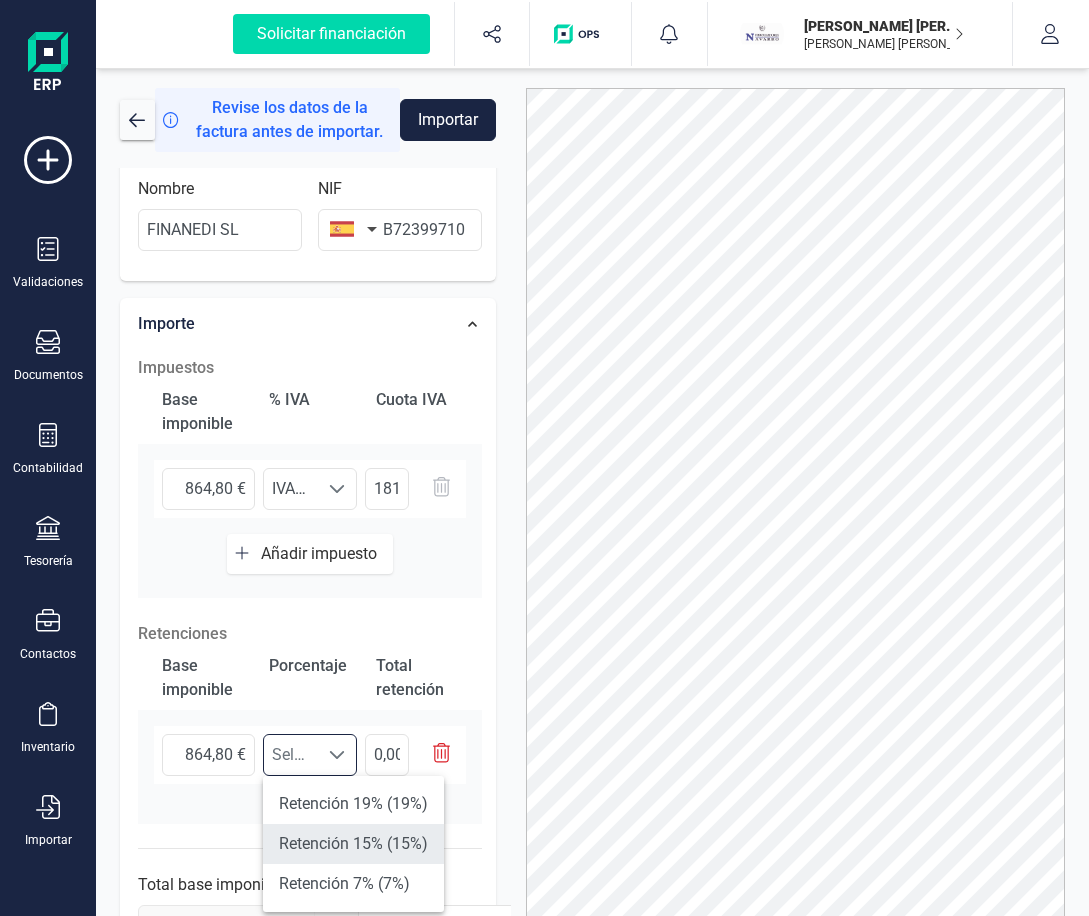 click on "Retención 15% (15%)" at bounding box center (353, 844) 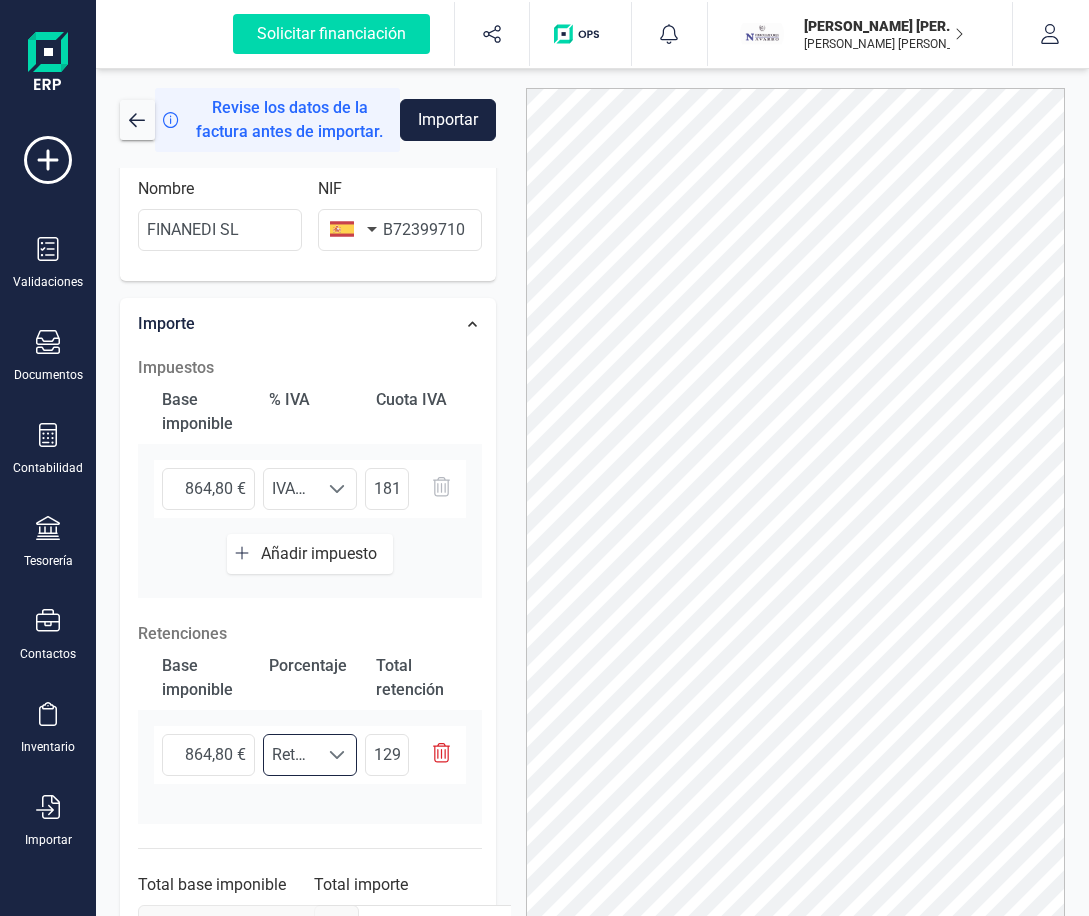click on "Base imponible Porcentaje Total retención 864,80 € Seleccione un % Retención 15% (15%) Retención 15% (15%)" at bounding box center (310, 735) 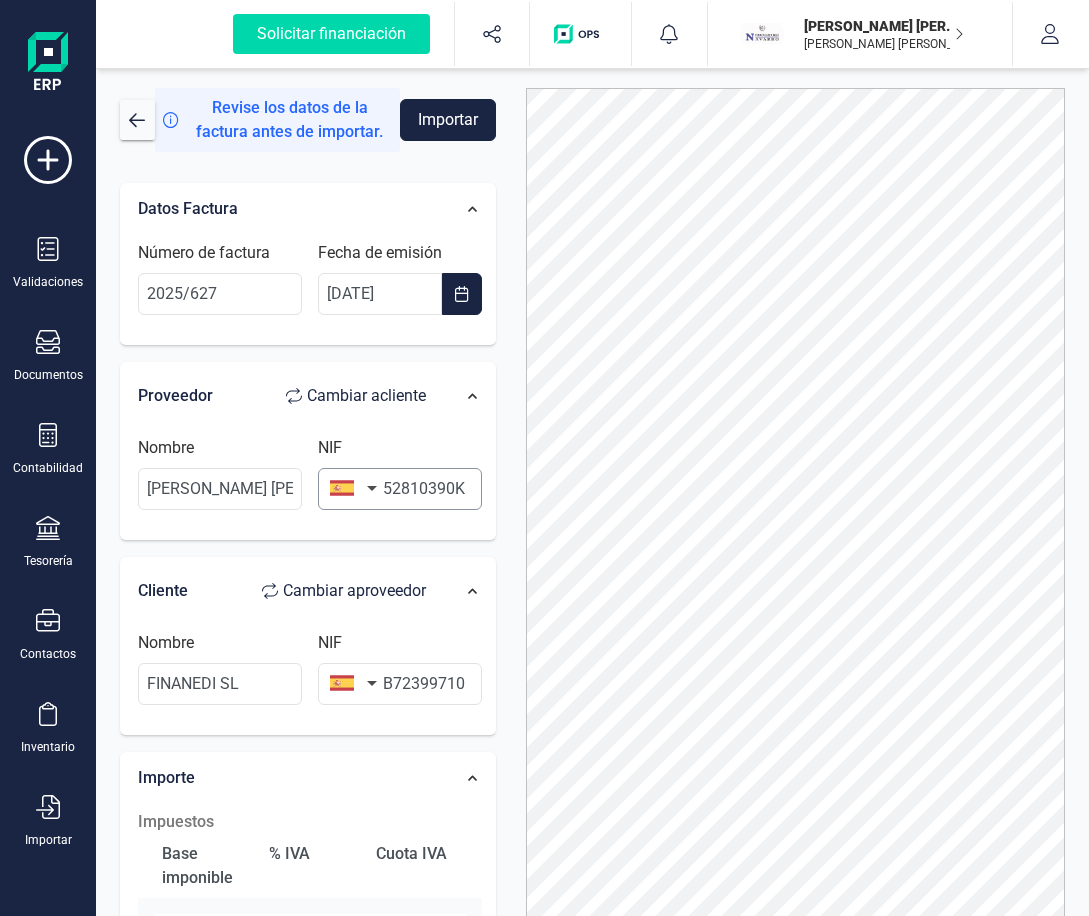 scroll, scrollTop: 0, scrollLeft: 0, axis: both 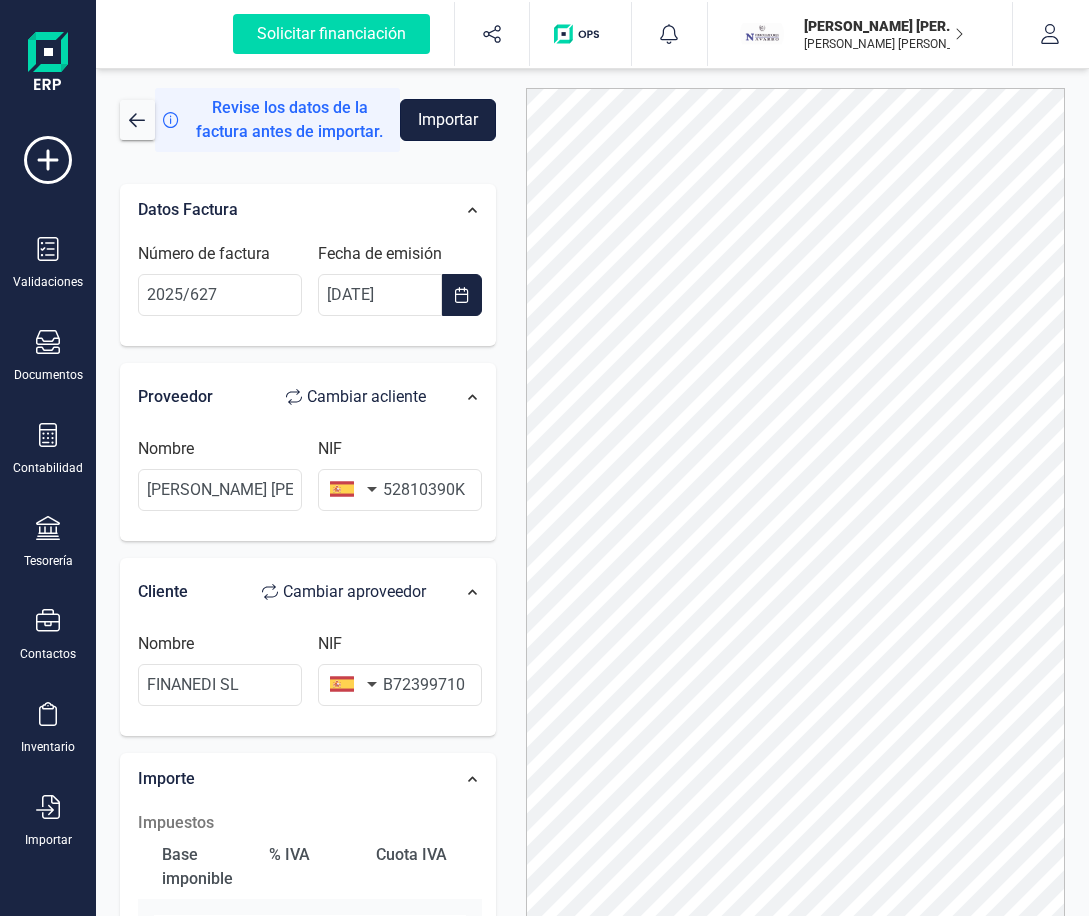 click on "Importar" at bounding box center [448, 120] 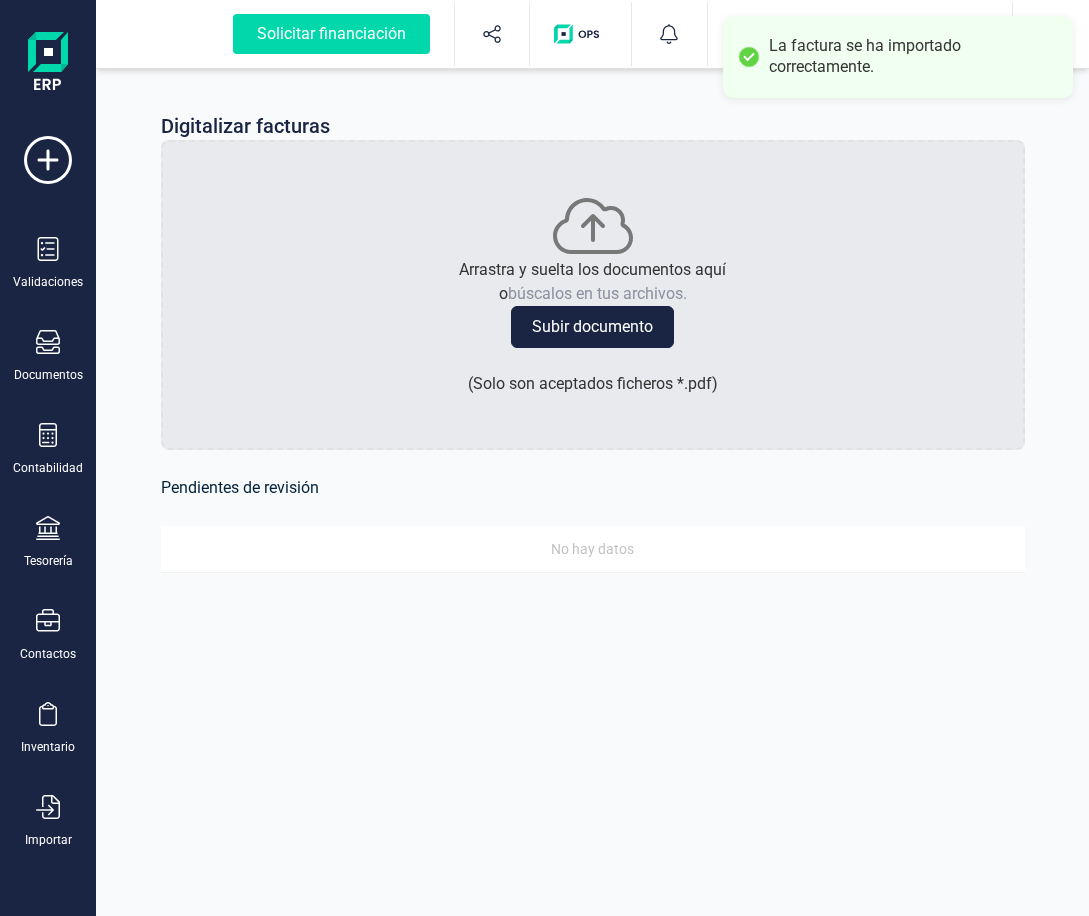 click on "Validaciones Documentos Documentos Presupuestos Pedidos Albaranes Facturas Facturas proforma Facturas recurrentes Tickets Contabilidad Contabilidad Cuadro de cuentas Libro diario Detalle de impuestos Balance de situación Pérdidas y ganancias Sumas y saldos Préstamos Activos Tesorería Tesorería Cuentas bancarias Pagos y cobros Cartera Remesas Devoluciones de ingresos Contactos Inventario Inventario Artículos Catálogos Categorías   Importar Importar Facturas Productos Contactos Activos   OCR" at bounding box center [48, 546] 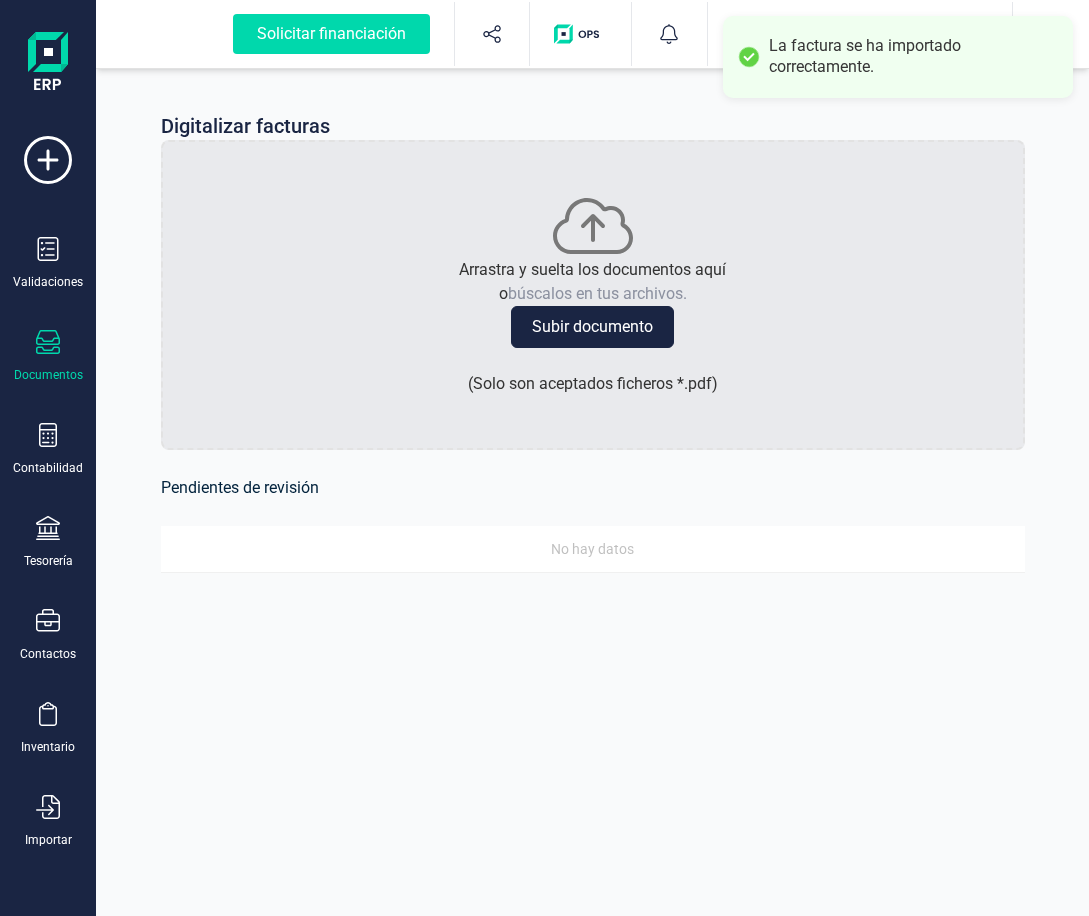 click on "Documentos" at bounding box center (48, 375) 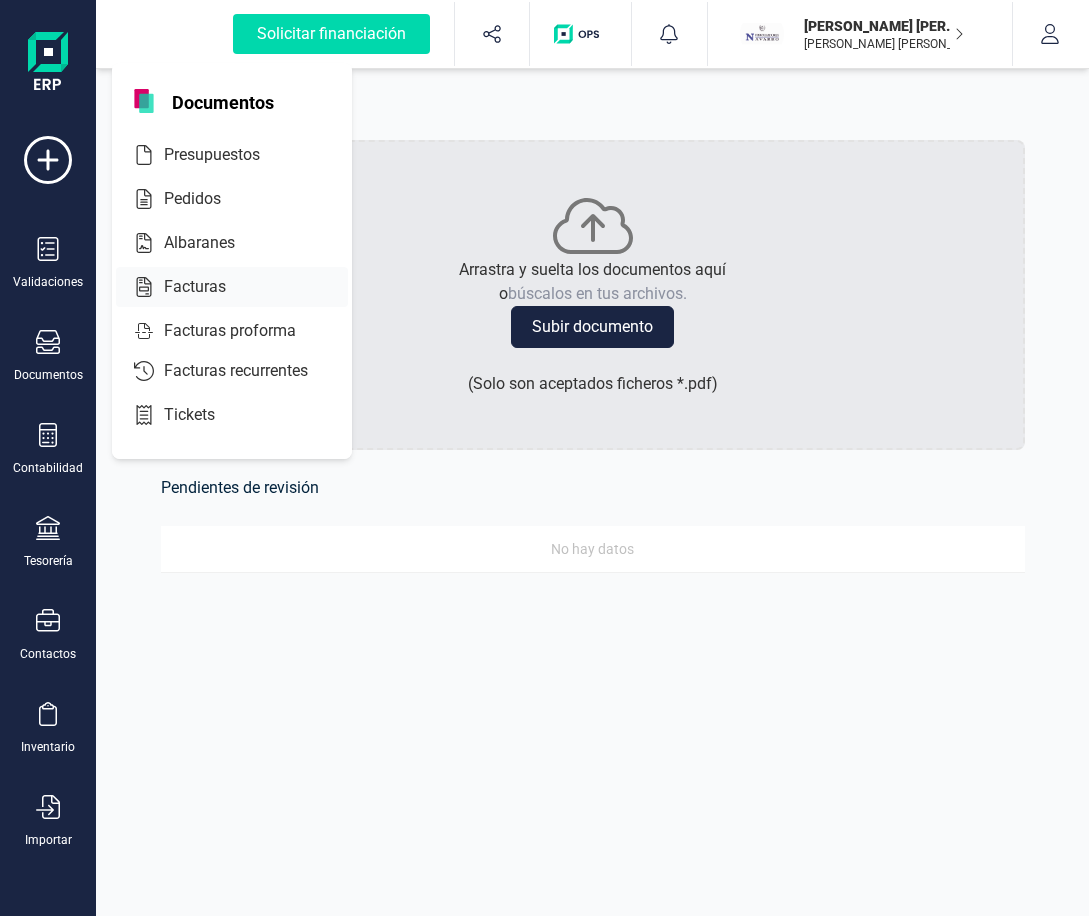 click on "Facturas" at bounding box center (209, 287) 